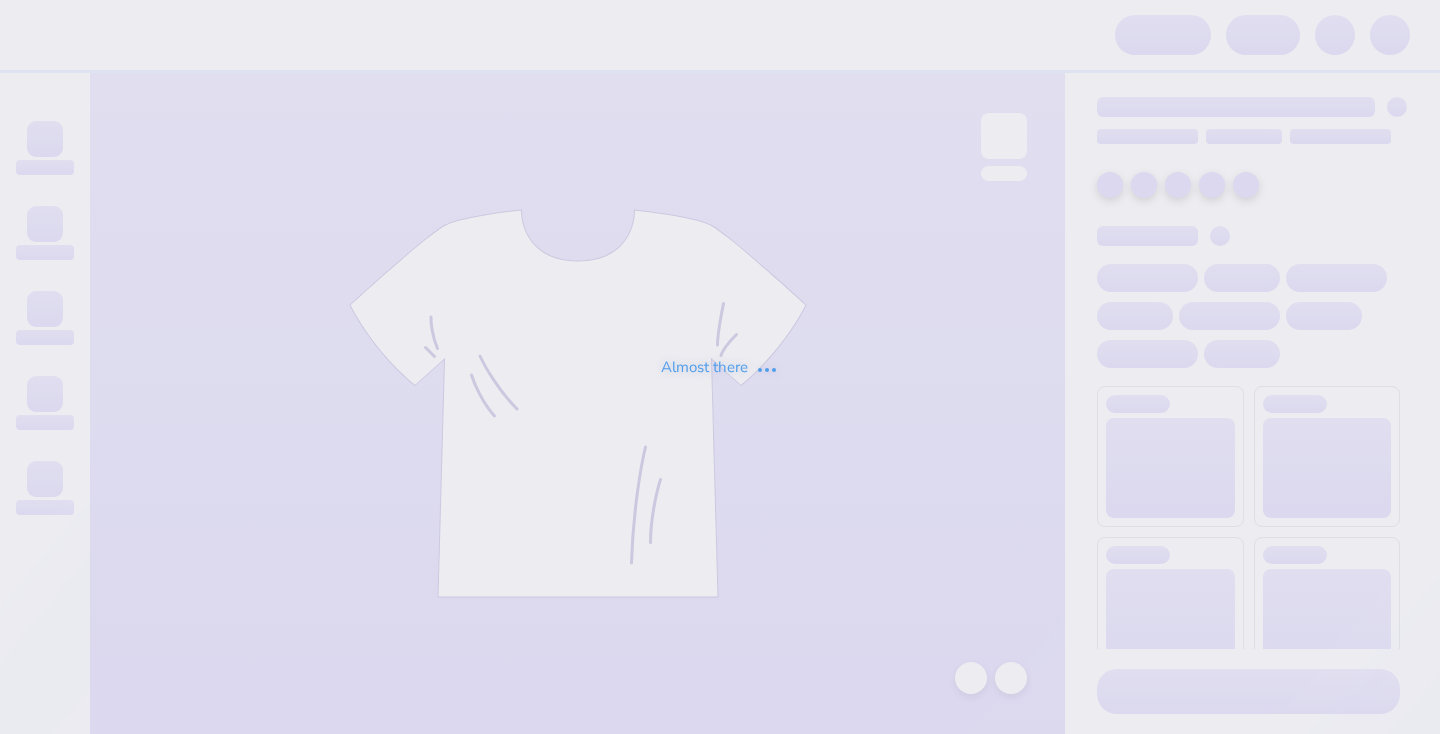 scroll, scrollTop: 0, scrollLeft: 0, axis: both 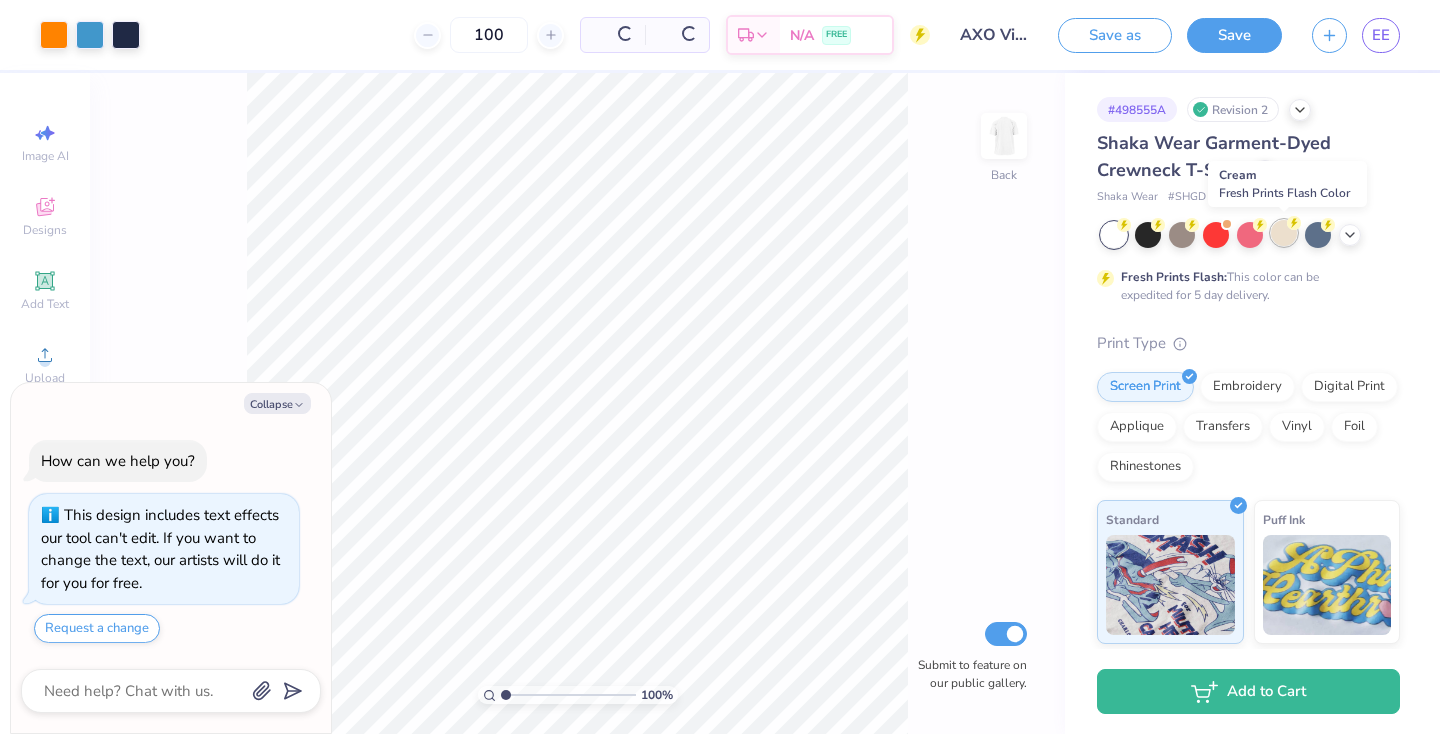 click at bounding box center (1284, 233) 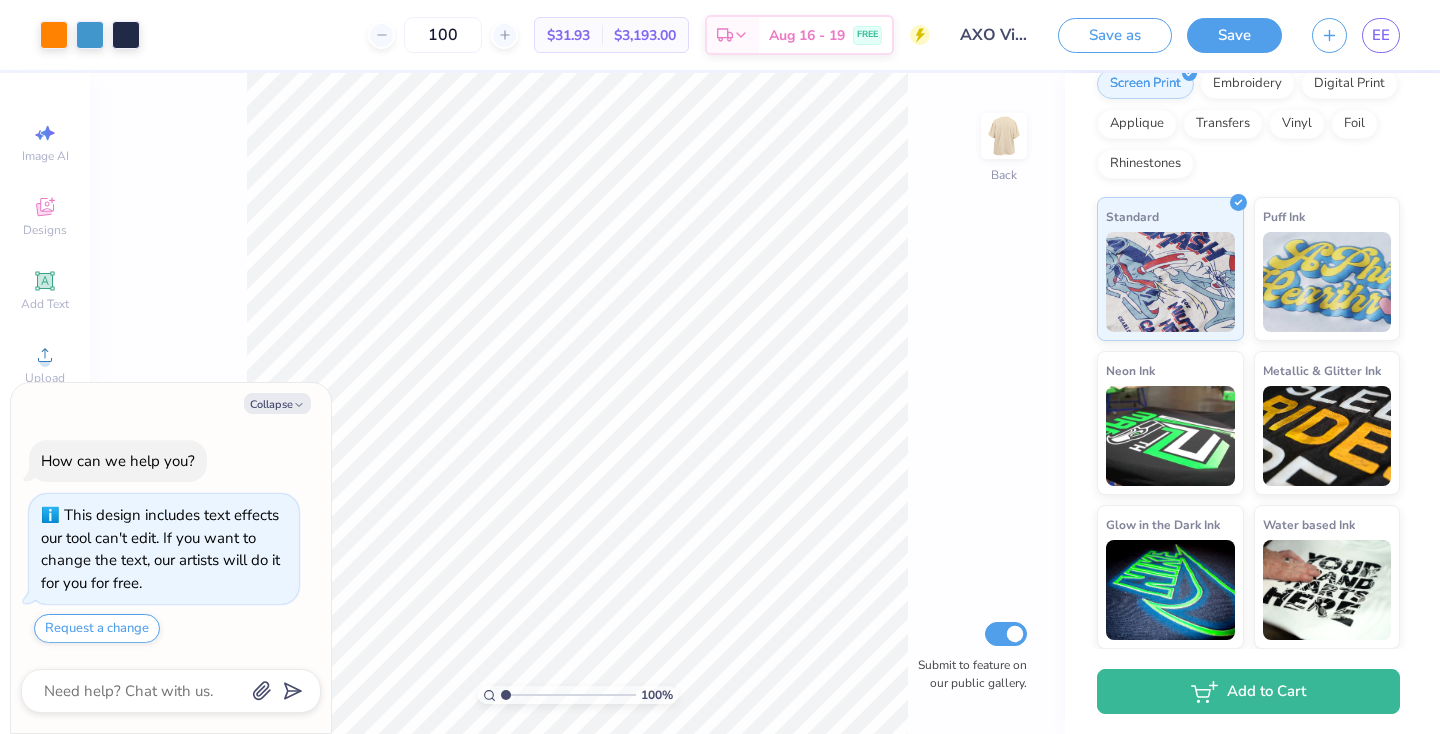 scroll, scrollTop: 302, scrollLeft: 0, axis: vertical 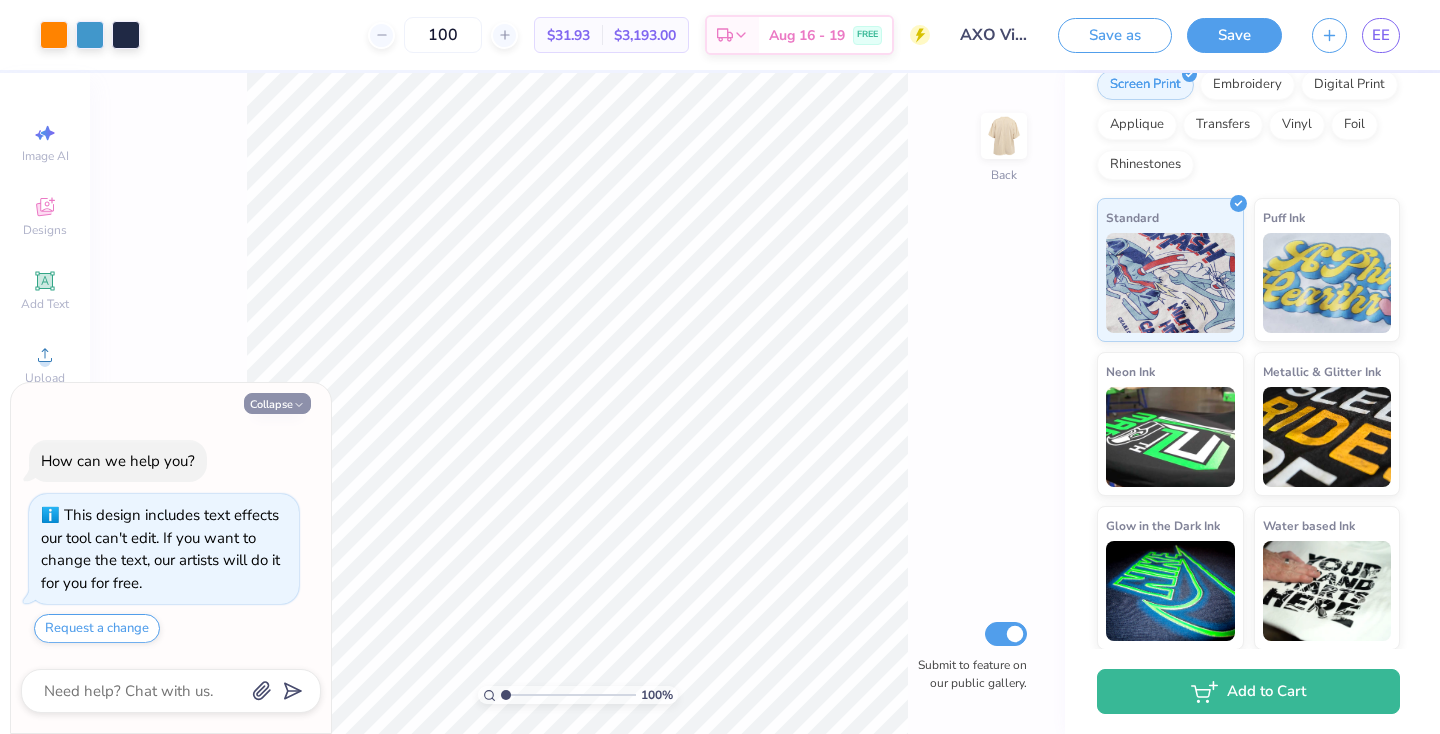 click on "Collapse" at bounding box center [277, 403] 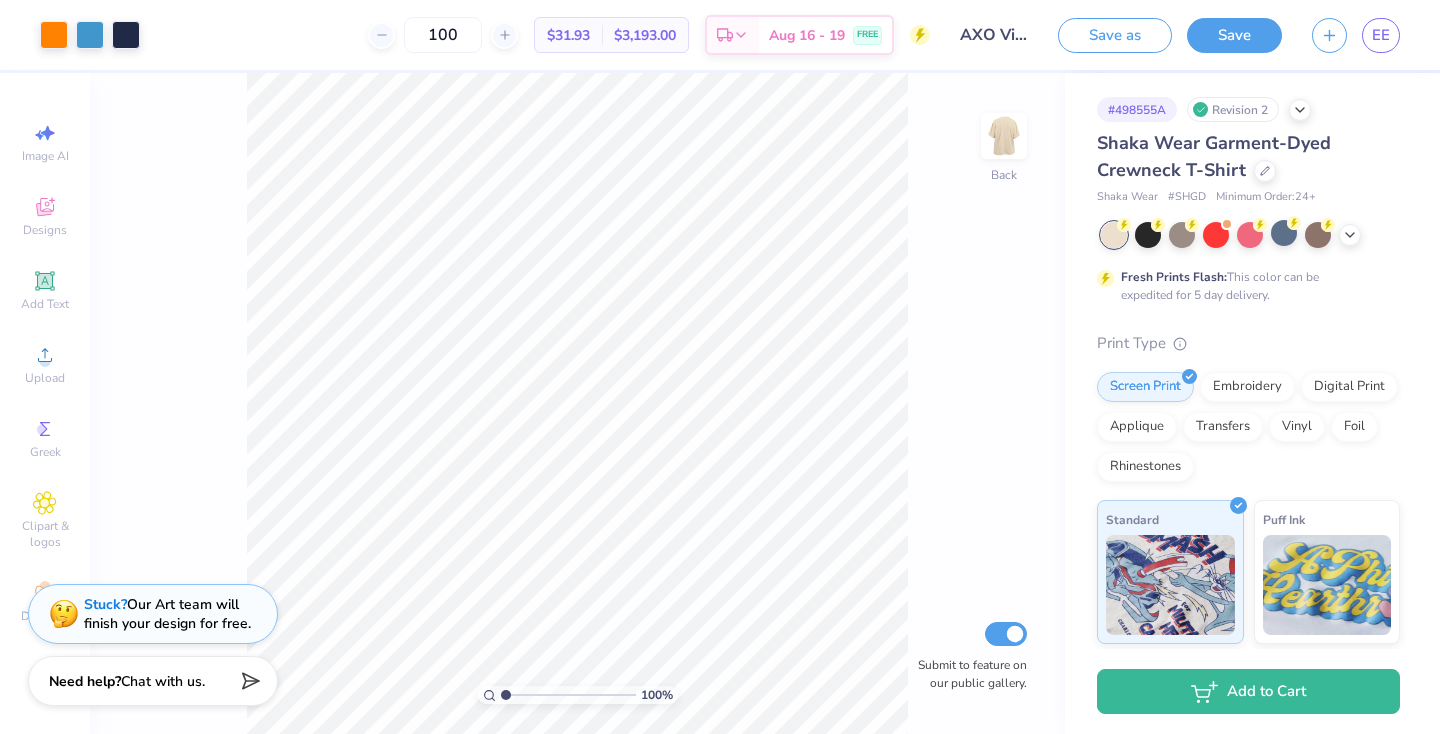 scroll, scrollTop: 0, scrollLeft: 0, axis: both 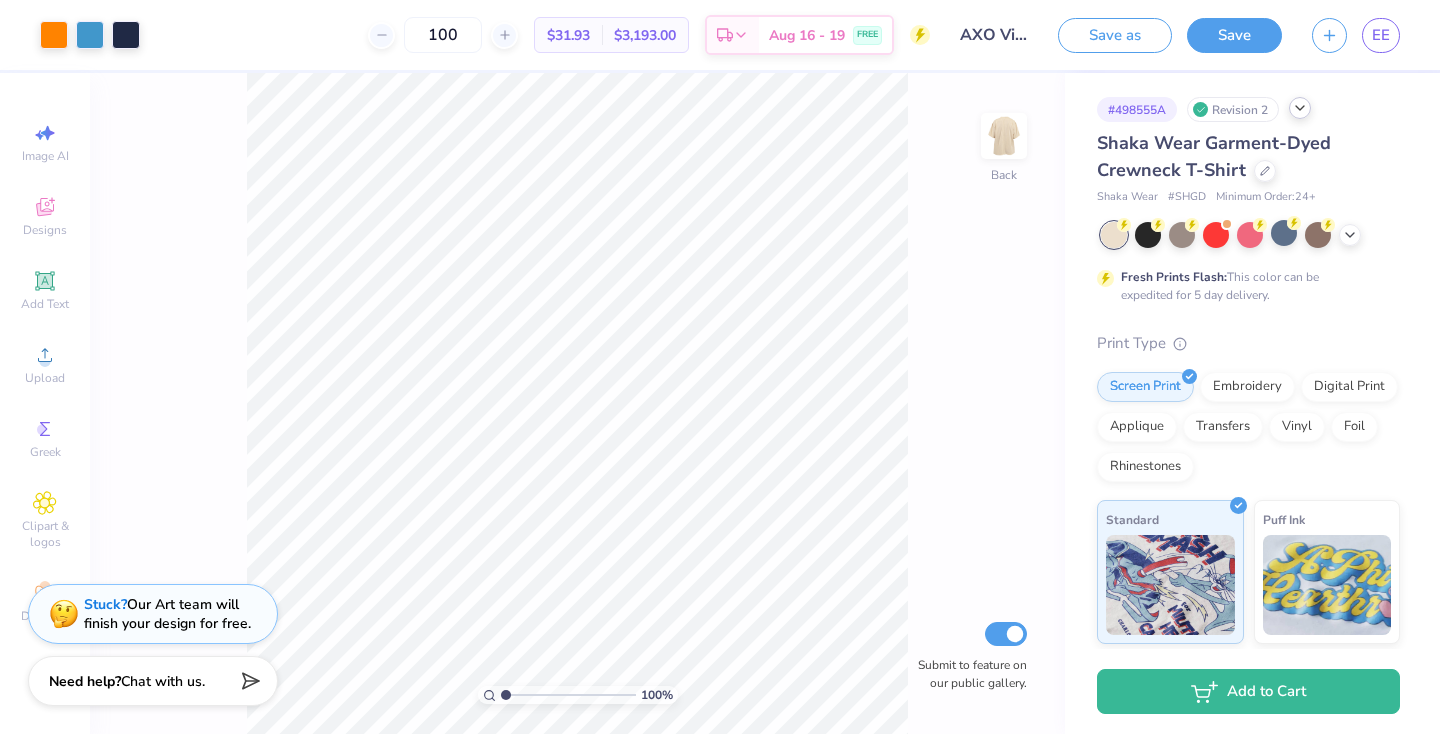 click 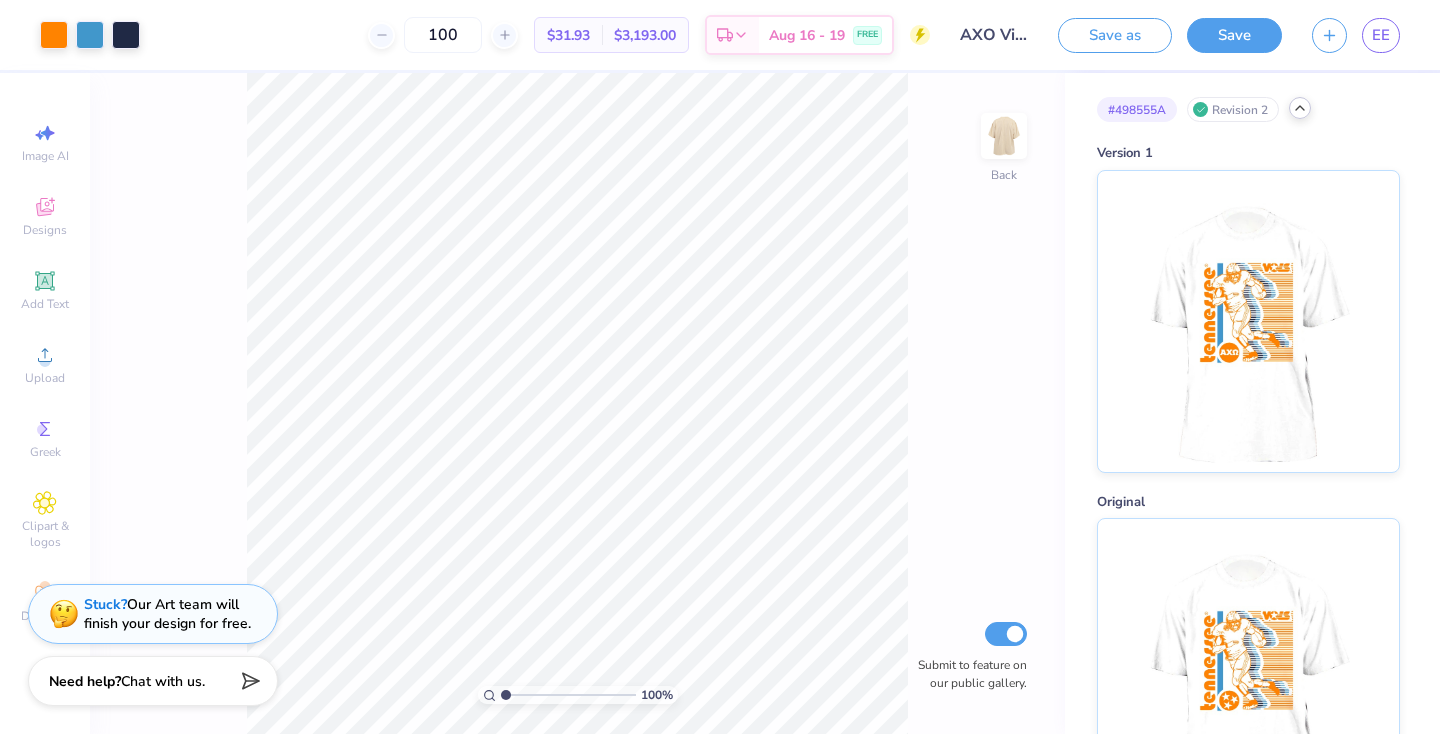 click 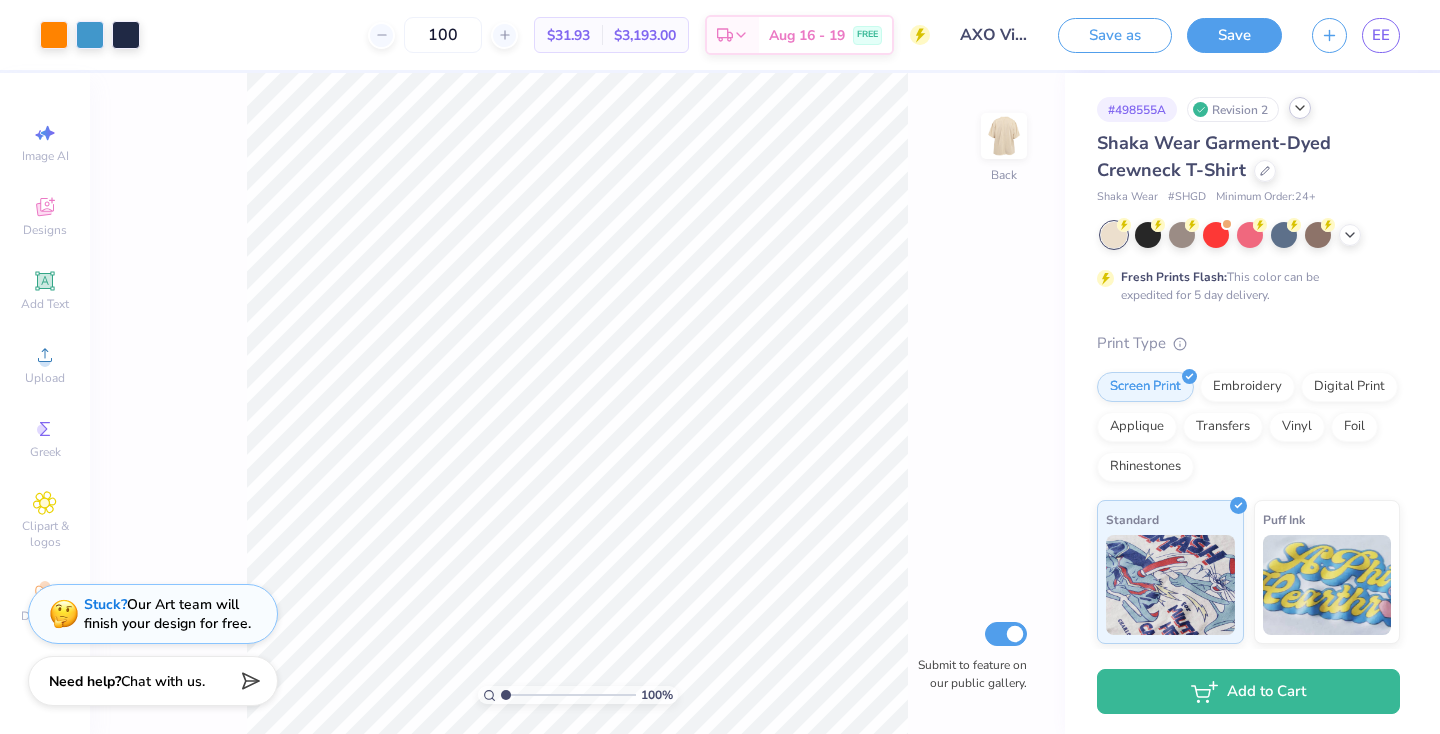 click 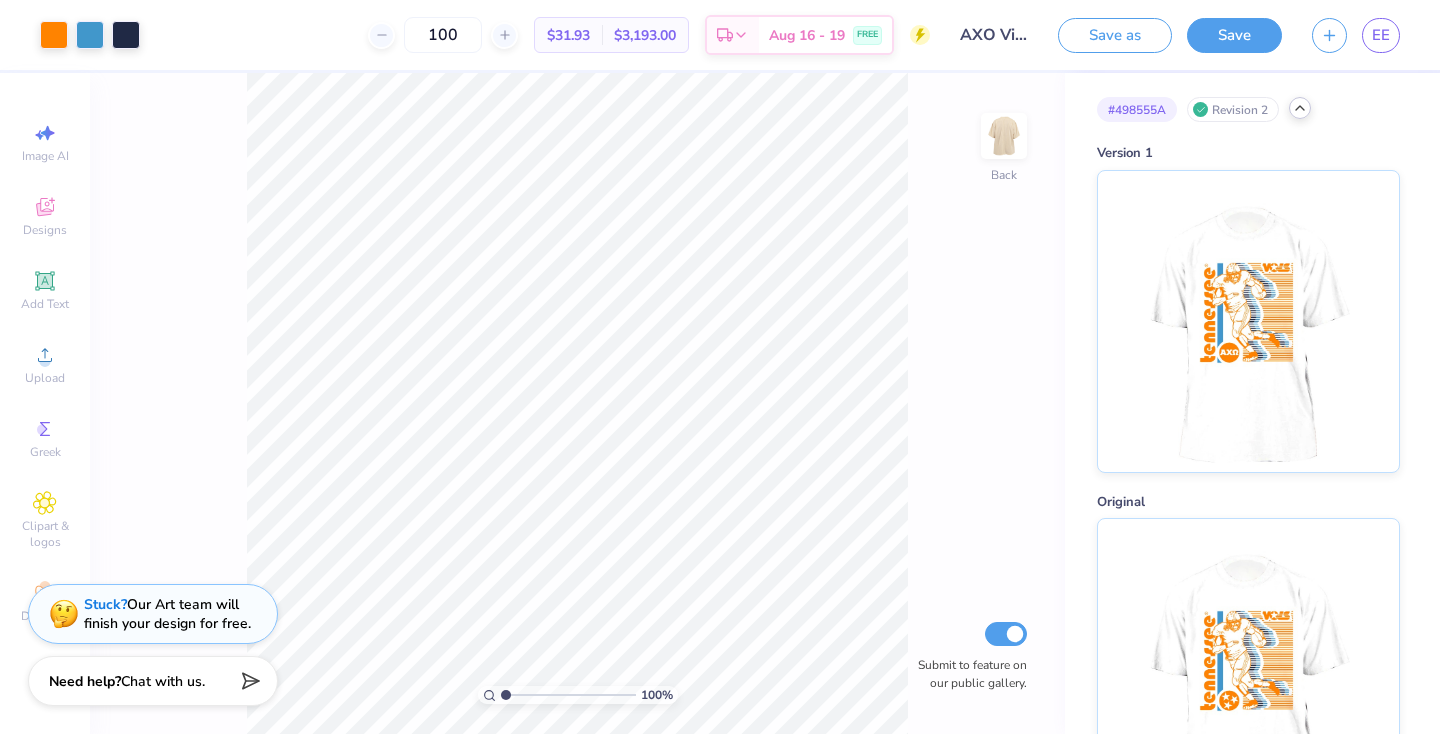 click 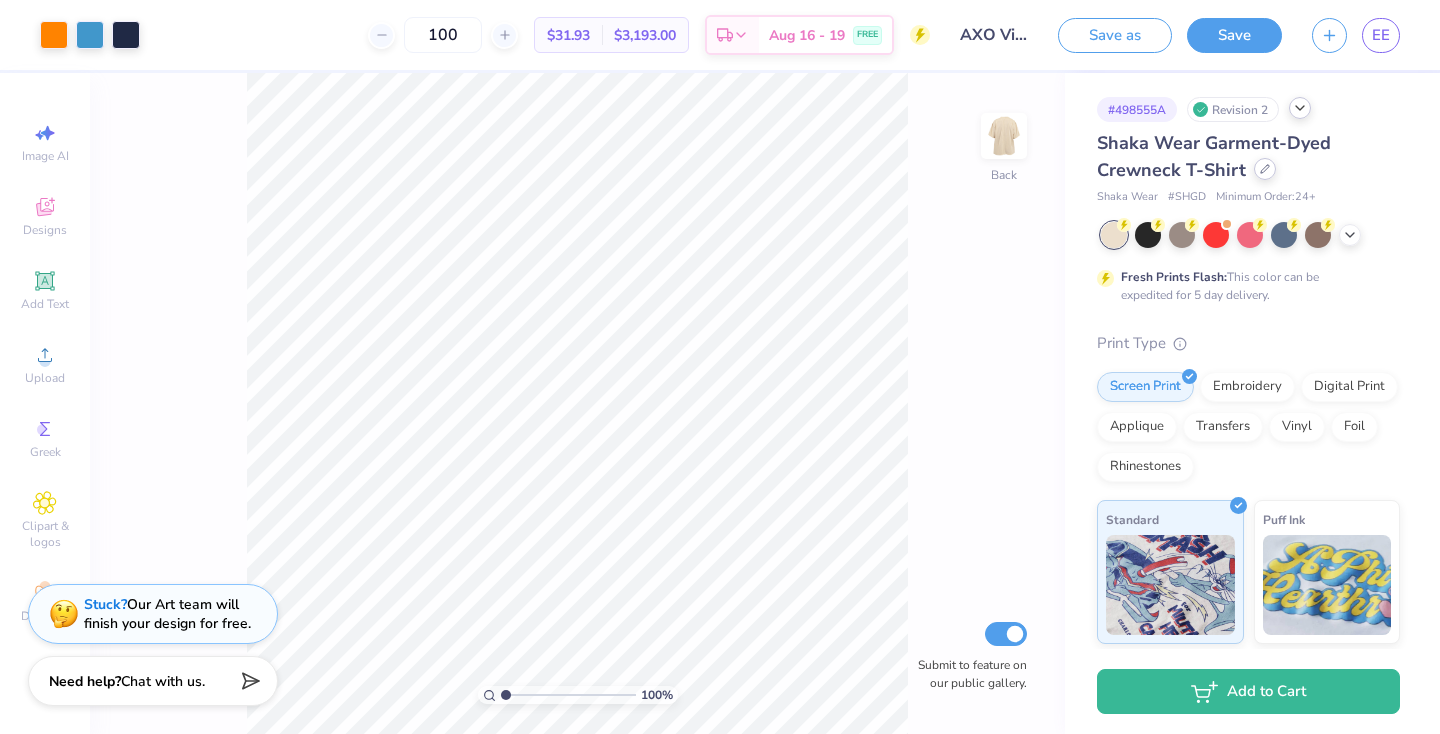 click 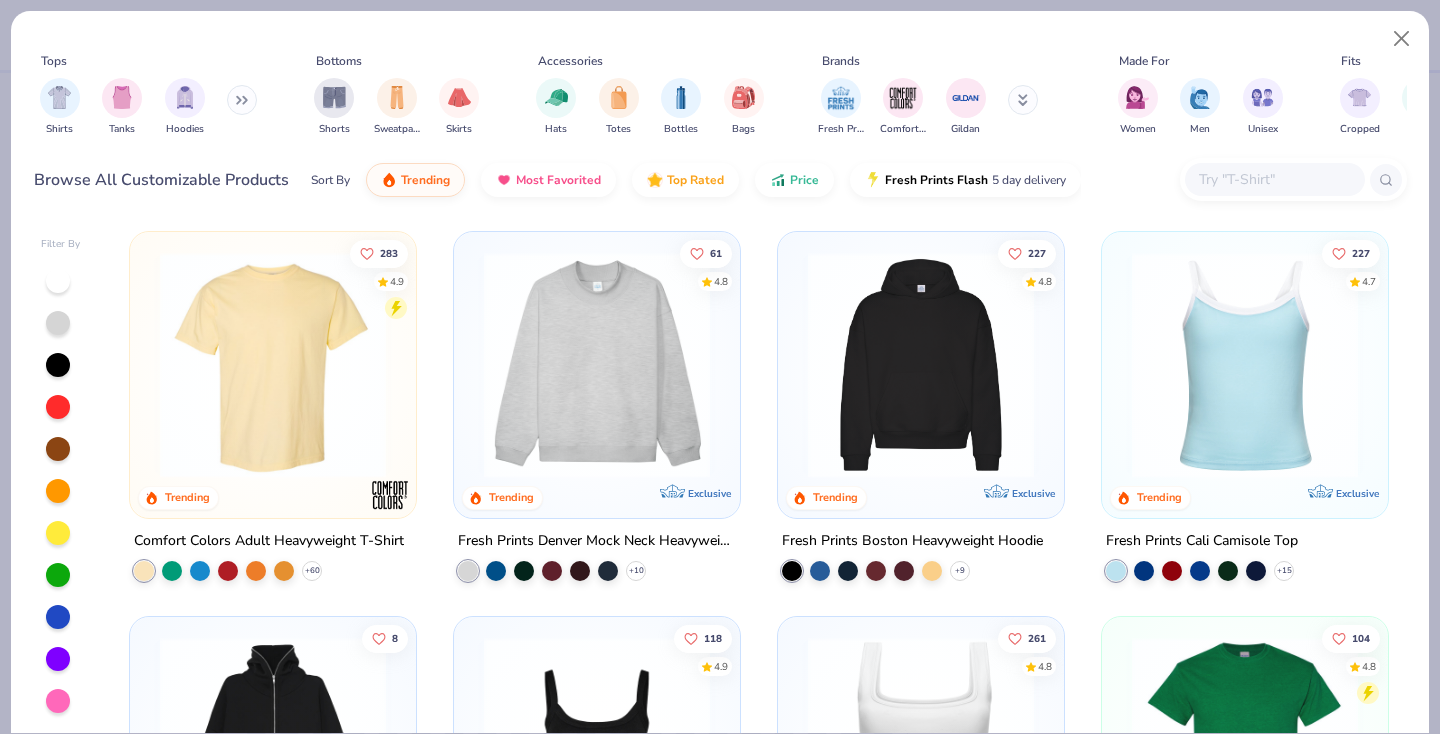 click at bounding box center (273, 365) 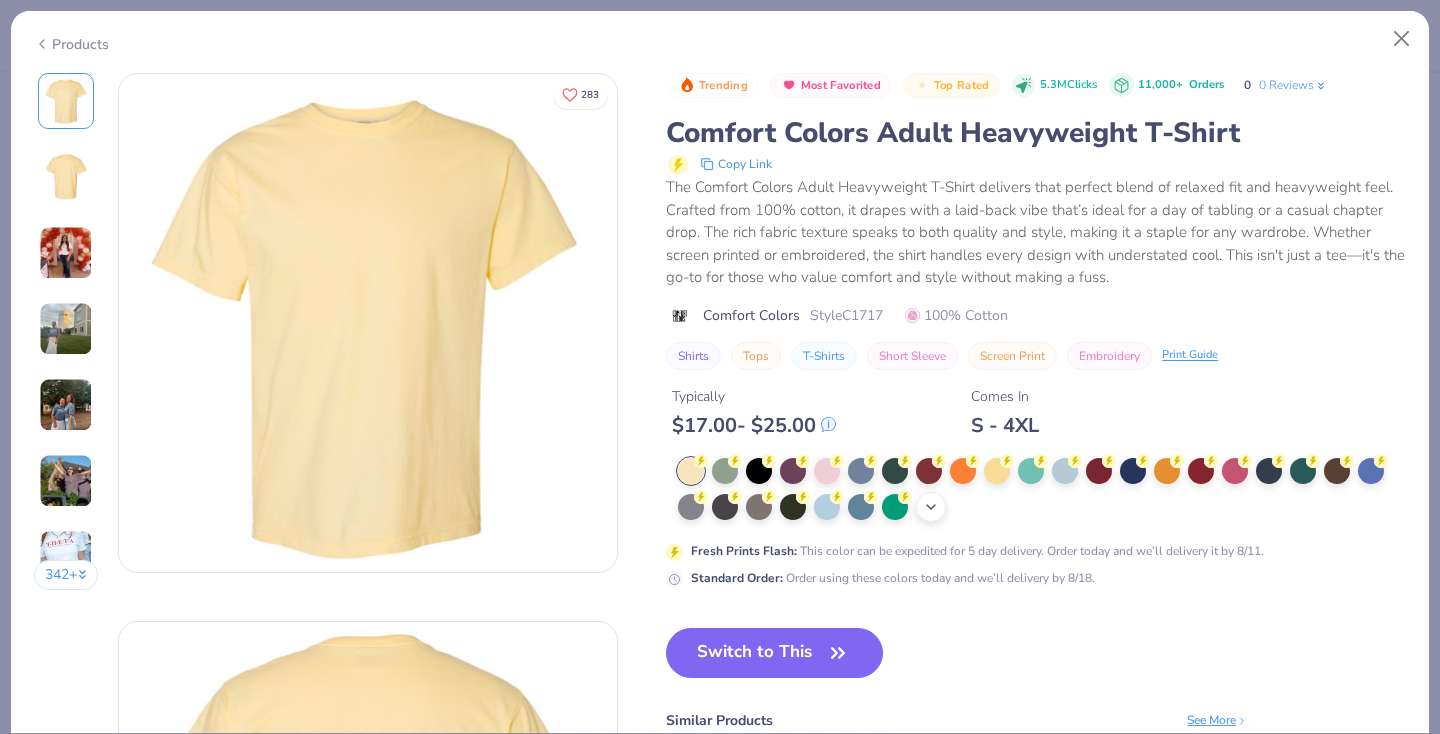 click 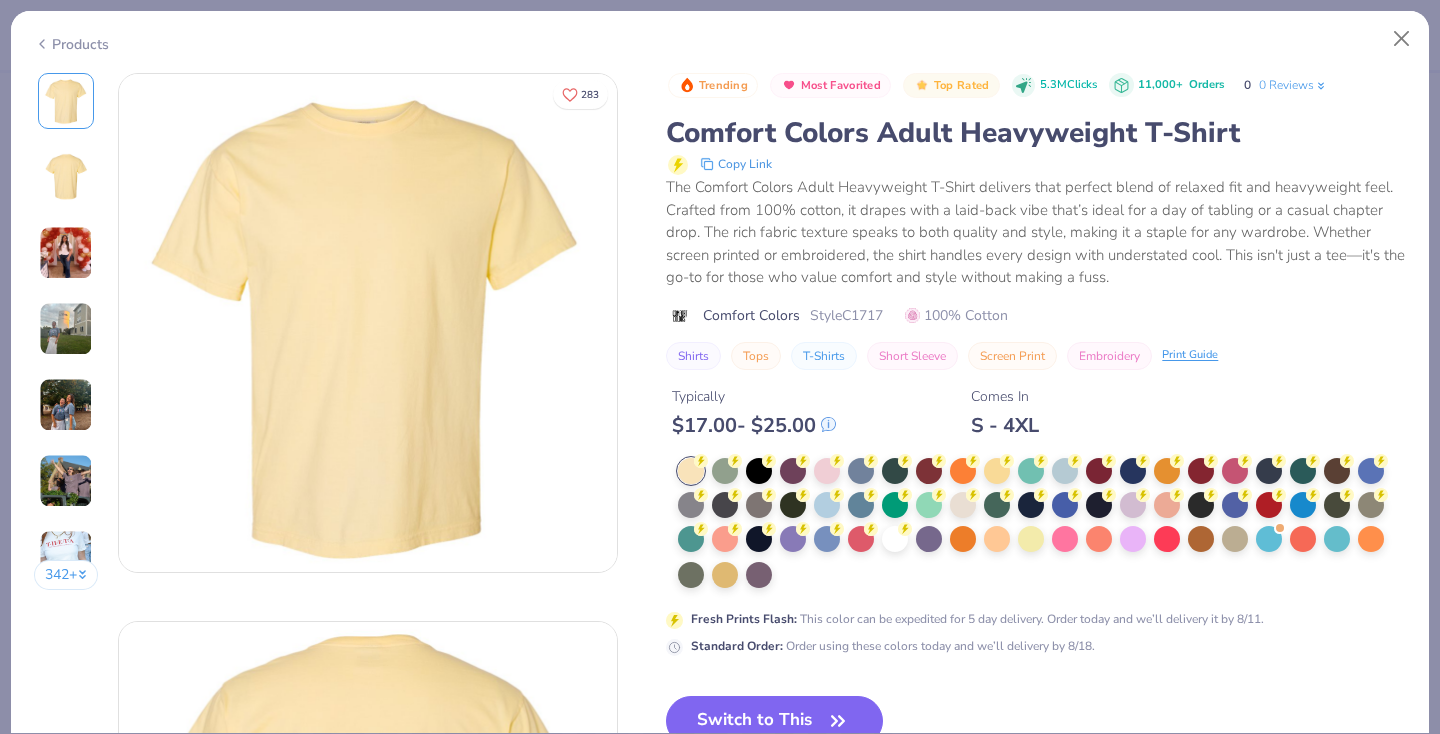 click at bounding box center [929, 471] 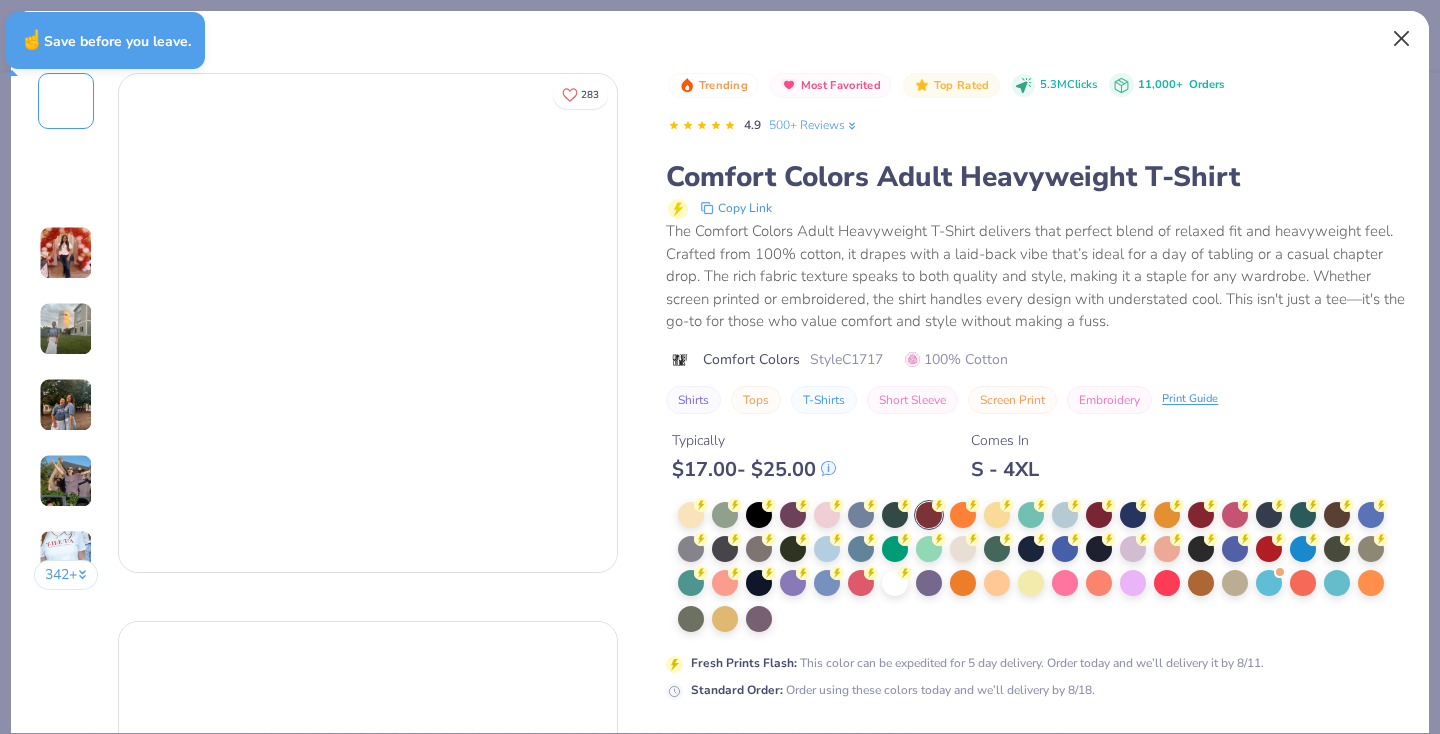 click at bounding box center (1402, 39) 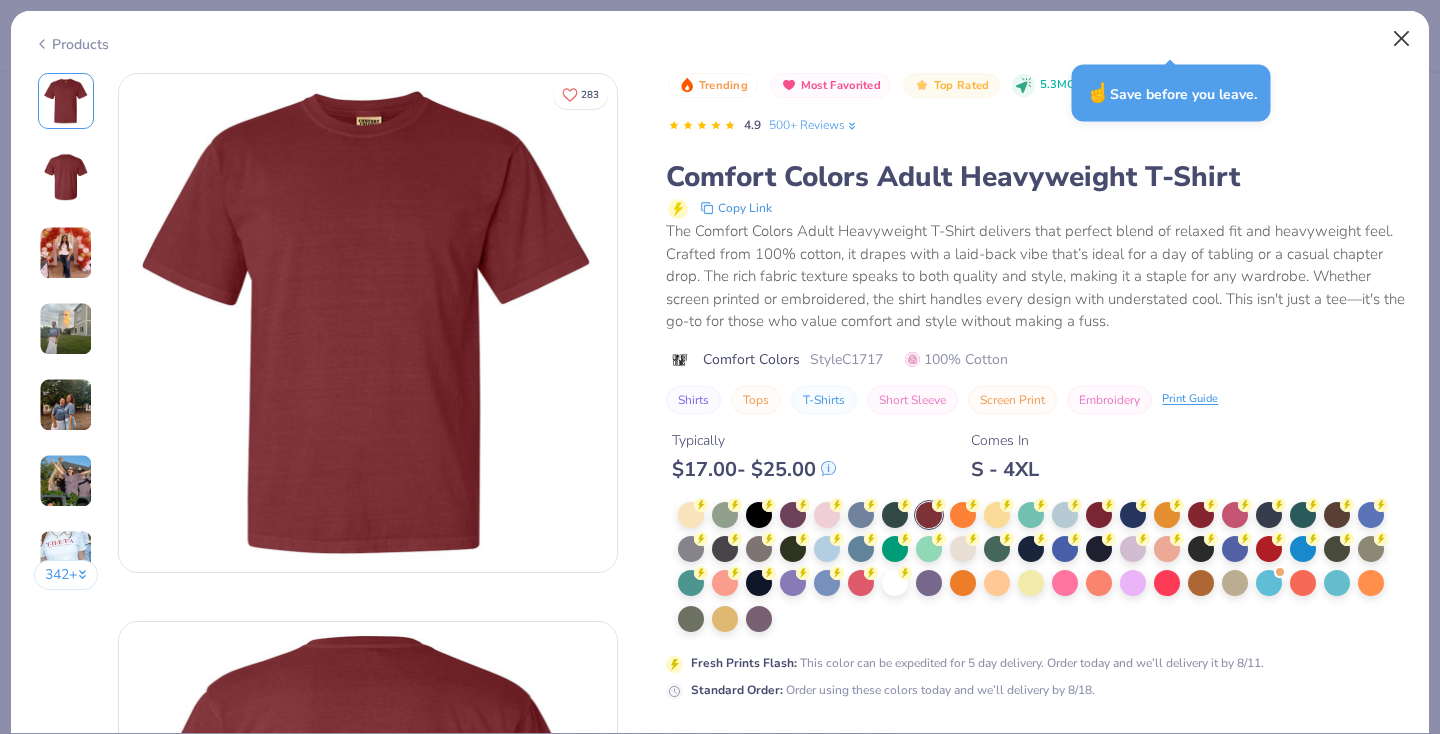 scroll, scrollTop: 0, scrollLeft: 0, axis: both 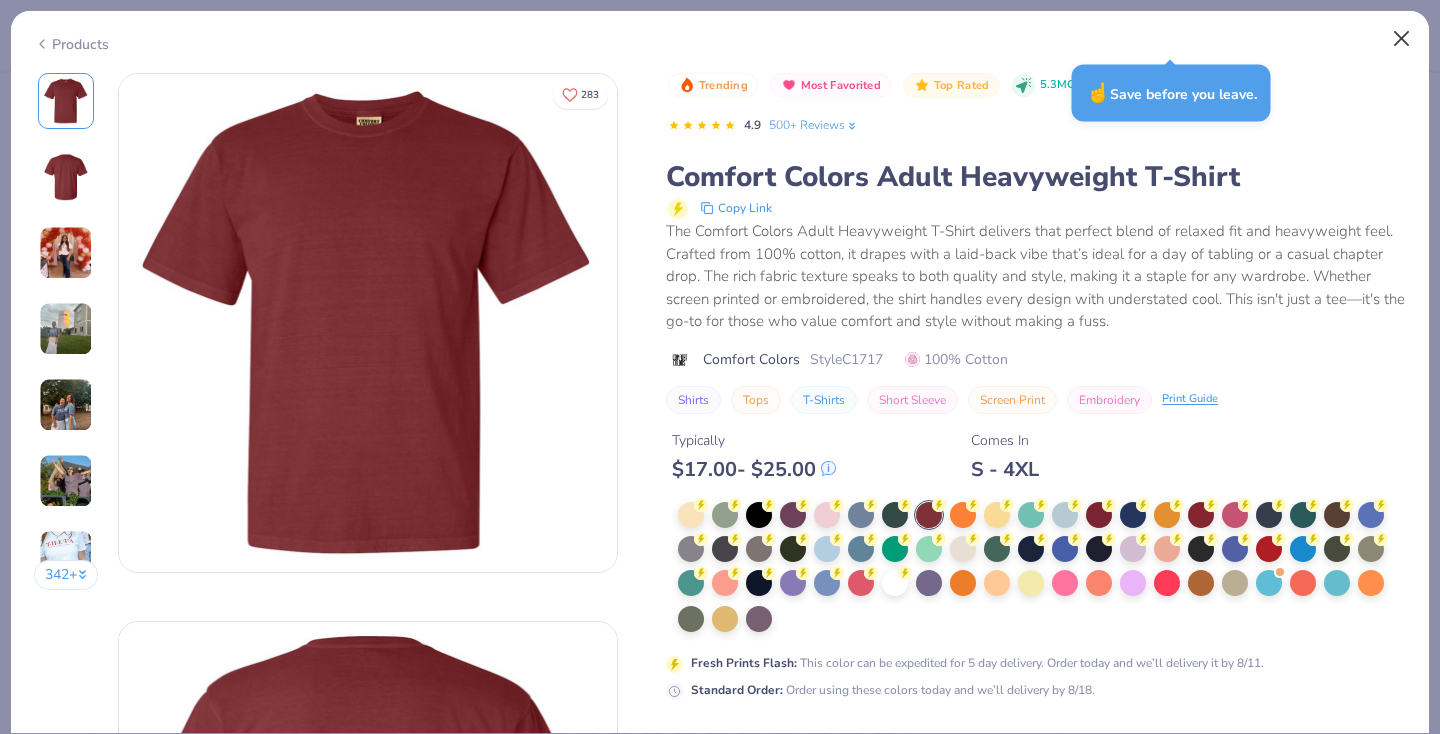 click at bounding box center [1402, 39] 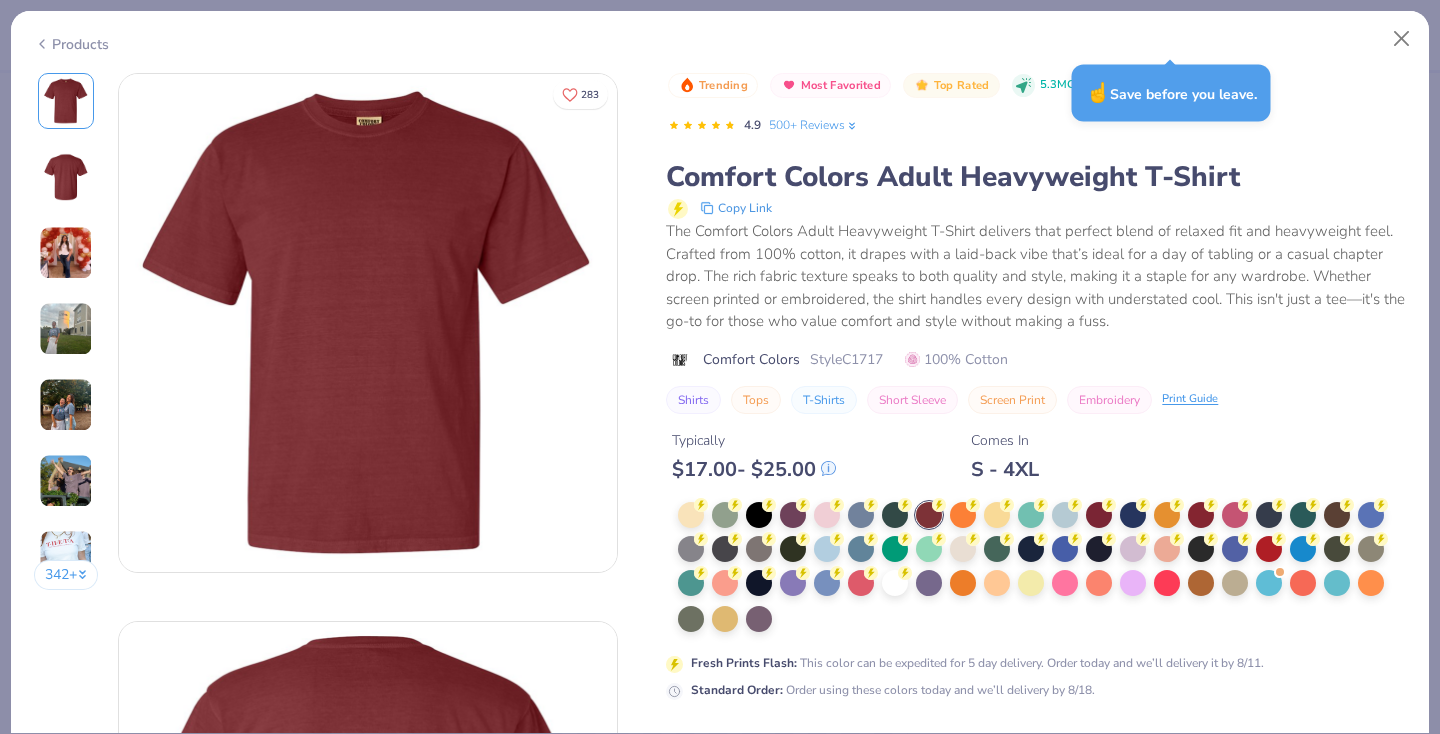 click on "Products" at bounding box center (720, 37) 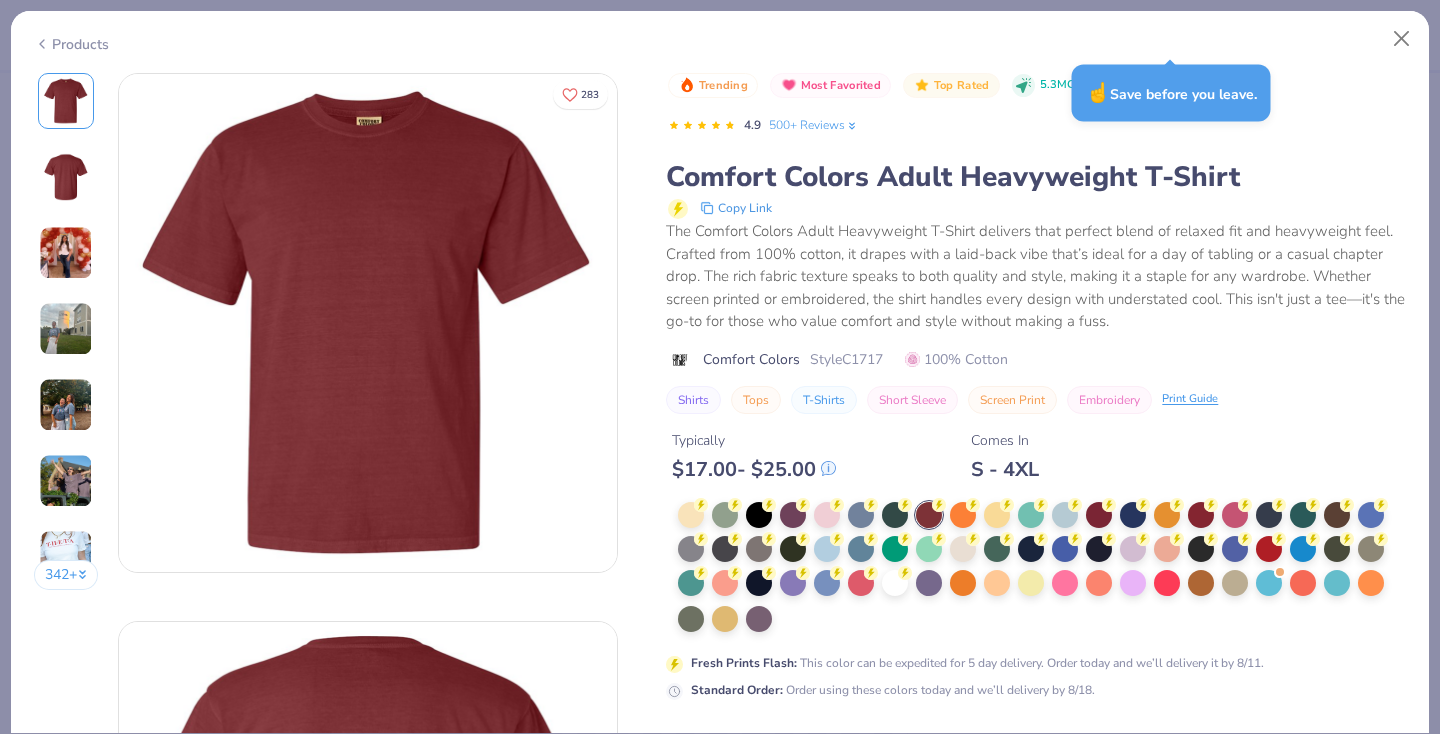 click on "Fresh Prints Flash :   This color can be expedited for 5 day delivery. Order today and we’ll delivery it by 8/11. Standard Order :   Order using these colors today and we’ll delivery by 8/18." at bounding box center [1036, 601] 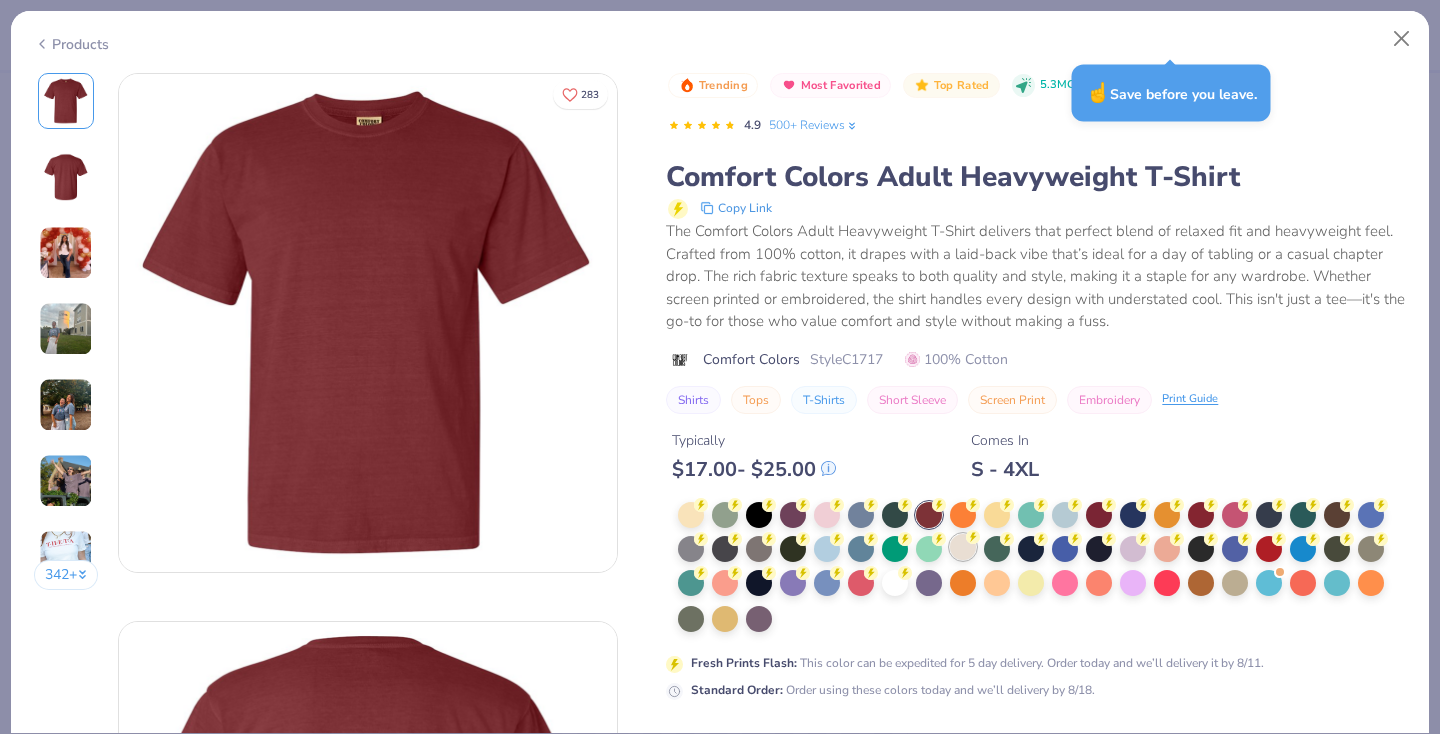 click at bounding box center (1402, 39) 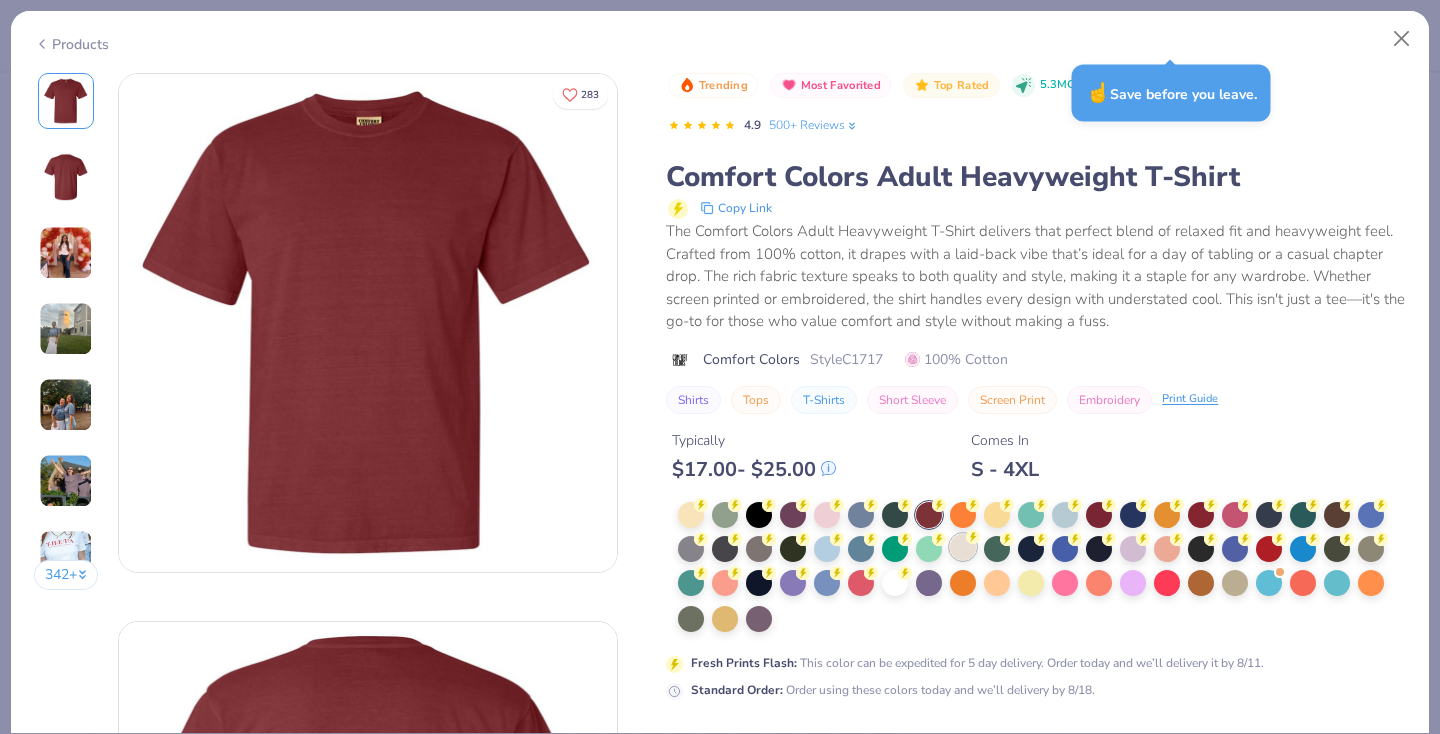 click at bounding box center [963, 547] 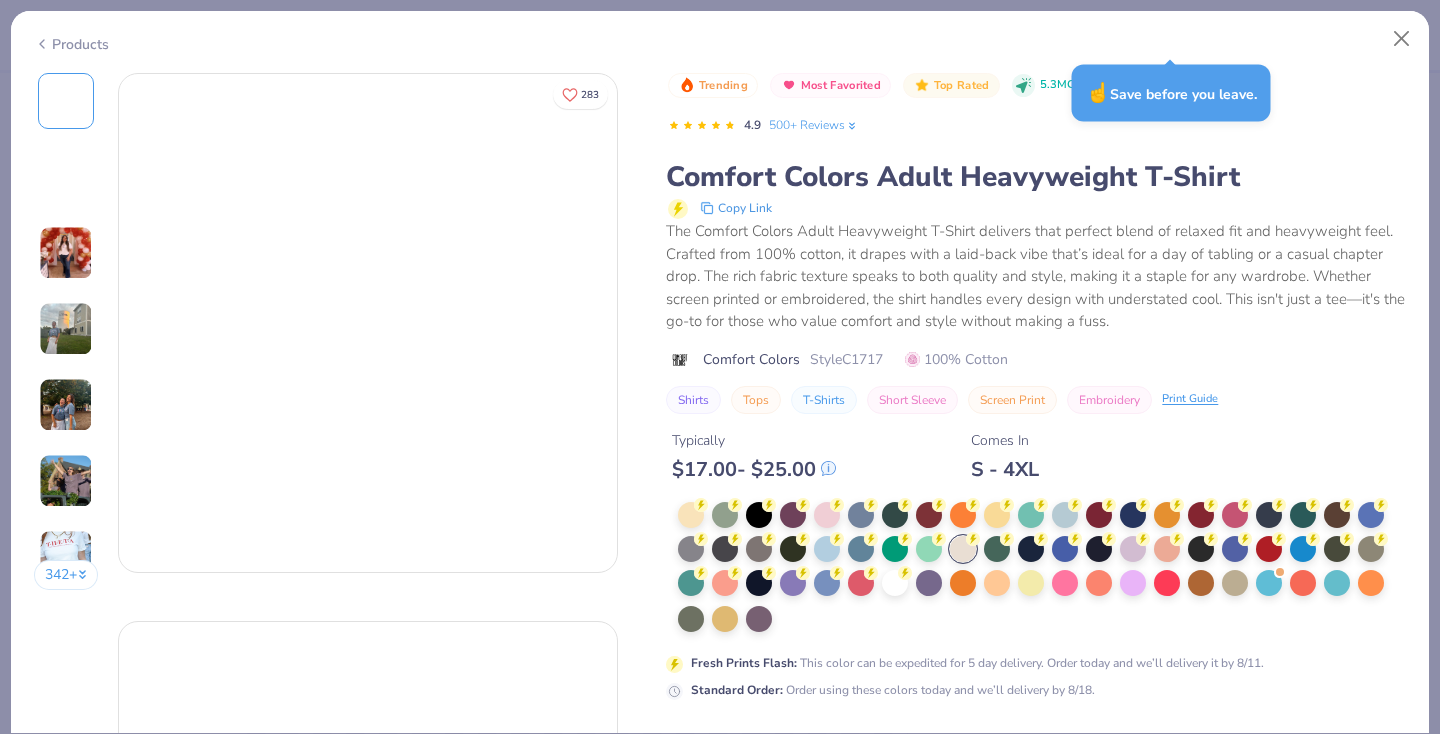 scroll, scrollTop: 118, scrollLeft: 0, axis: vertical 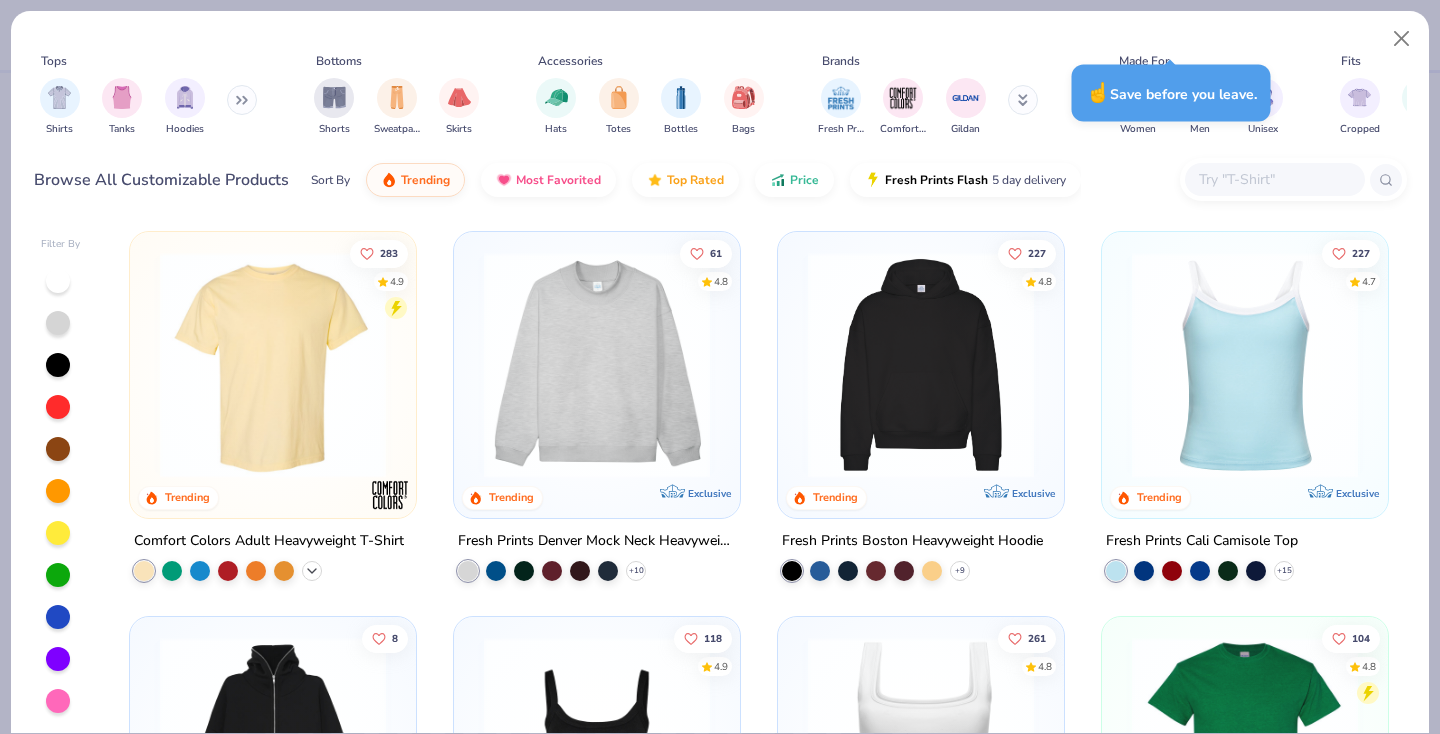 click 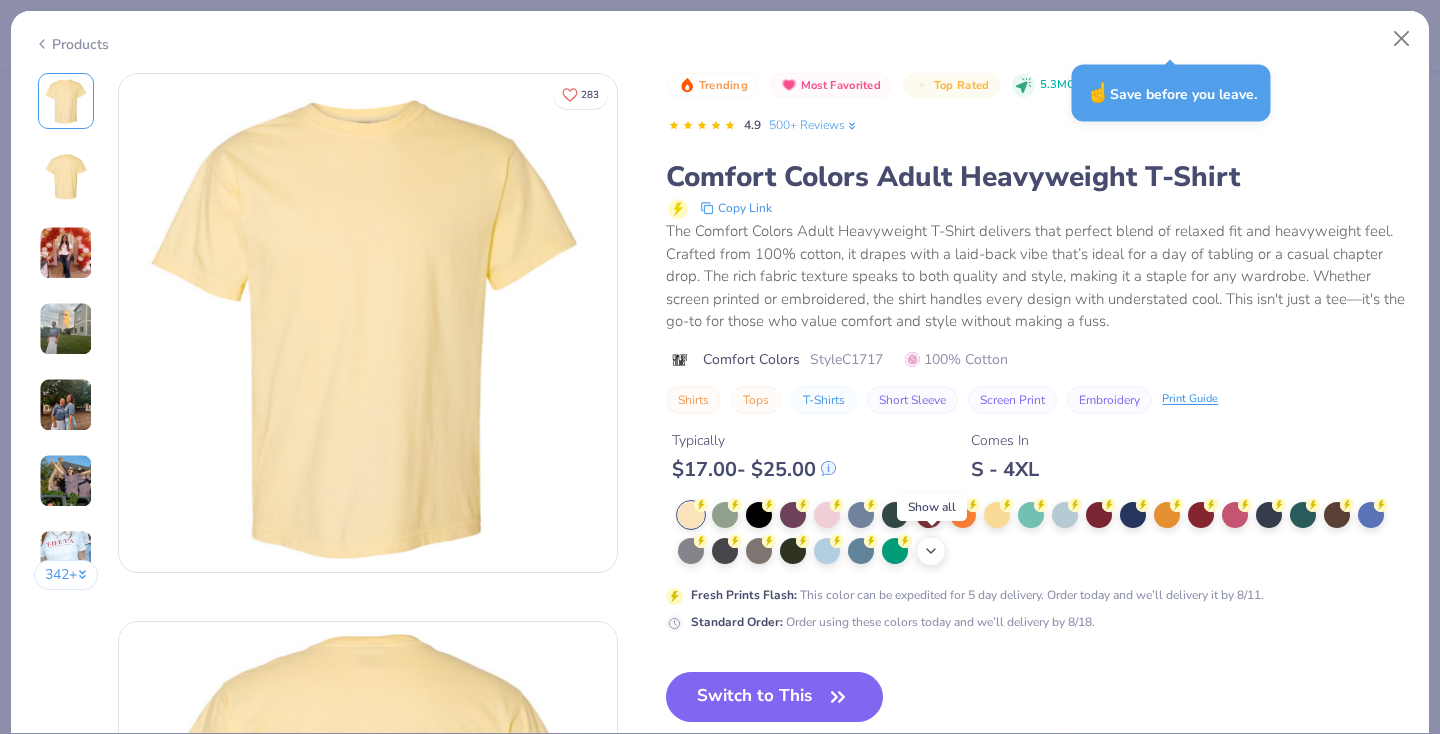 click 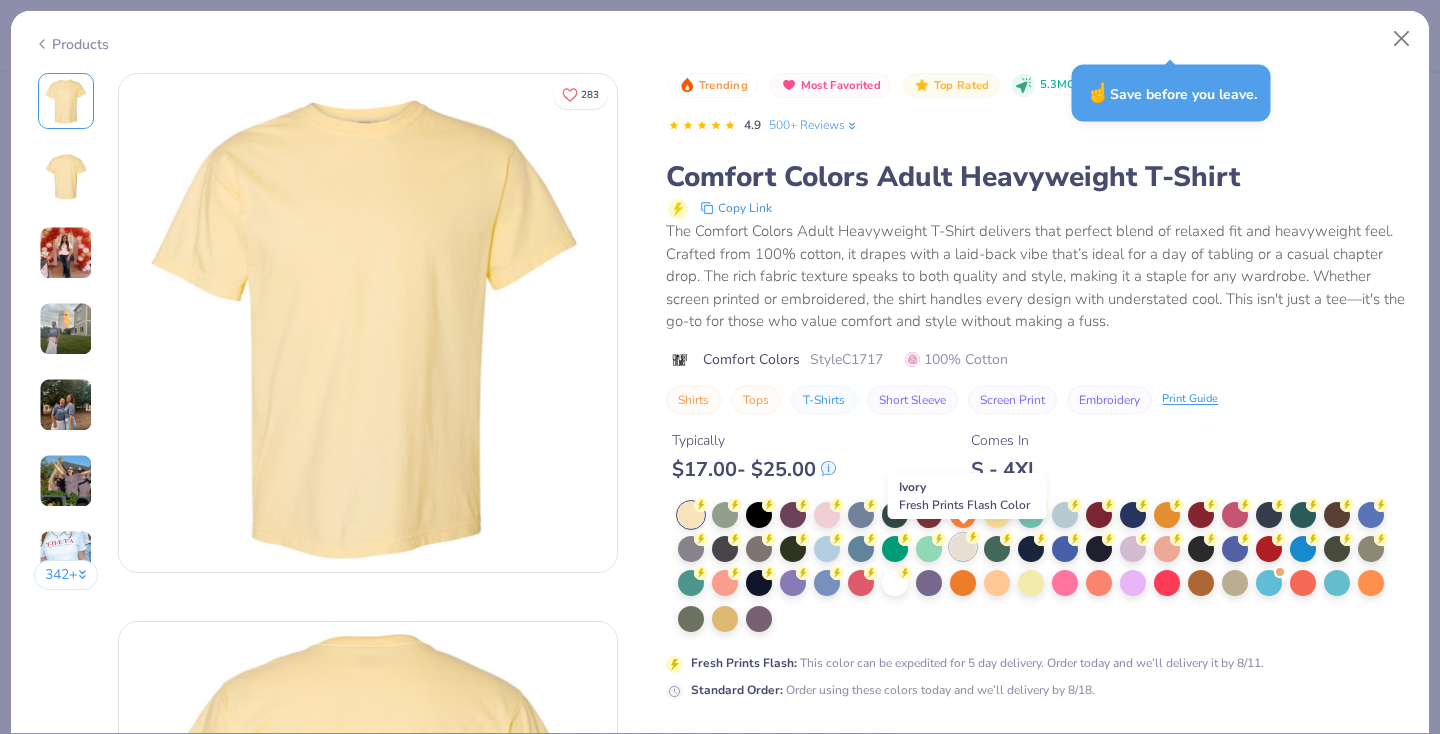 click at bounding box center (963, 547) 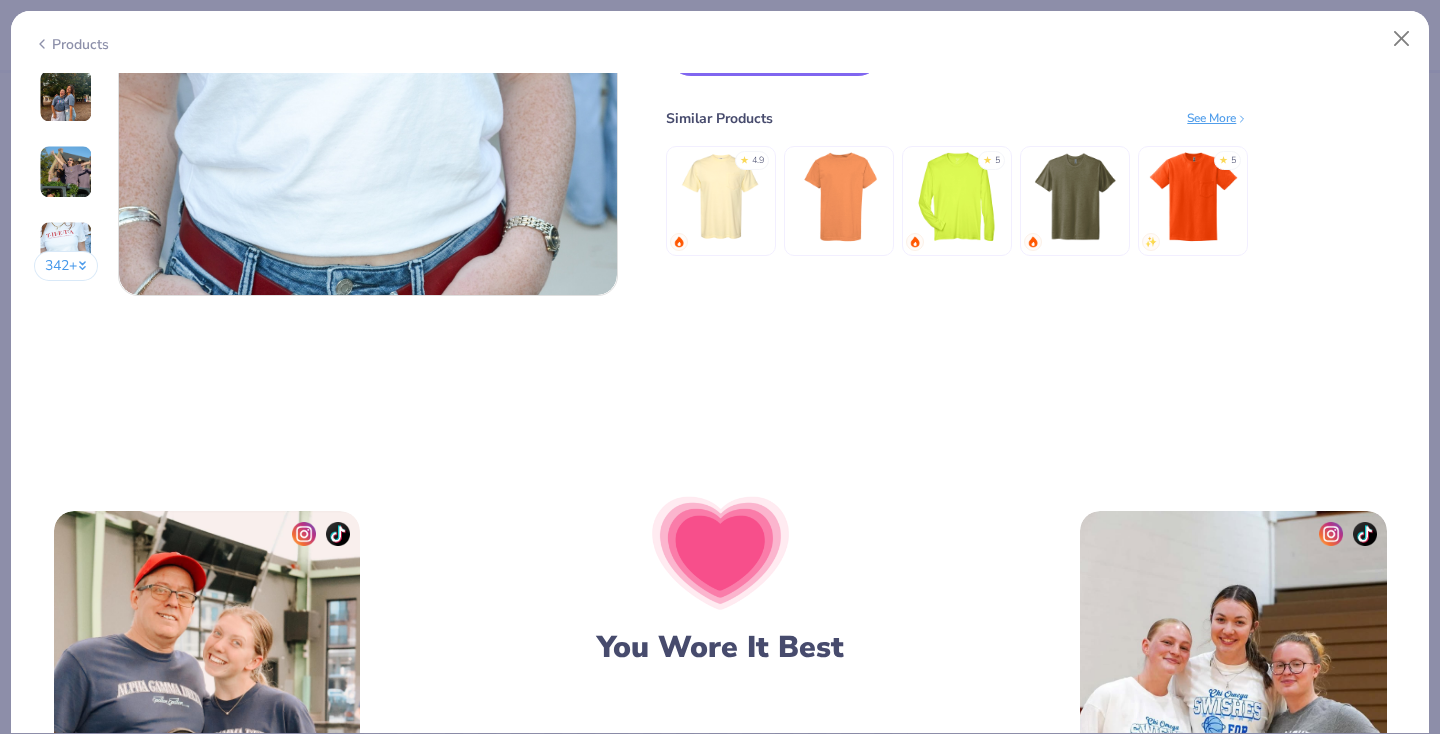 scroll, scrollTop: 2931, scrollLeft: 0, axis: vertical 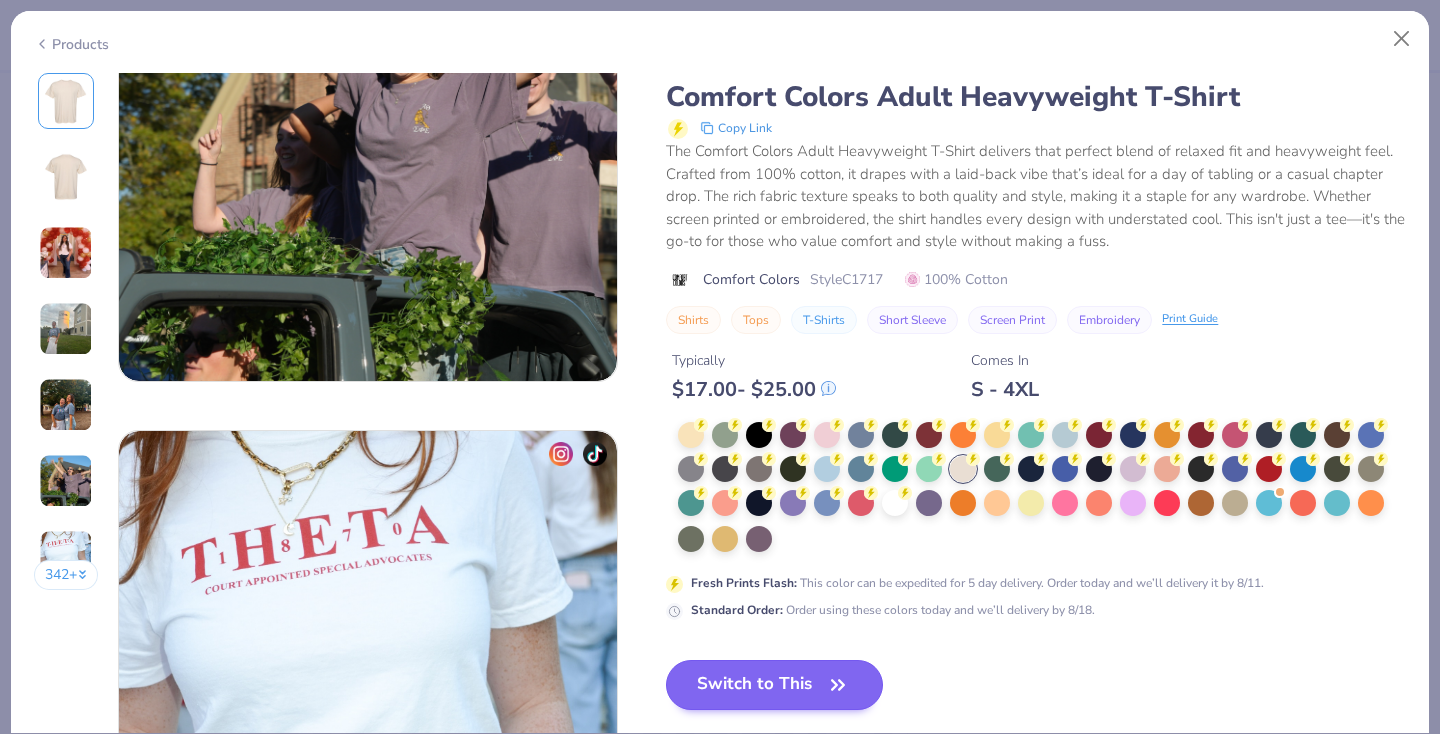 click on "Switch to This" at bounding box center [774, 685] 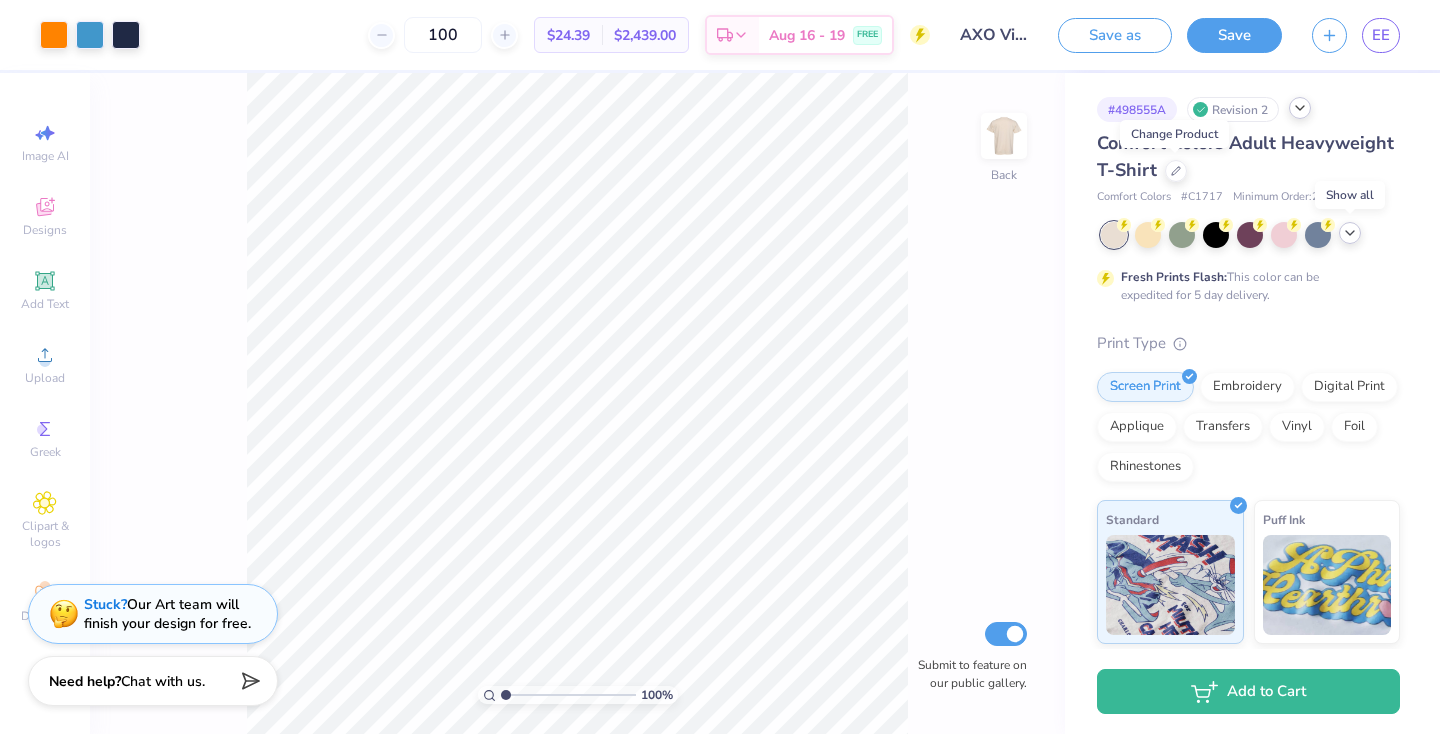 click 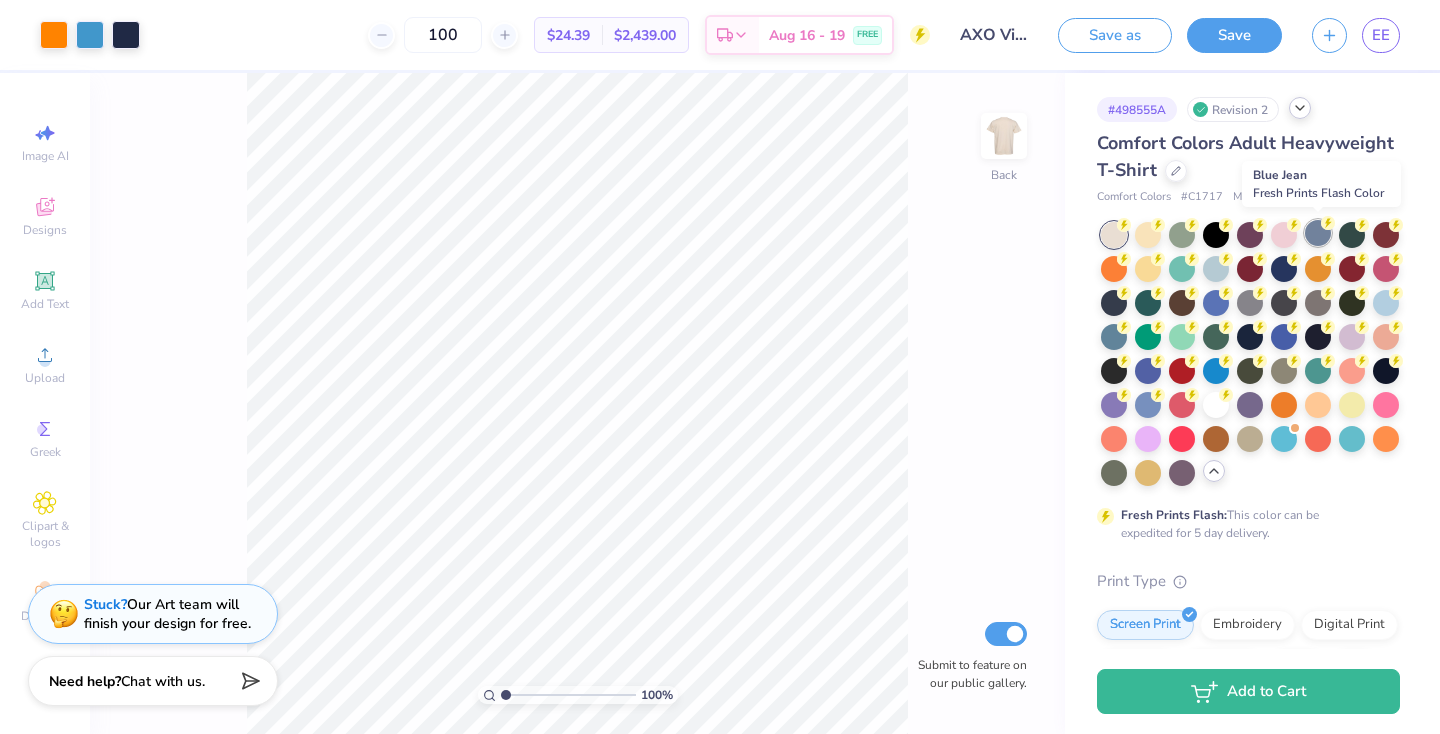 click at bounding box center (1318, 233) 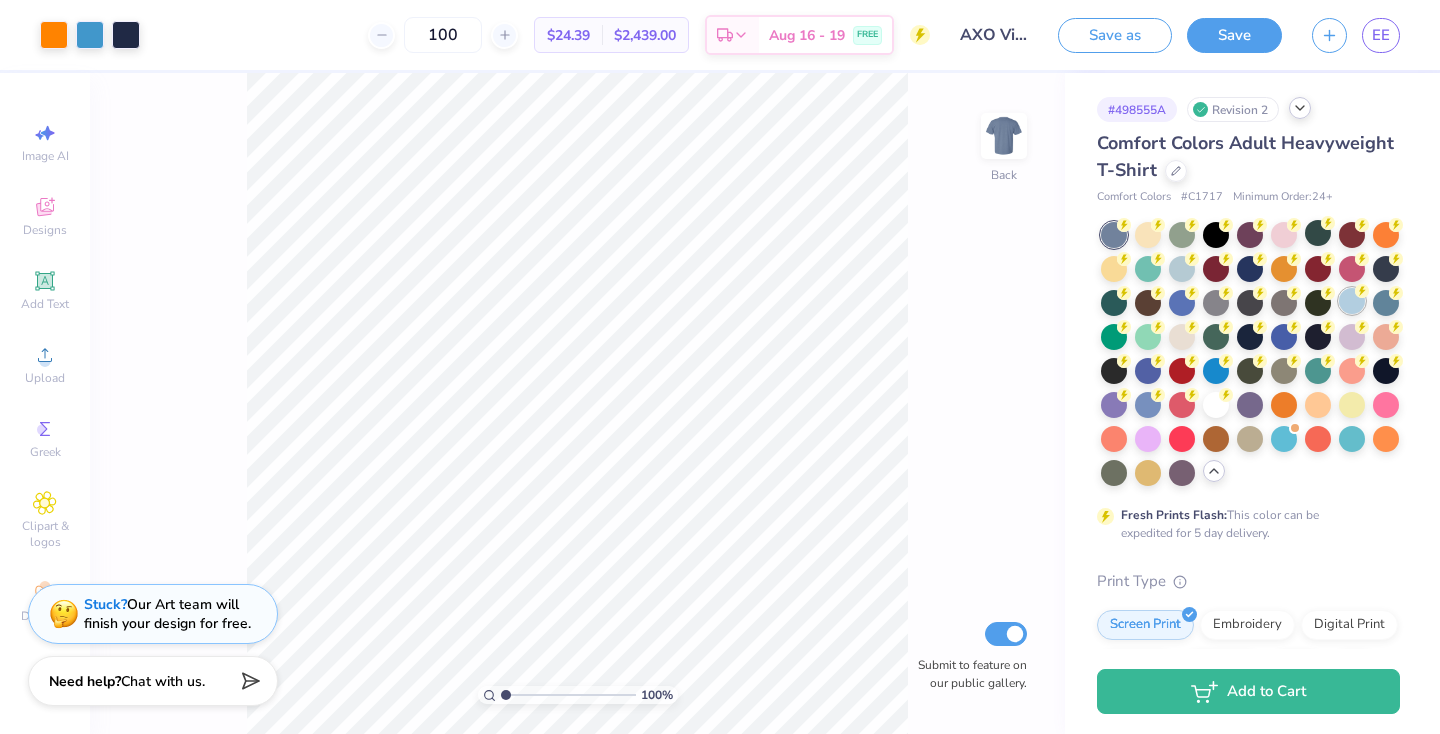 click at bounding box center (1352, 301) 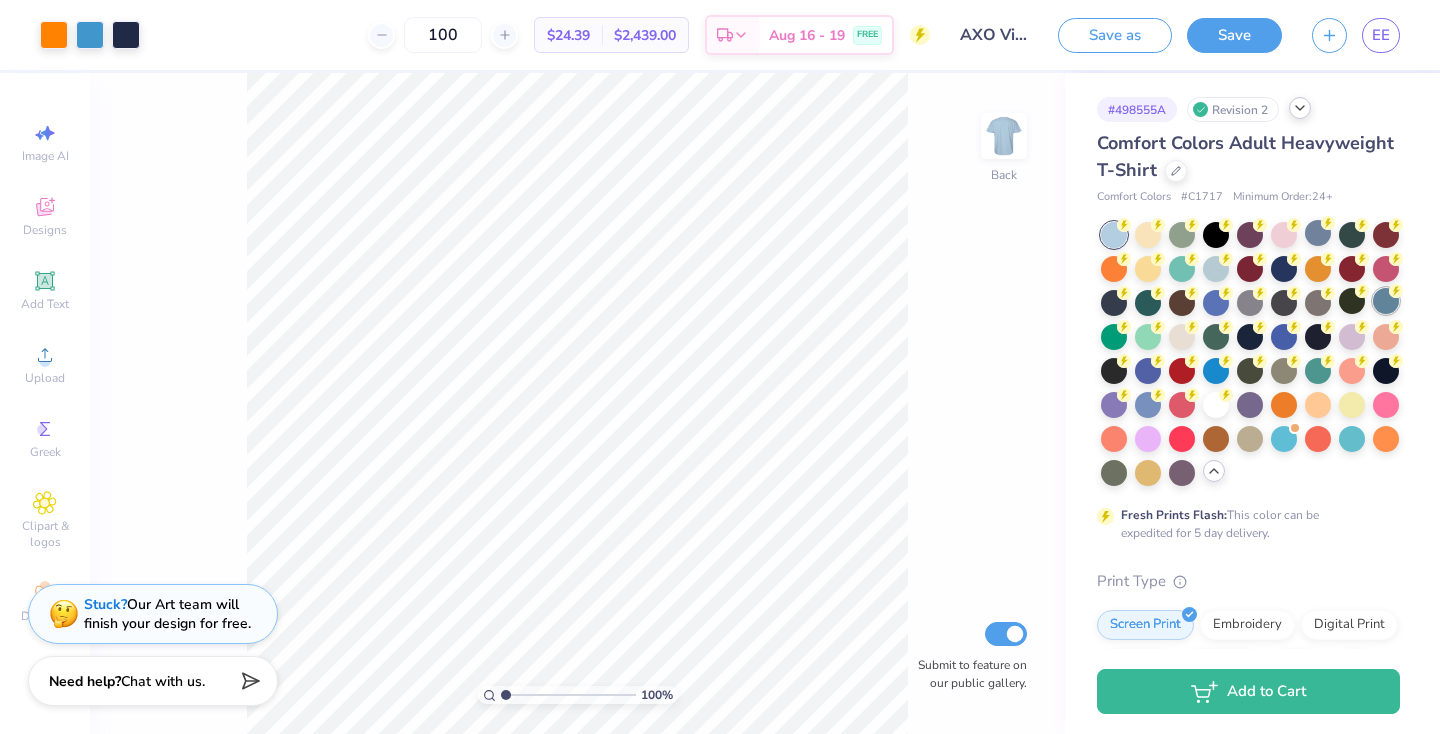 click at bounding box center (1386, 301) 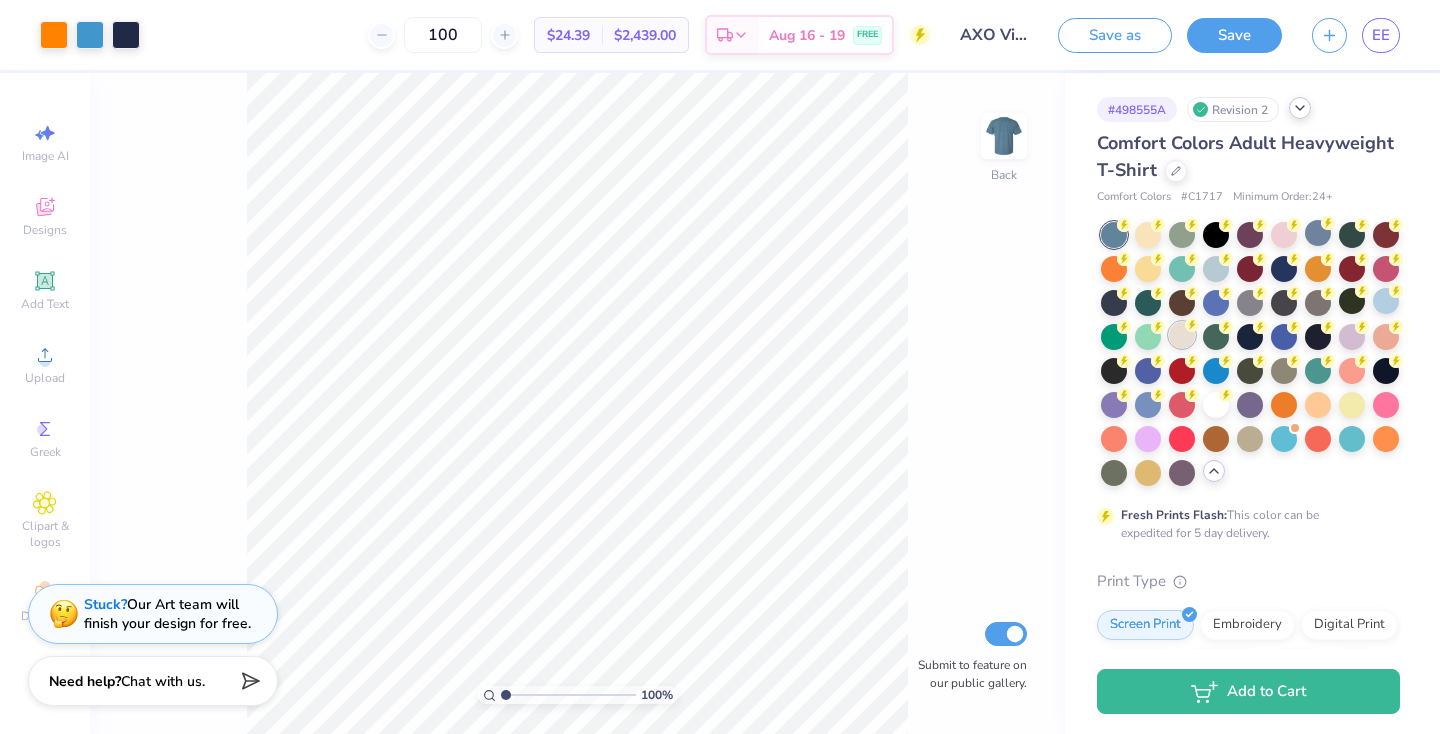 click at bounding box center [1182, 335] 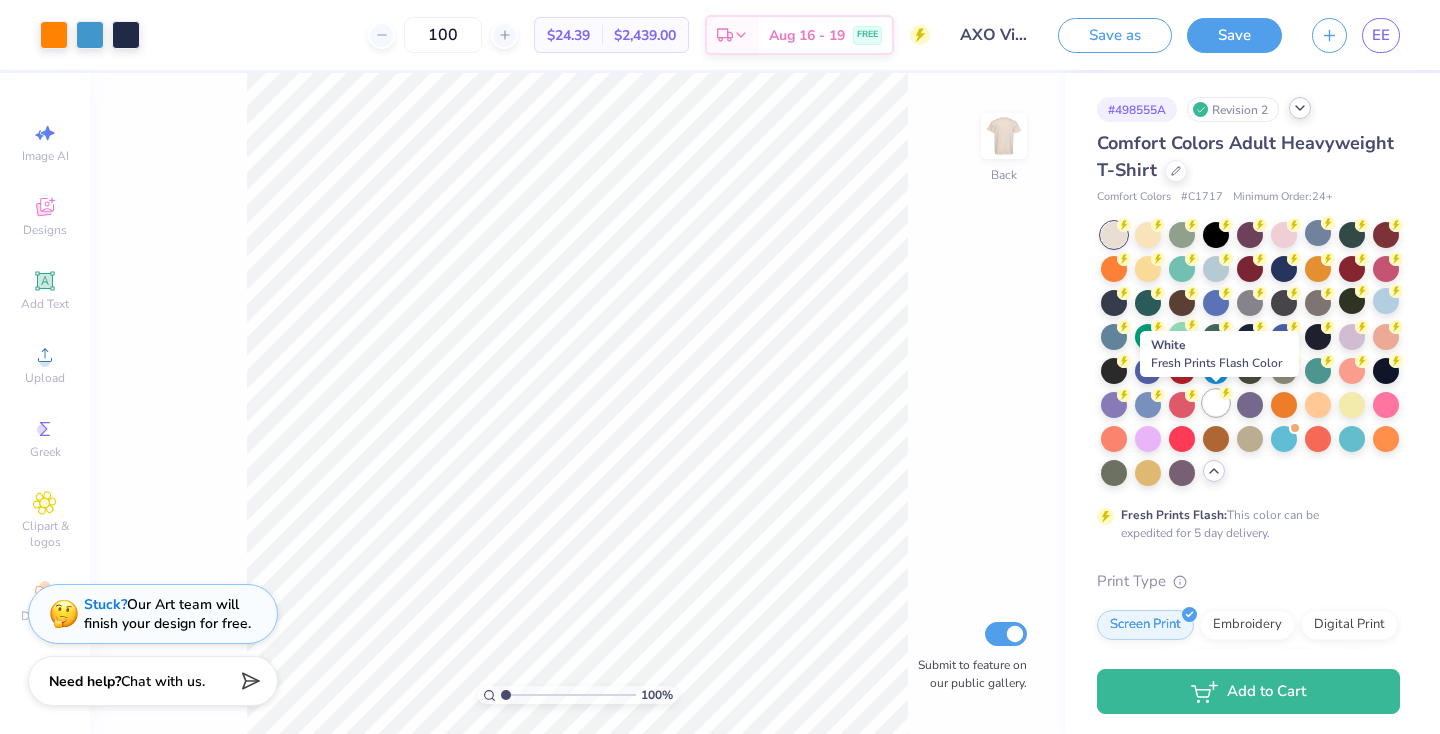 click at bounding box center [1216, 403] 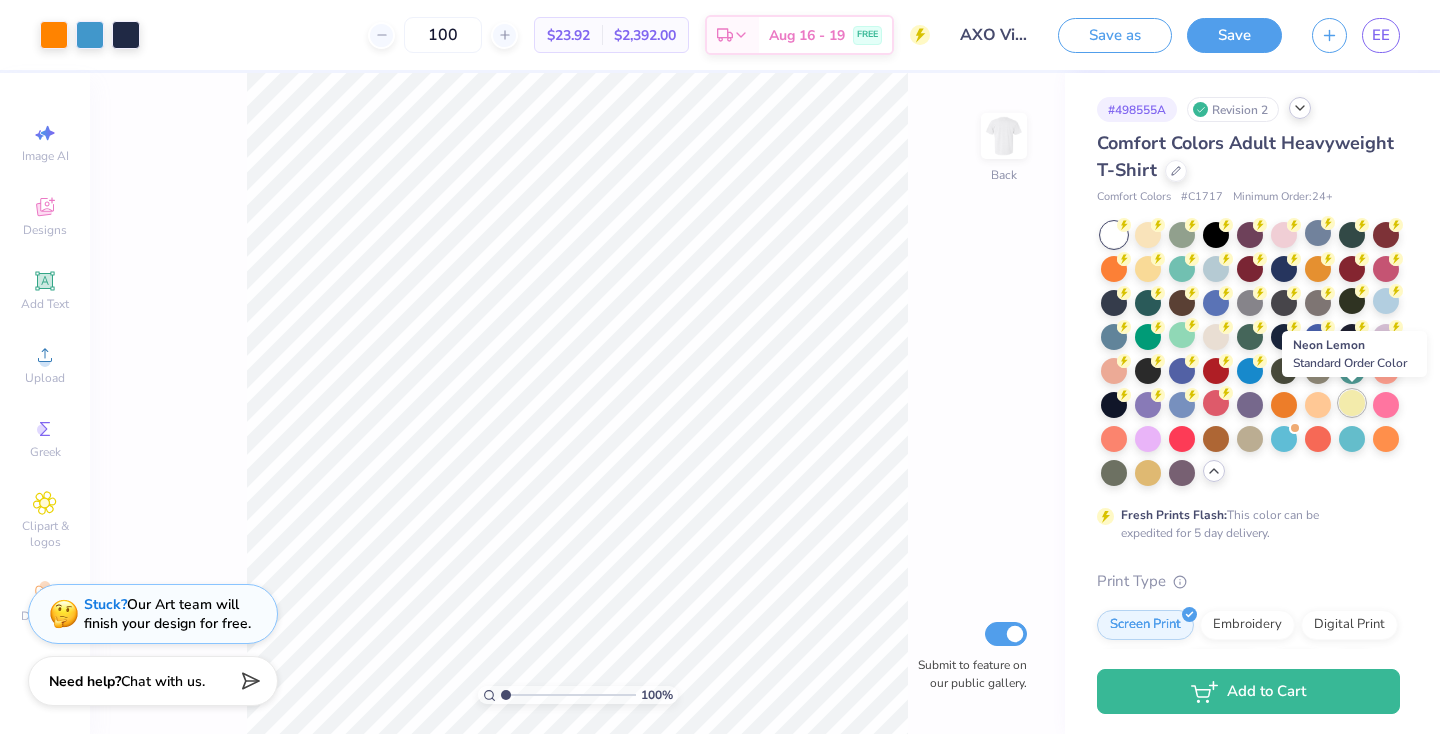 click at bounding box center (1352, 403) 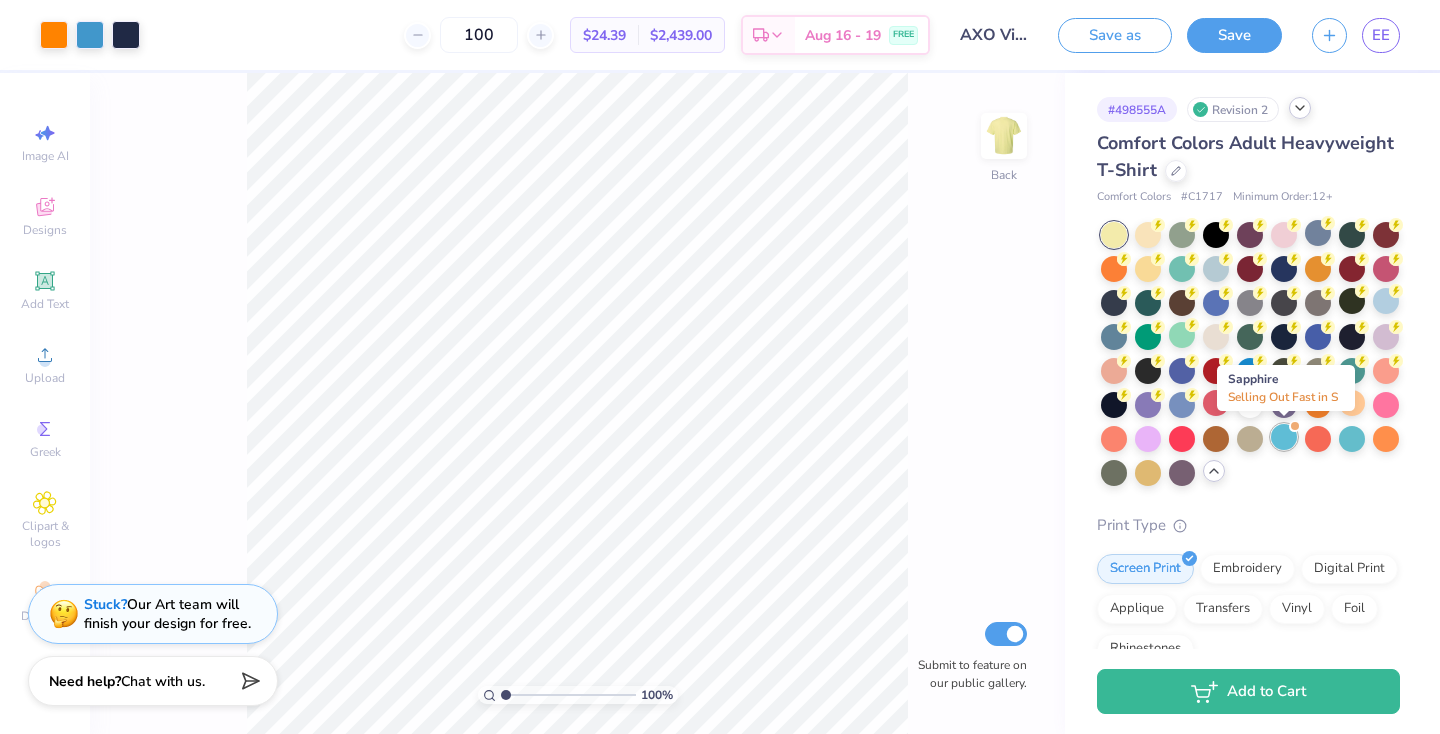 click at bounding box center [1284, 437] 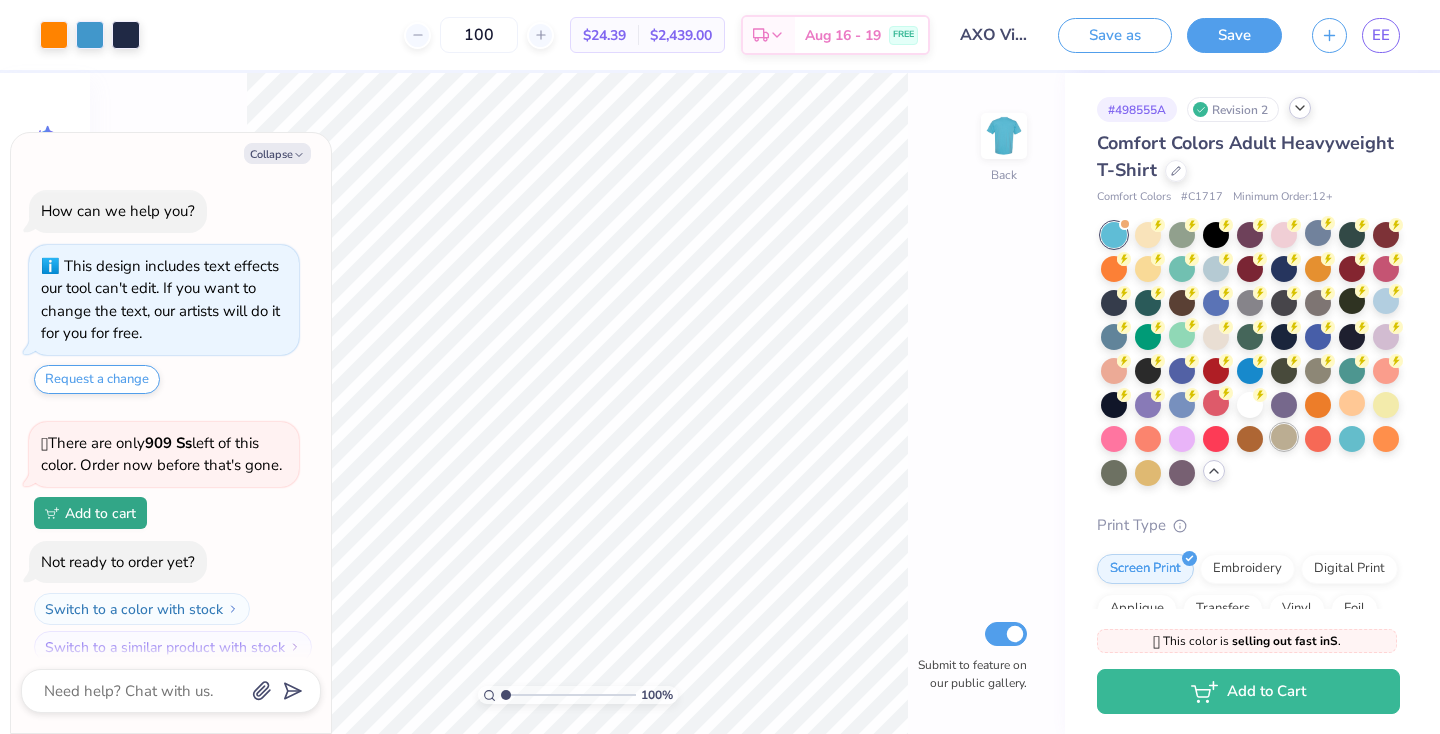 scroll, scrollTop: 284, scrollLeft: 0, axis: vertical 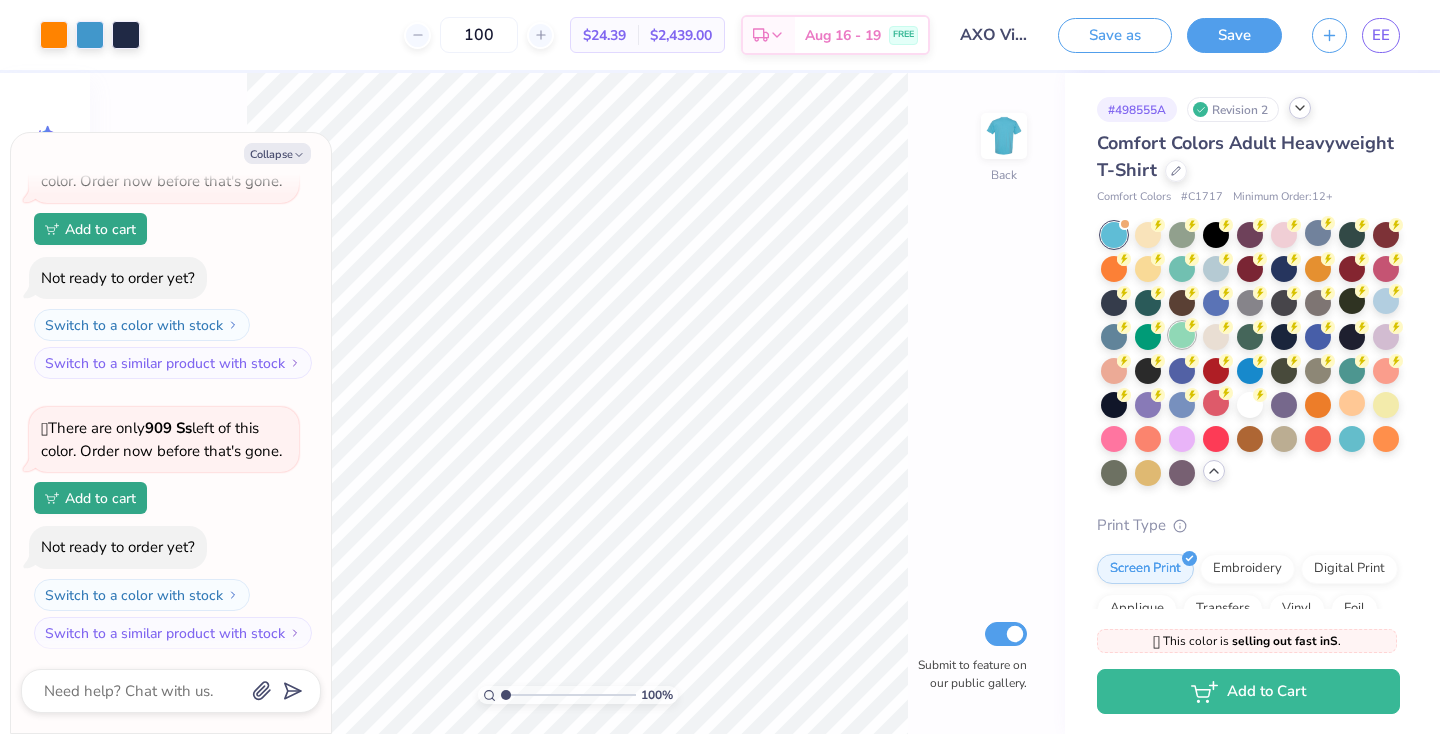 click at bounding box center [1182, 335] 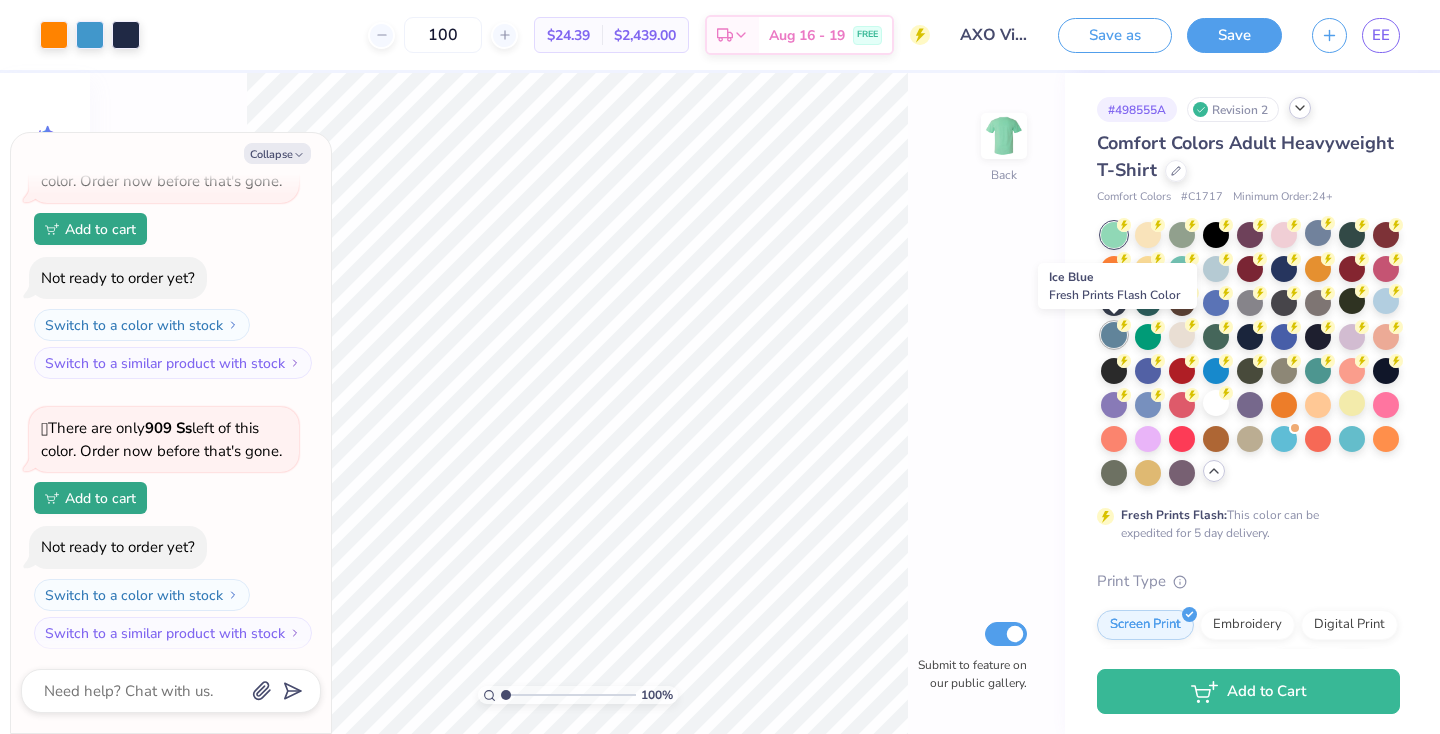 click at bounding box center [1114, 335] 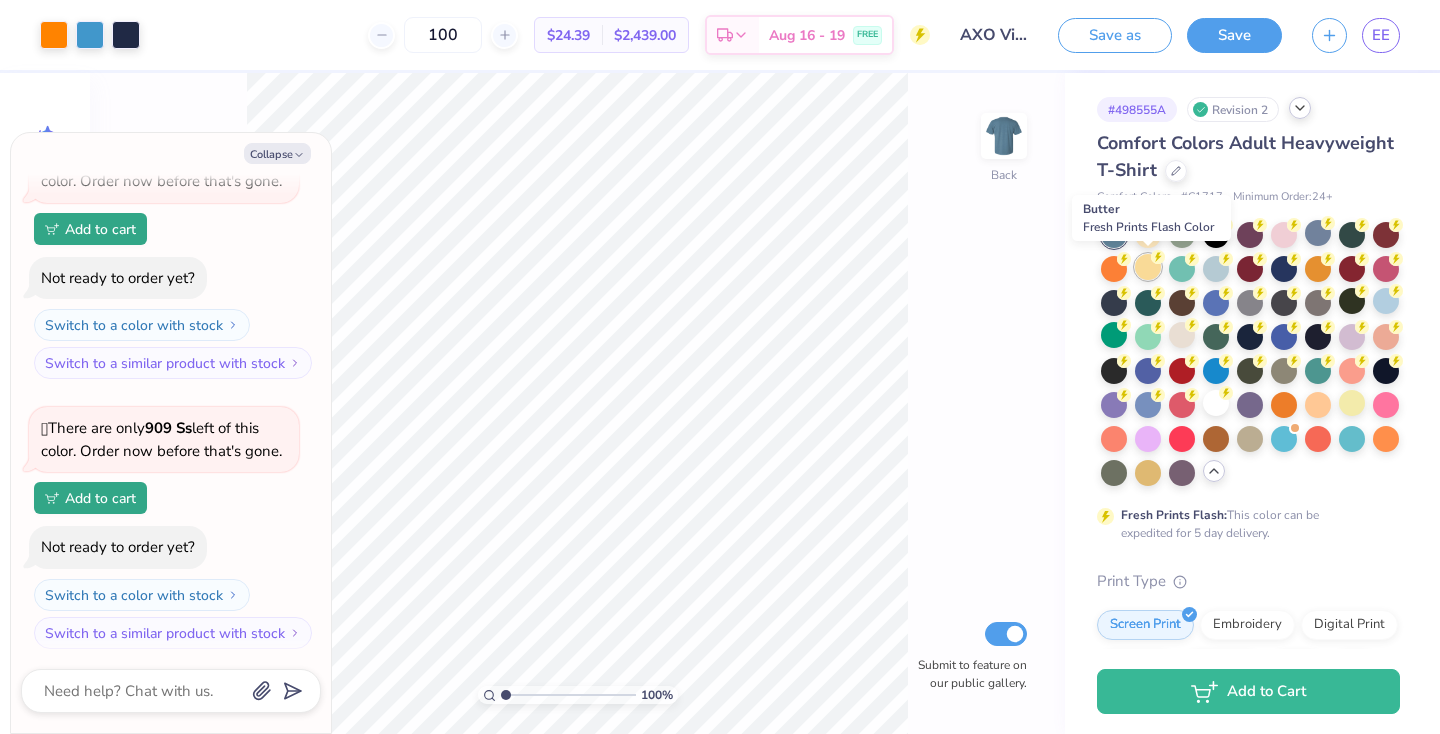 click at bounding box center (1148, 267) 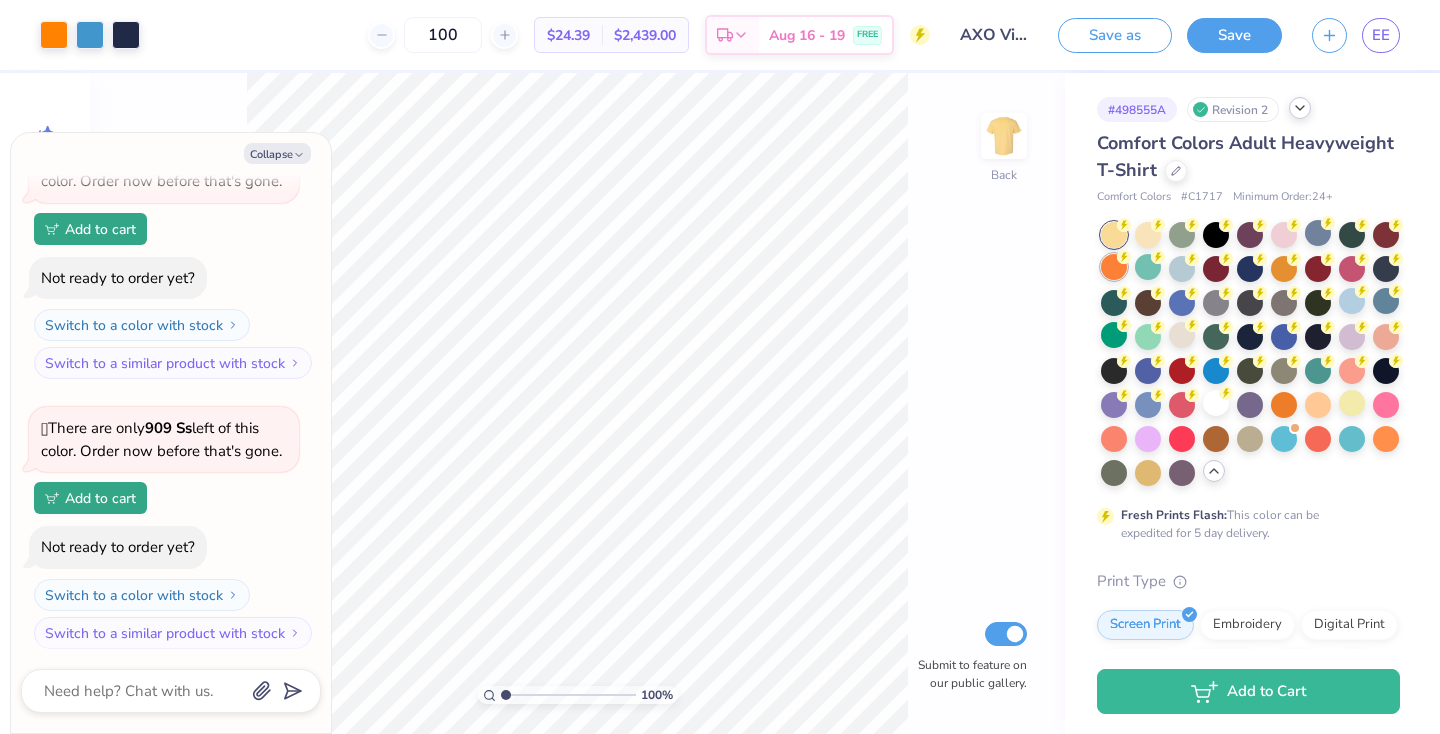 click at bounding box center [1114, 267] 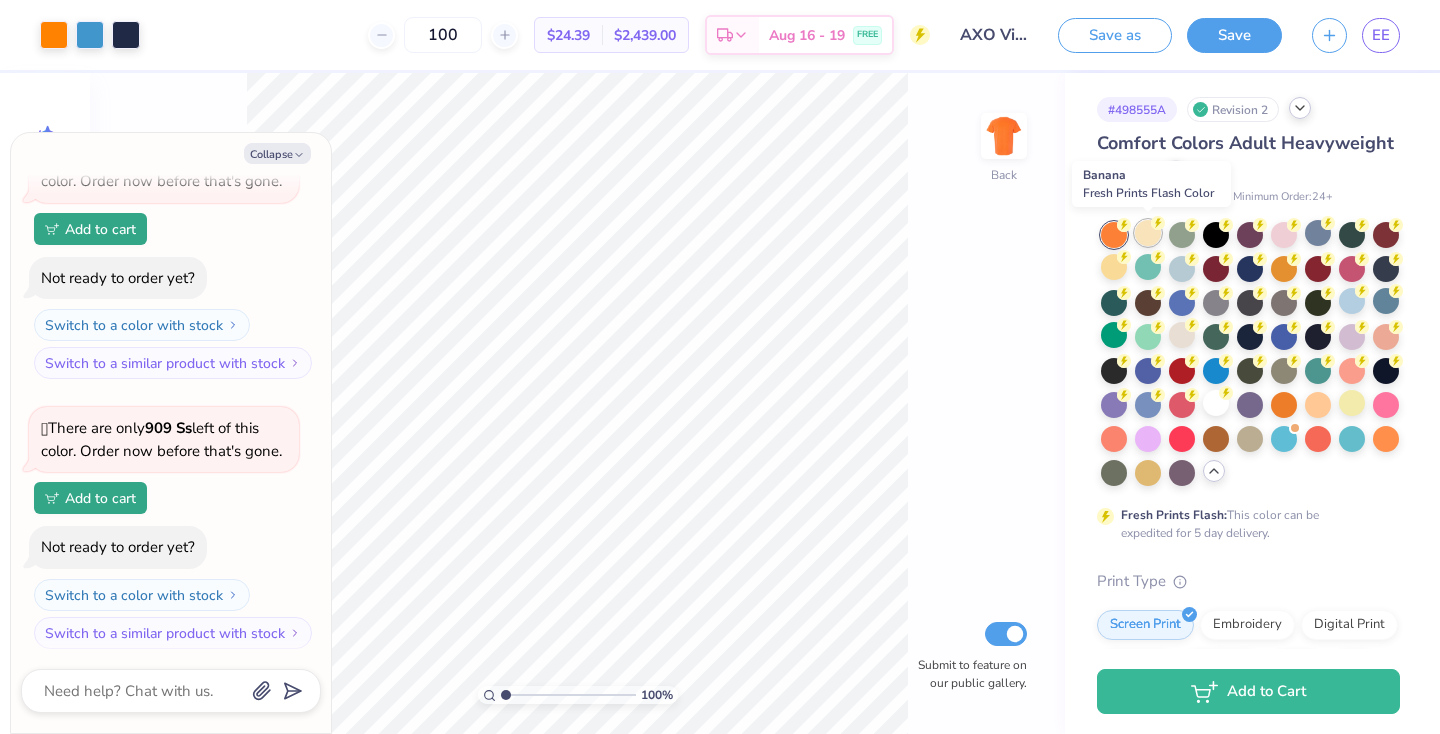 click at bounding box center (1148, 233) 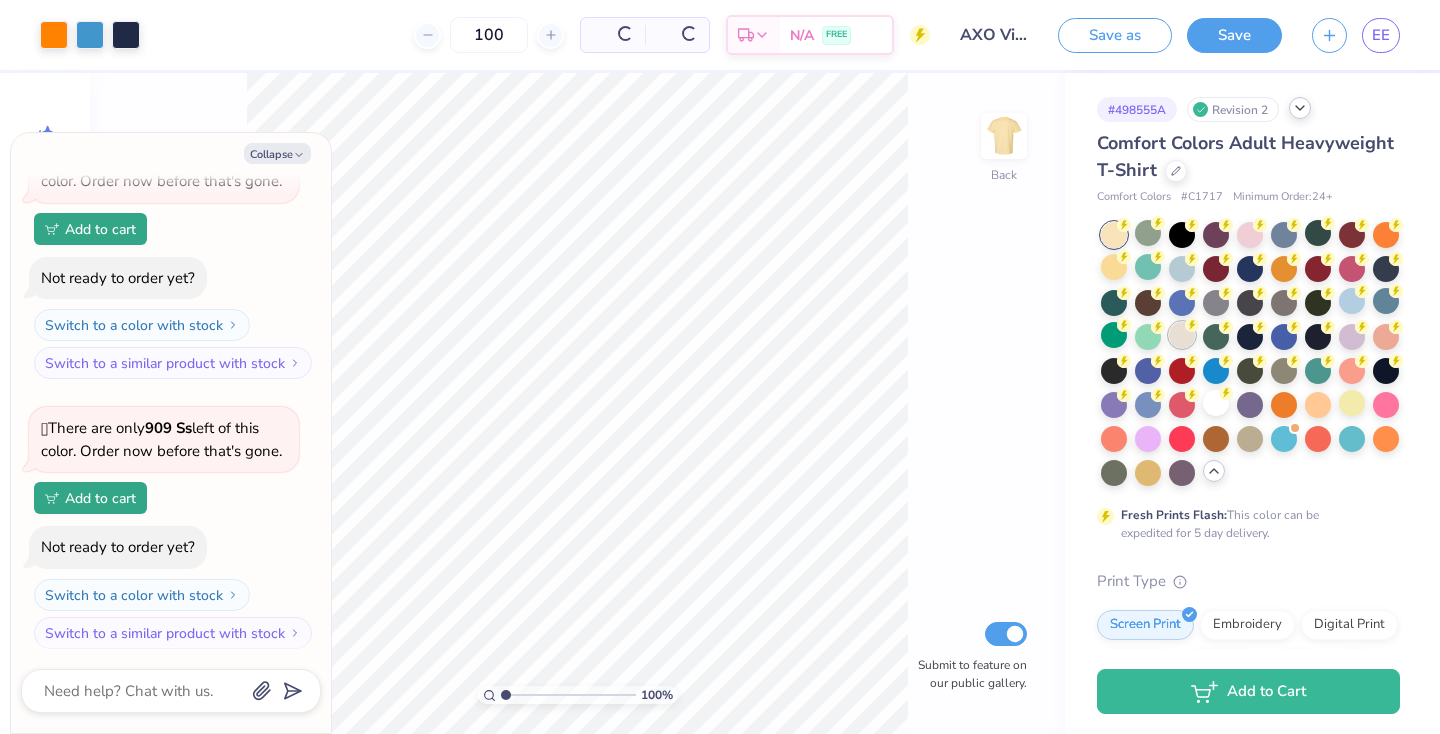 click at bounding box center [1182, 335] 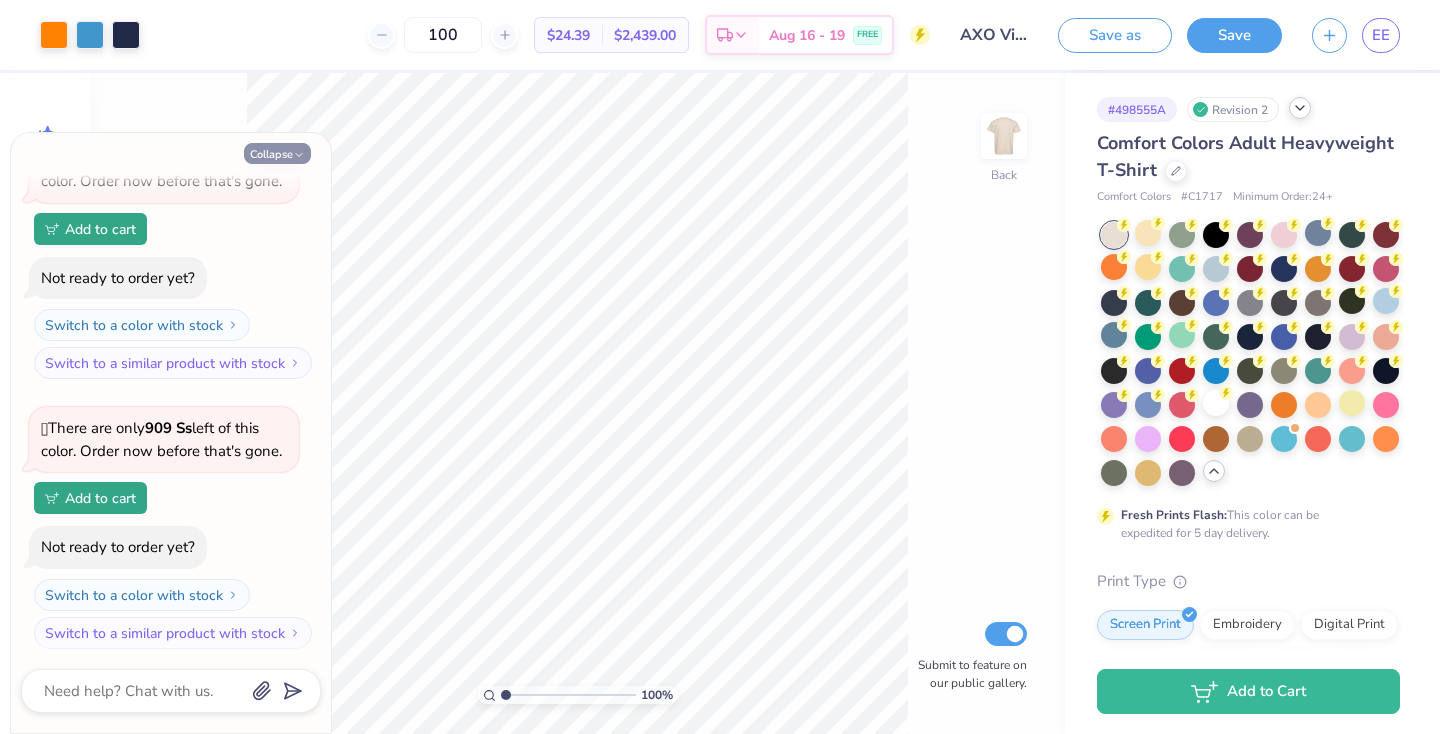 click on "Collapse" at bounding box center [277, 153] 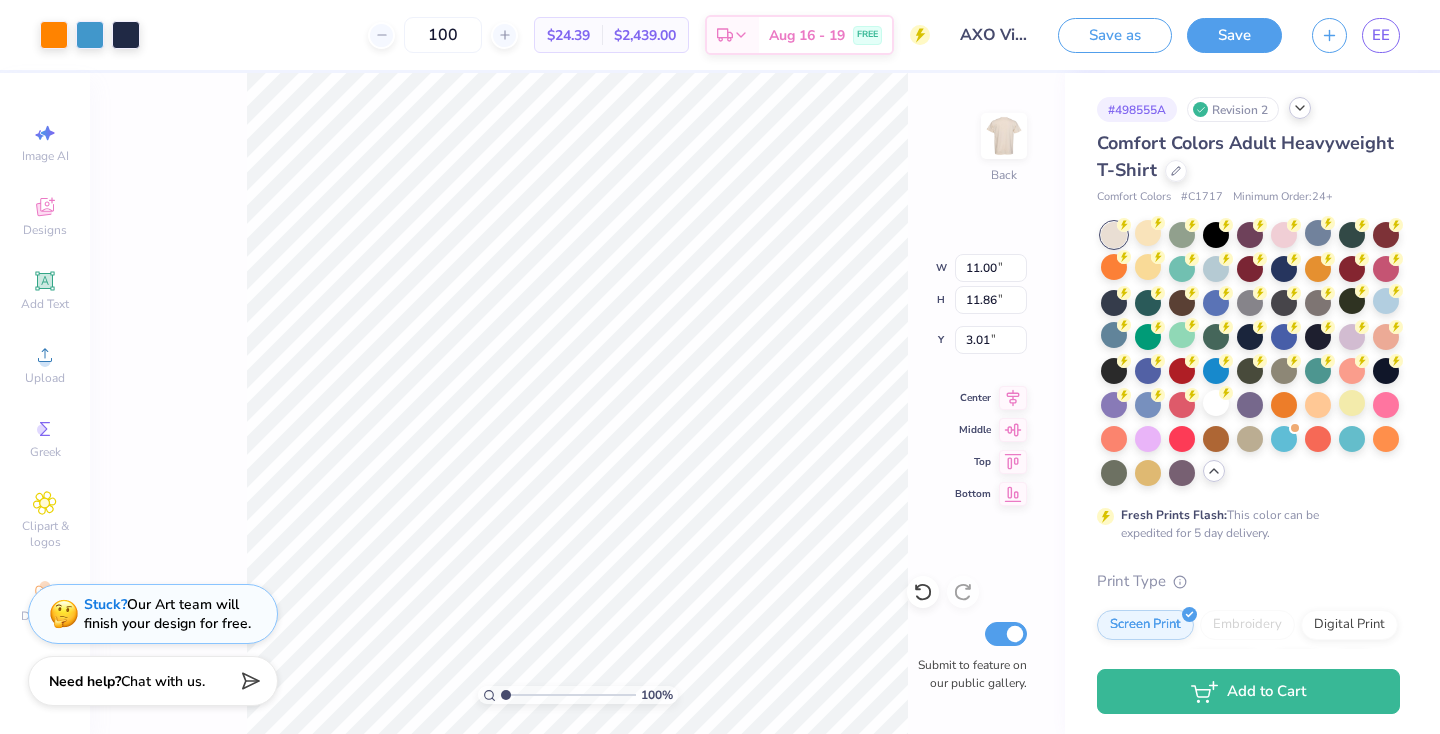 type on "11.97" 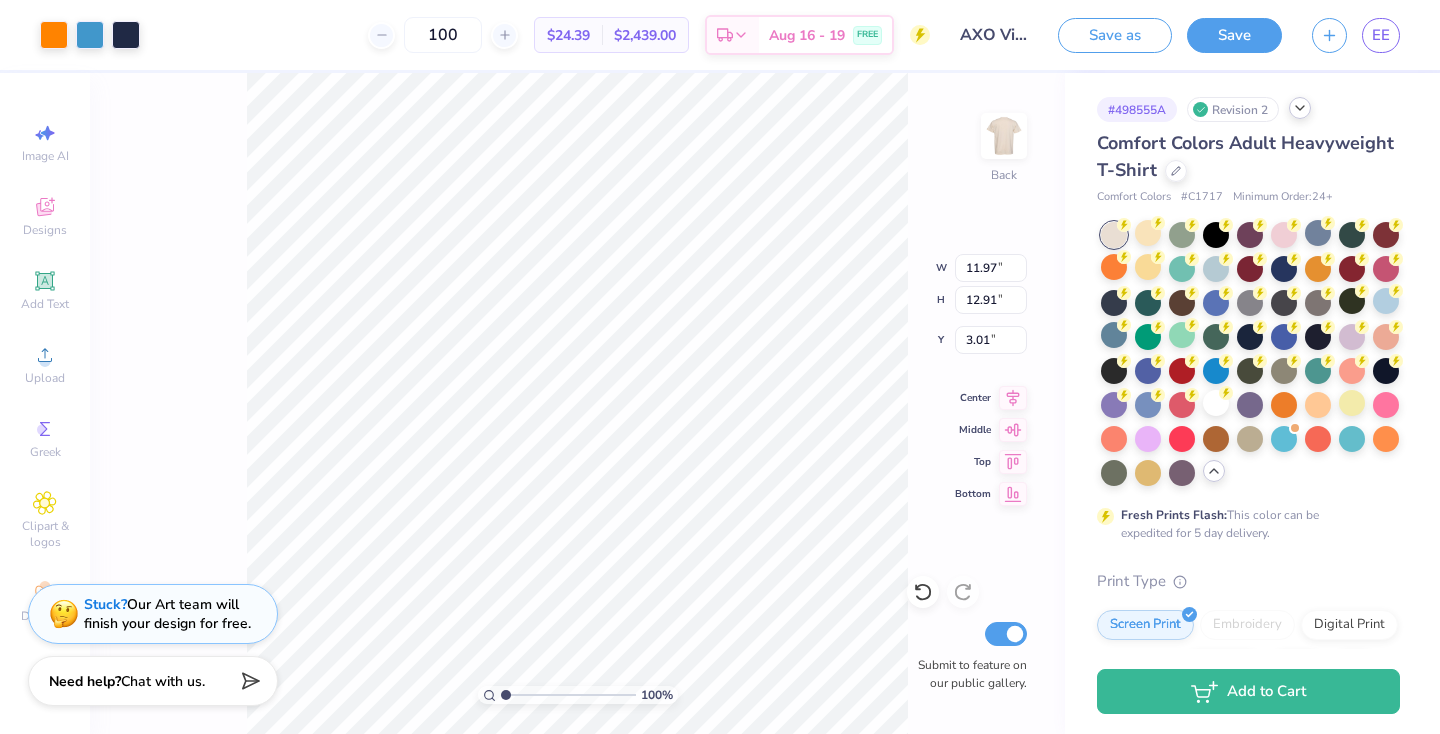 type on "3.00" 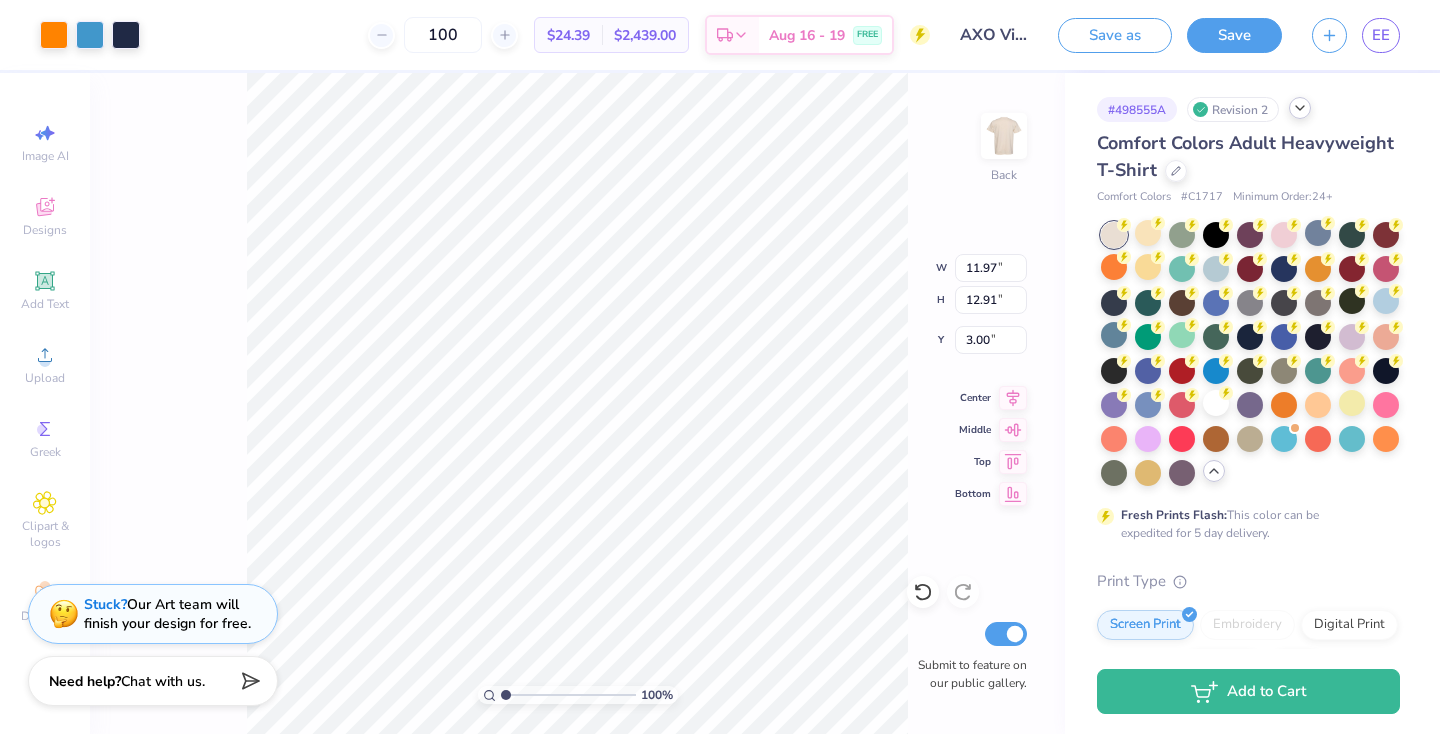 type on "12.69" 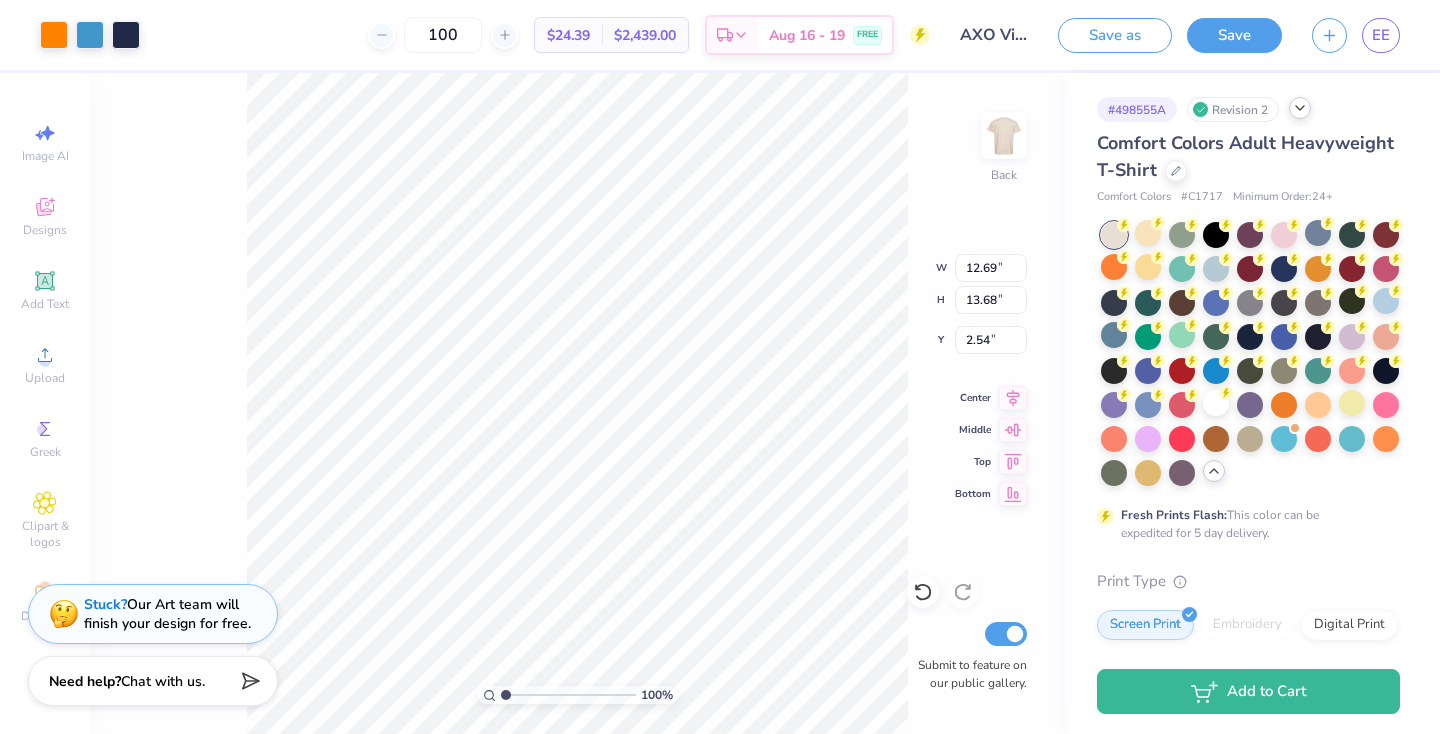 type on "3.00" 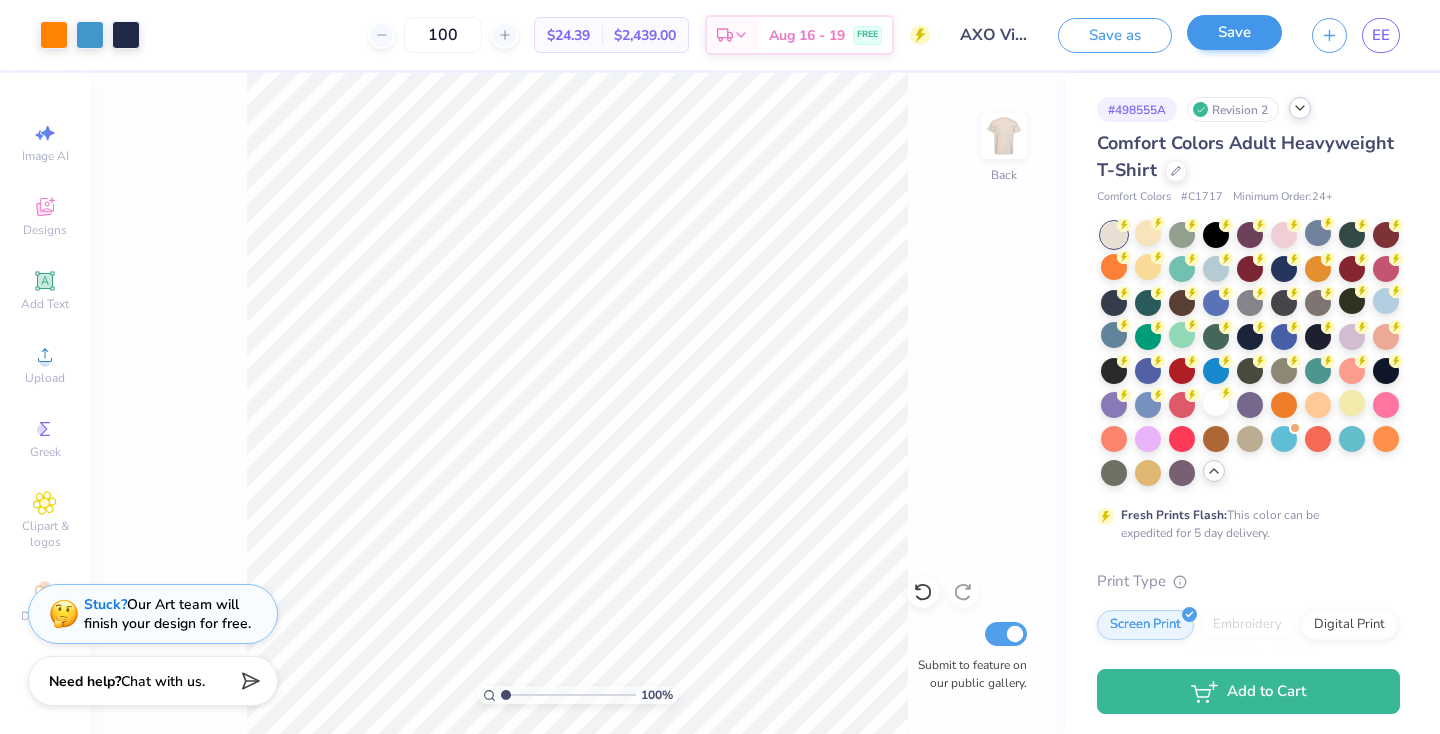 click on "Save" at bounding box center (1234, 32) 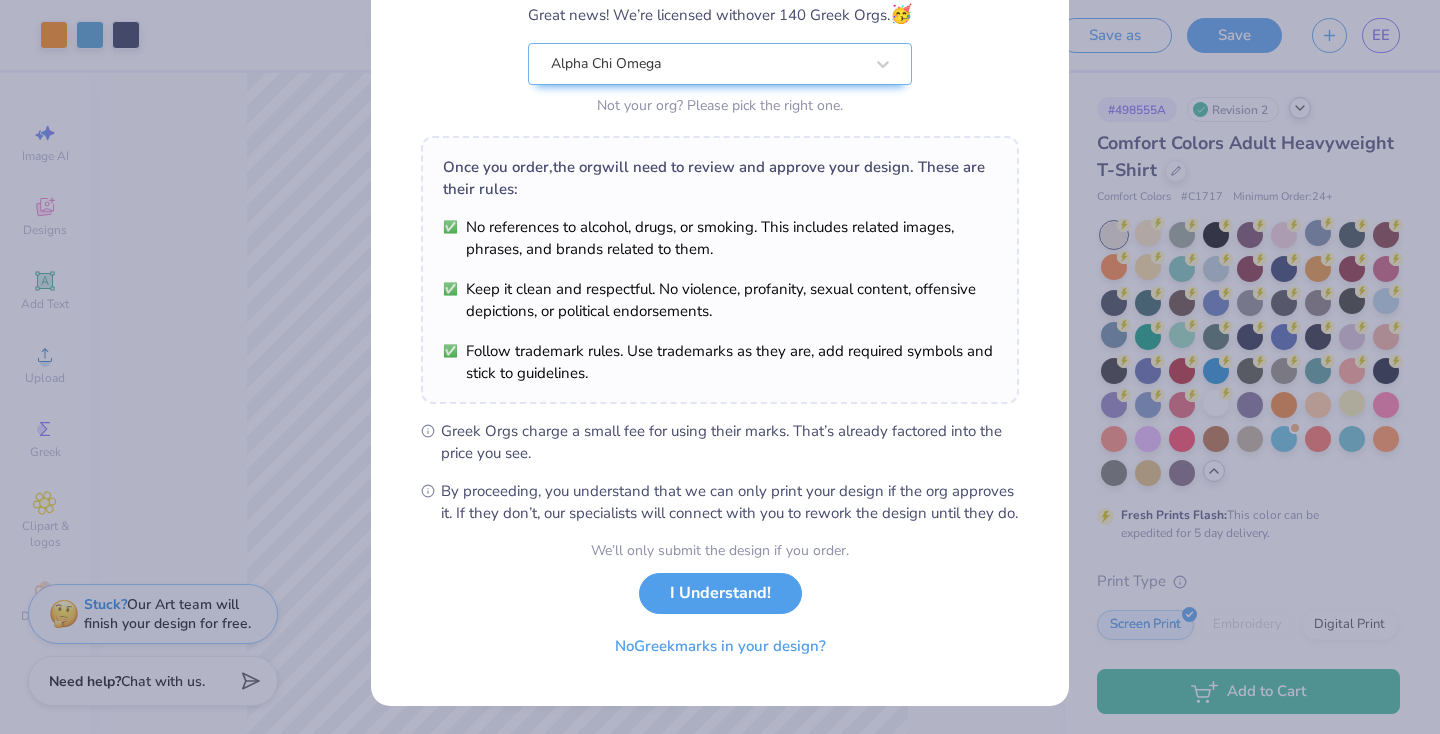 scroll, scrollTop: 202, scrollLeft: 0, axis: vertical 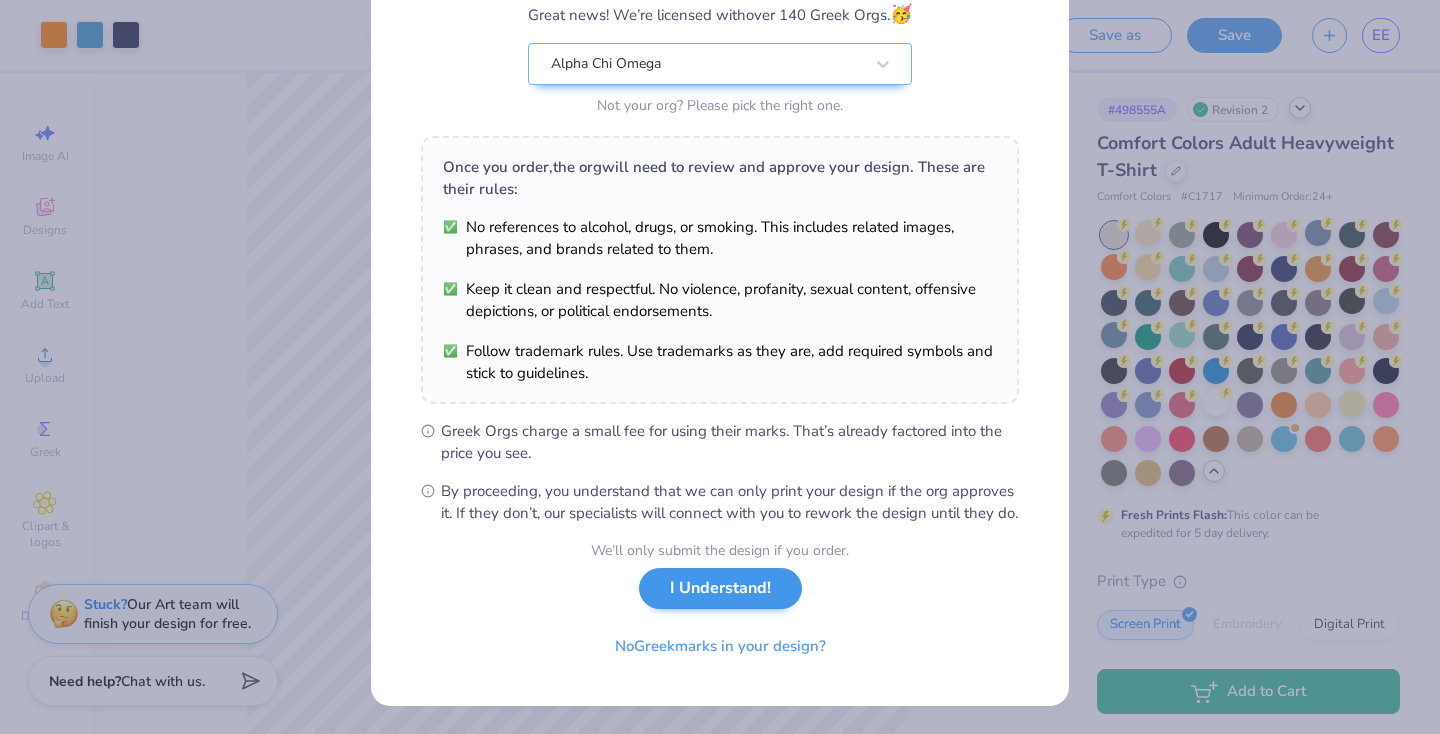 click on "I Understand!" at bounding box center [720, 588] 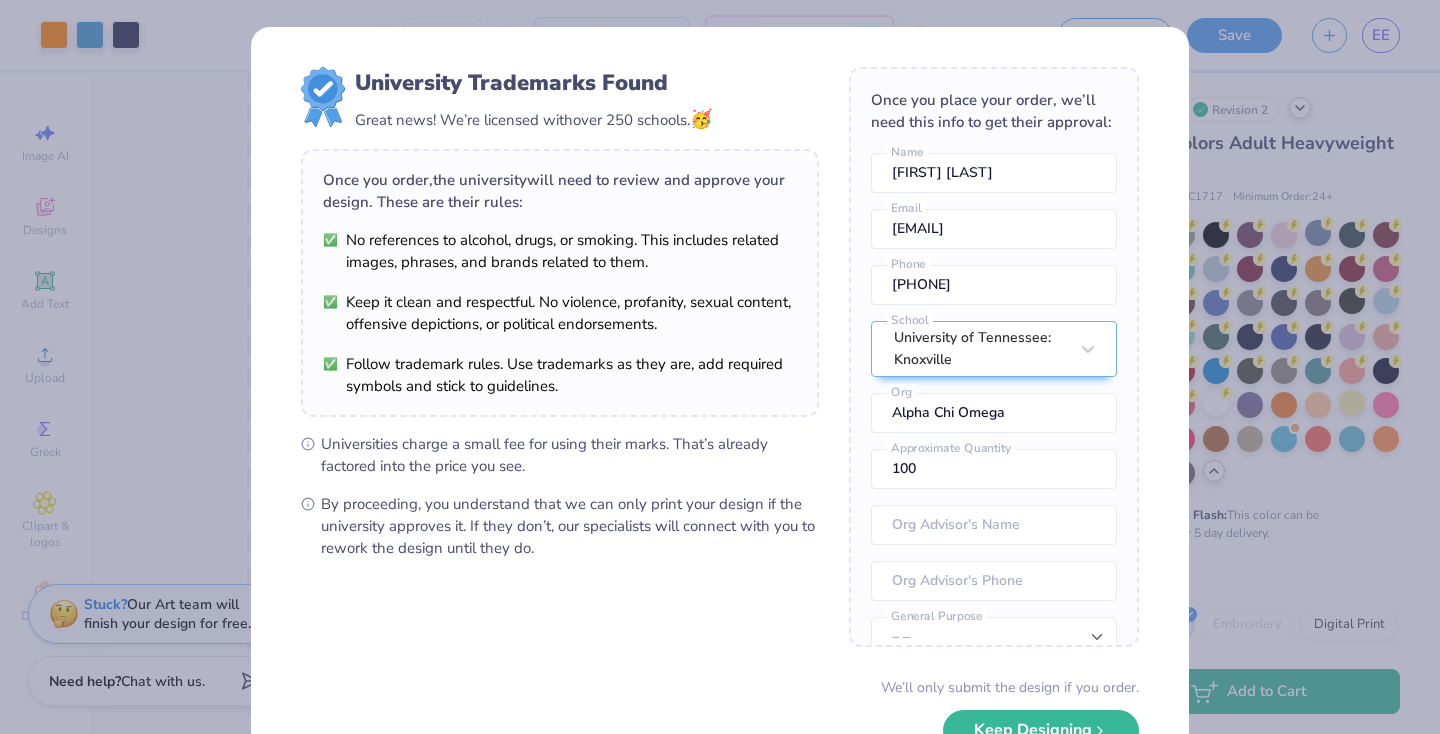 scroll, scrollTop: 11, scrollLeft: 0, axis: vertical 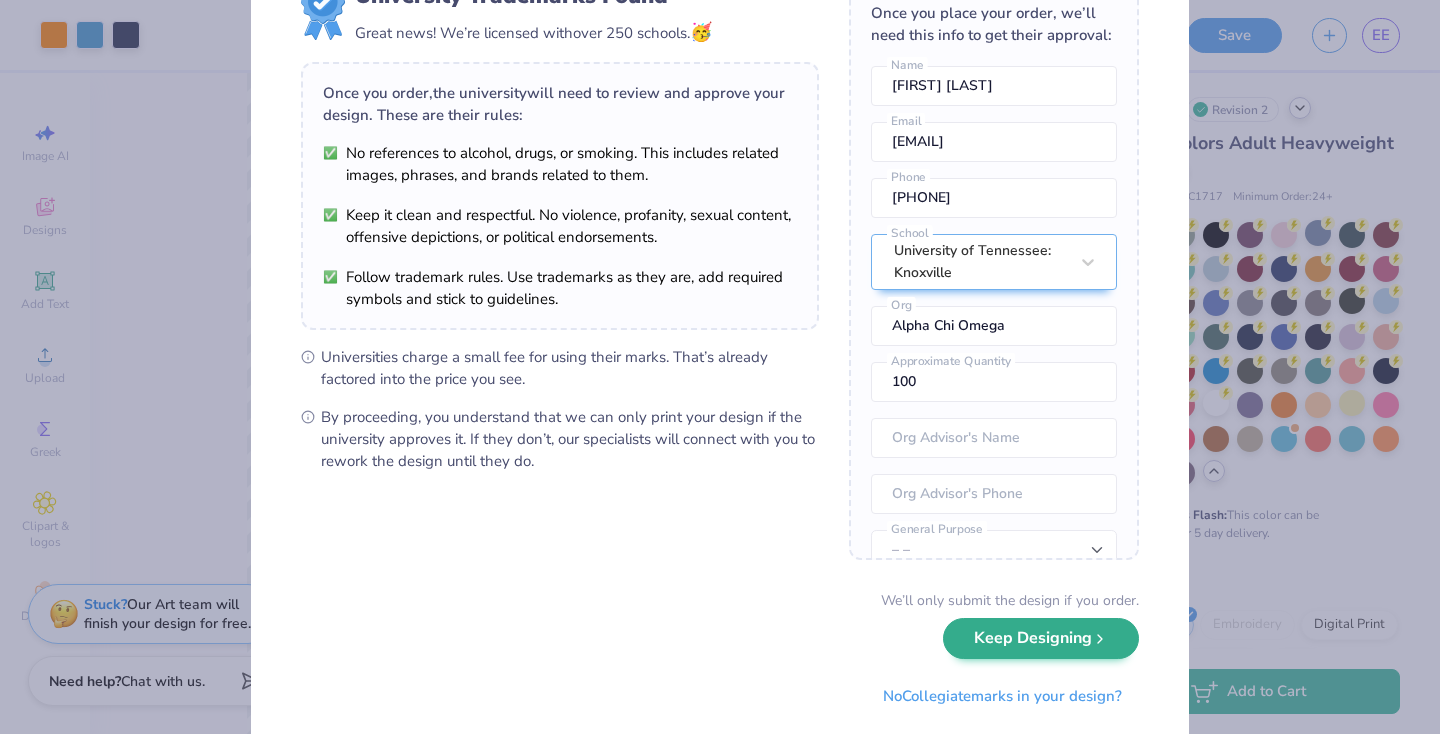 click on "Keep Designing" at bounding box center (1041, 638) 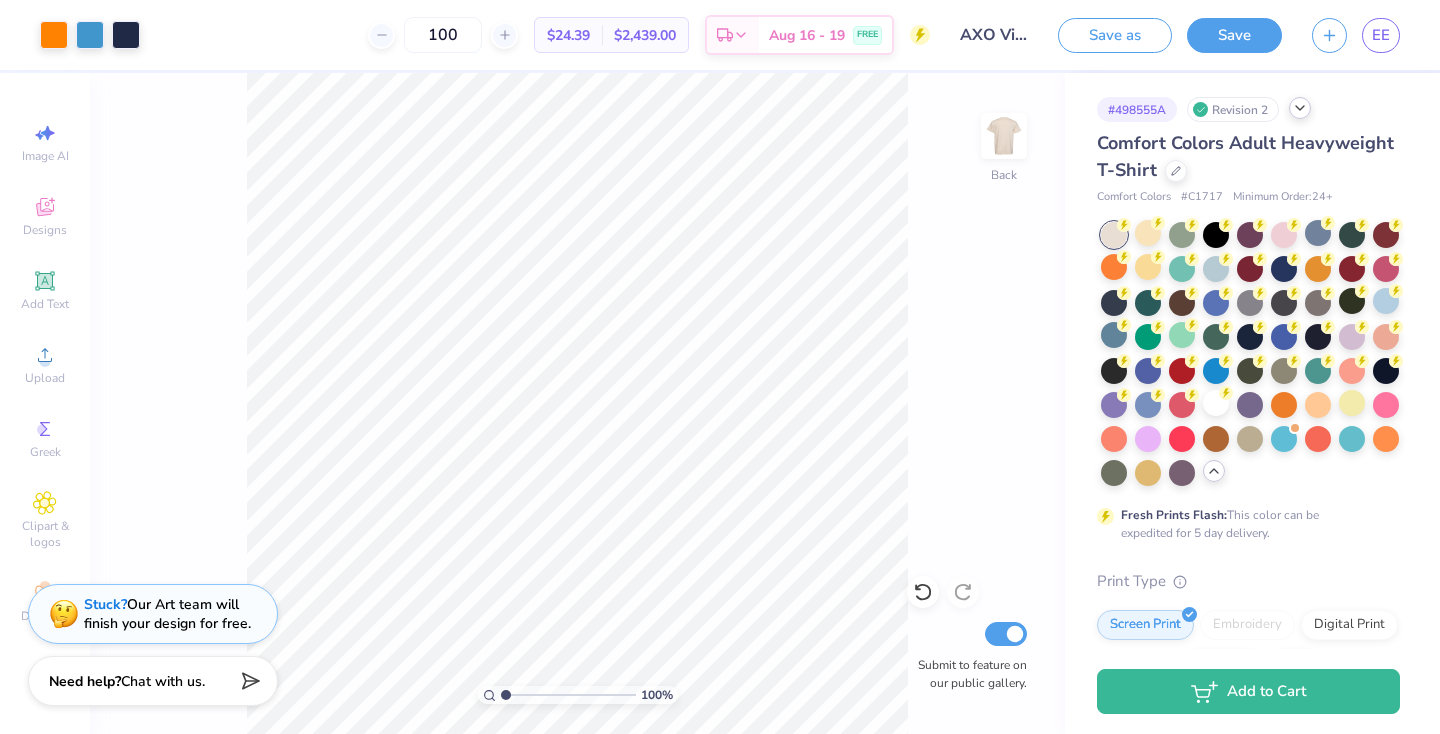 scroll, scrollTop: 0, scrollLeft: 0, axis: both 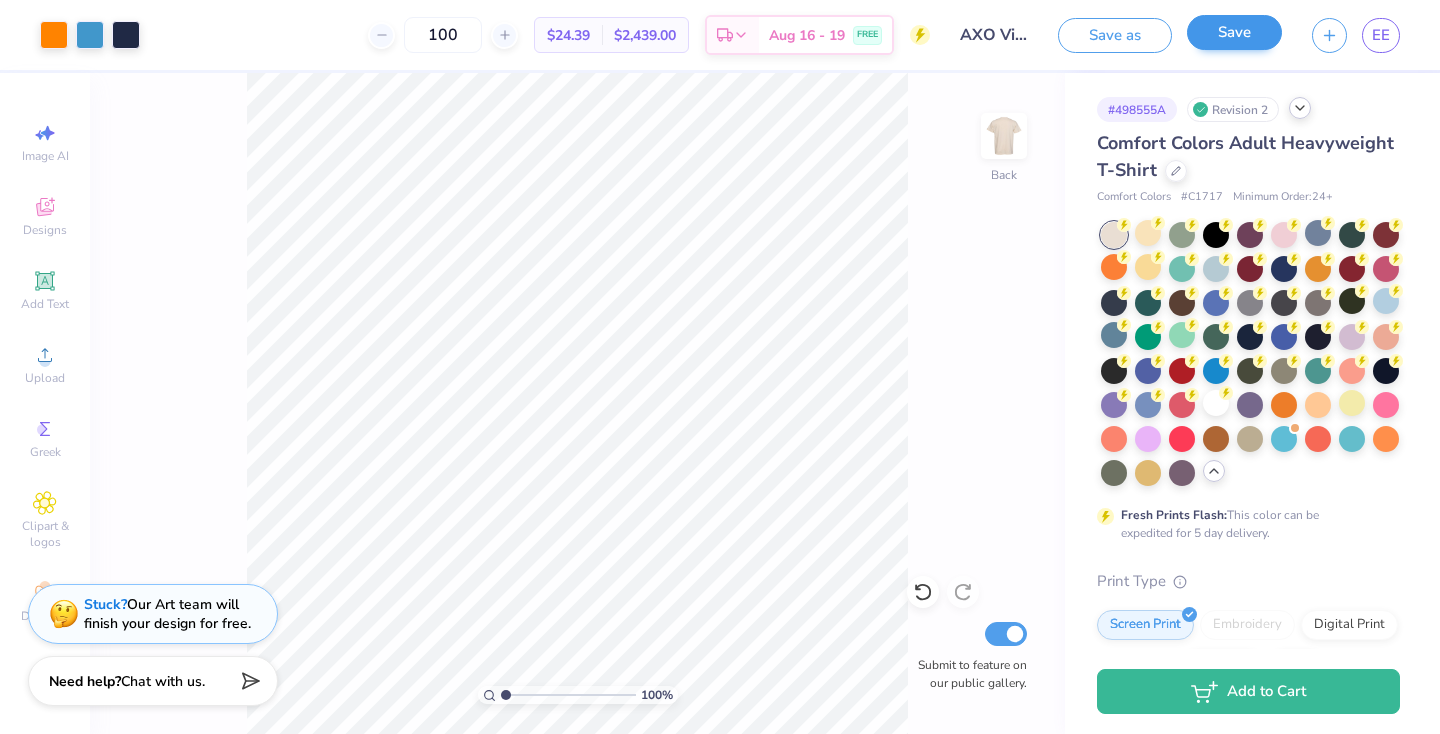 click on "Save" at bounding box center (1234, 32) 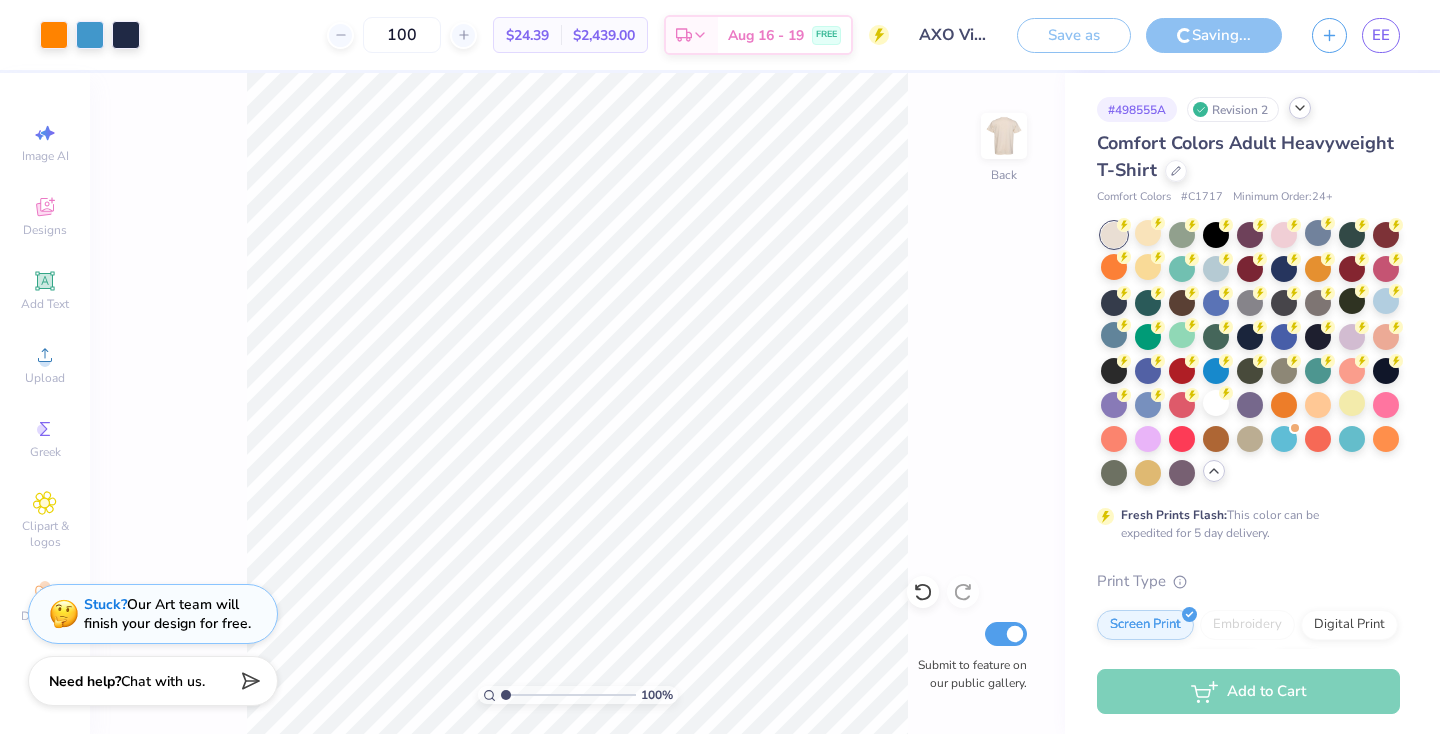 scroll, scrollTop: 0, scrollLeft: 0, axis: both 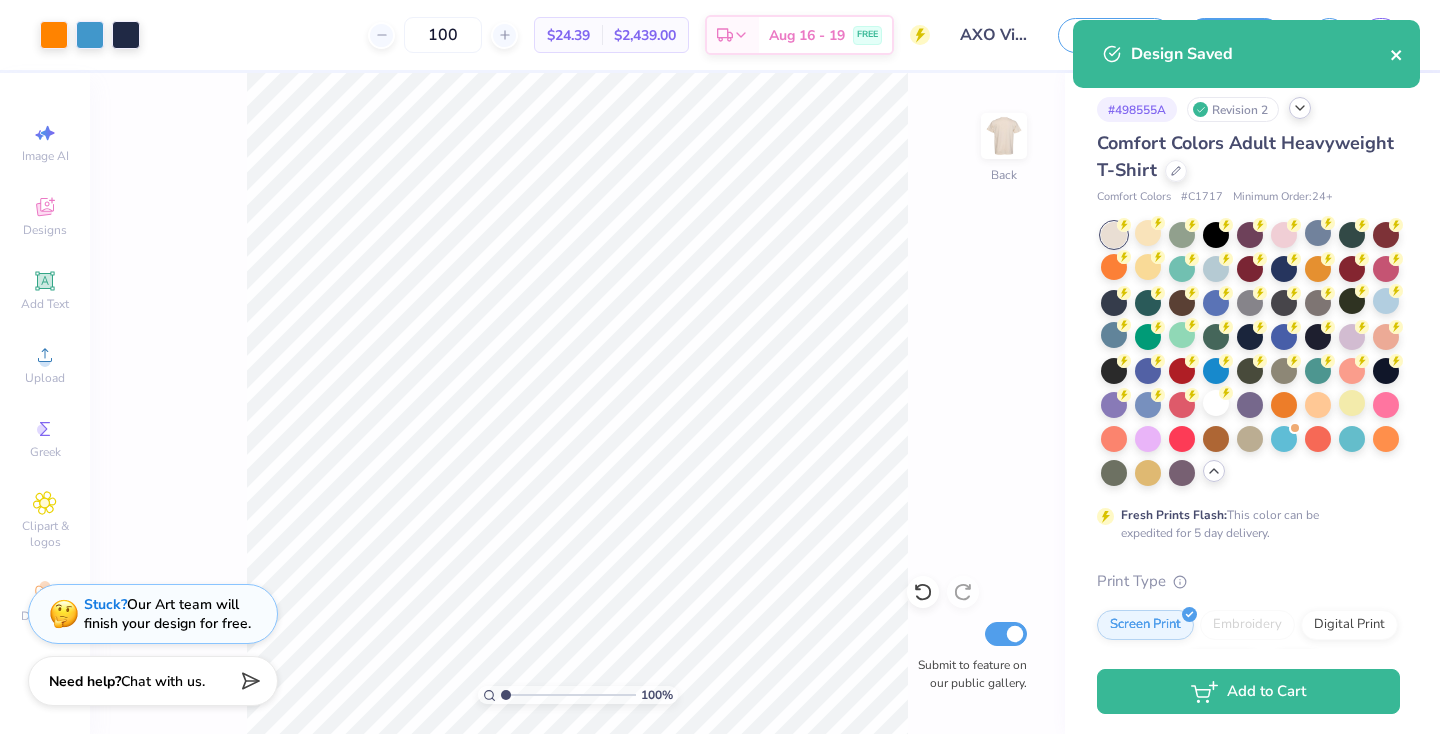 click 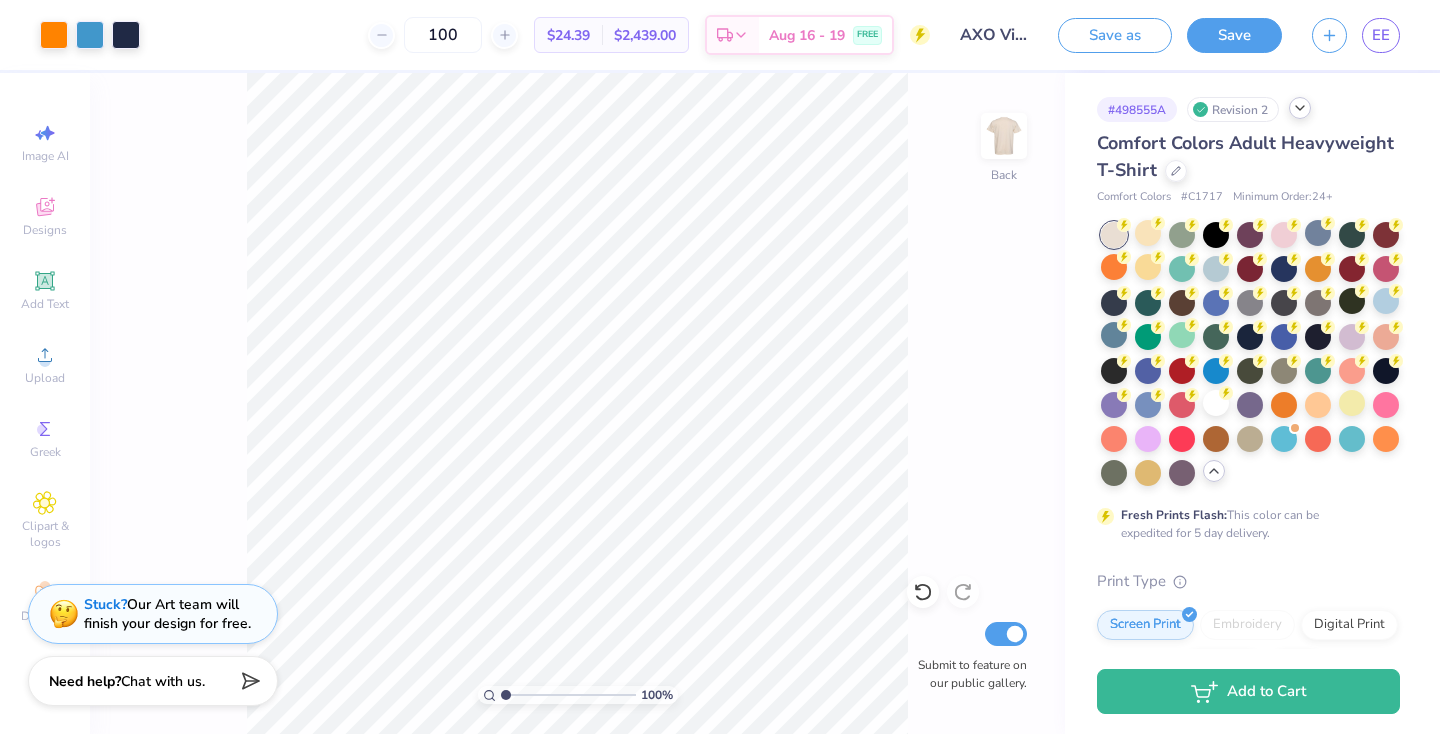 click on "Design Saved" at bounding box center (1246, 61) 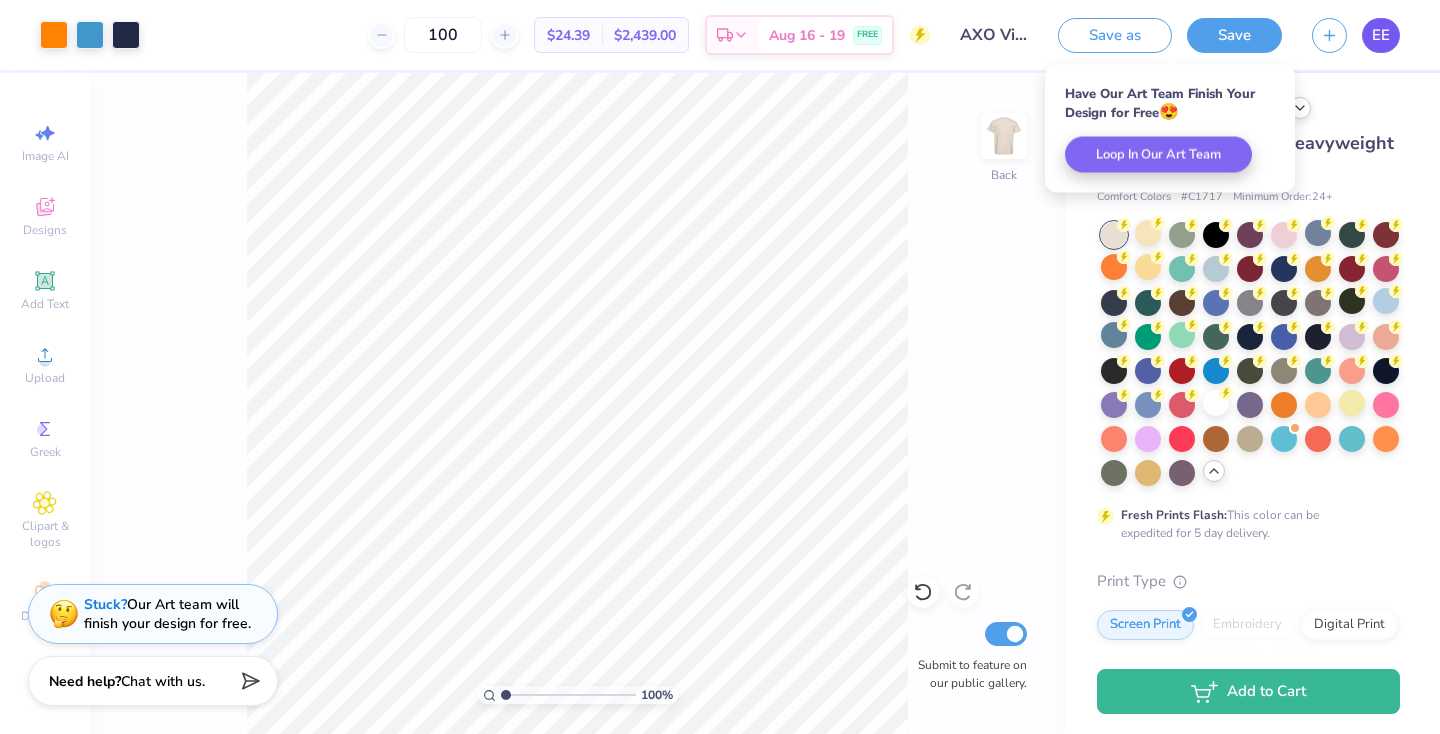 click on "EE" at bounding box center (1381, 35) 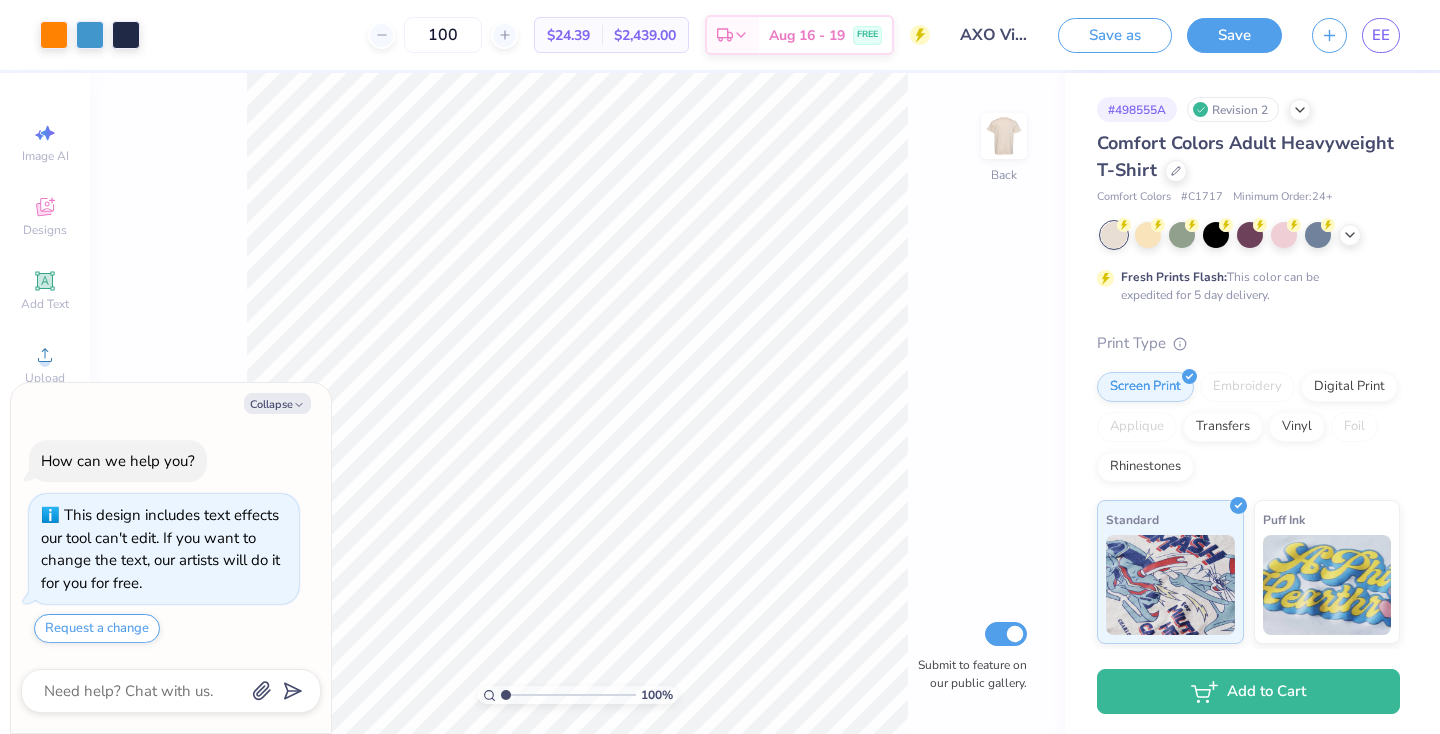 type on "x" 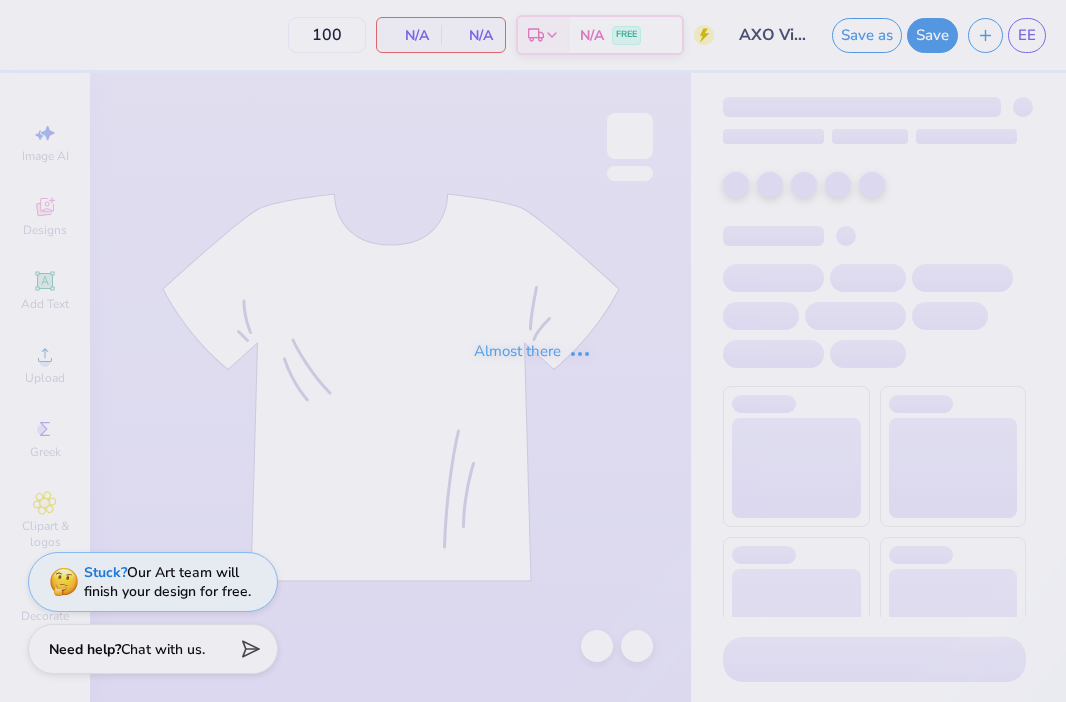 scroll, scrollTop: 0, scrollLeft: 0, axis: both 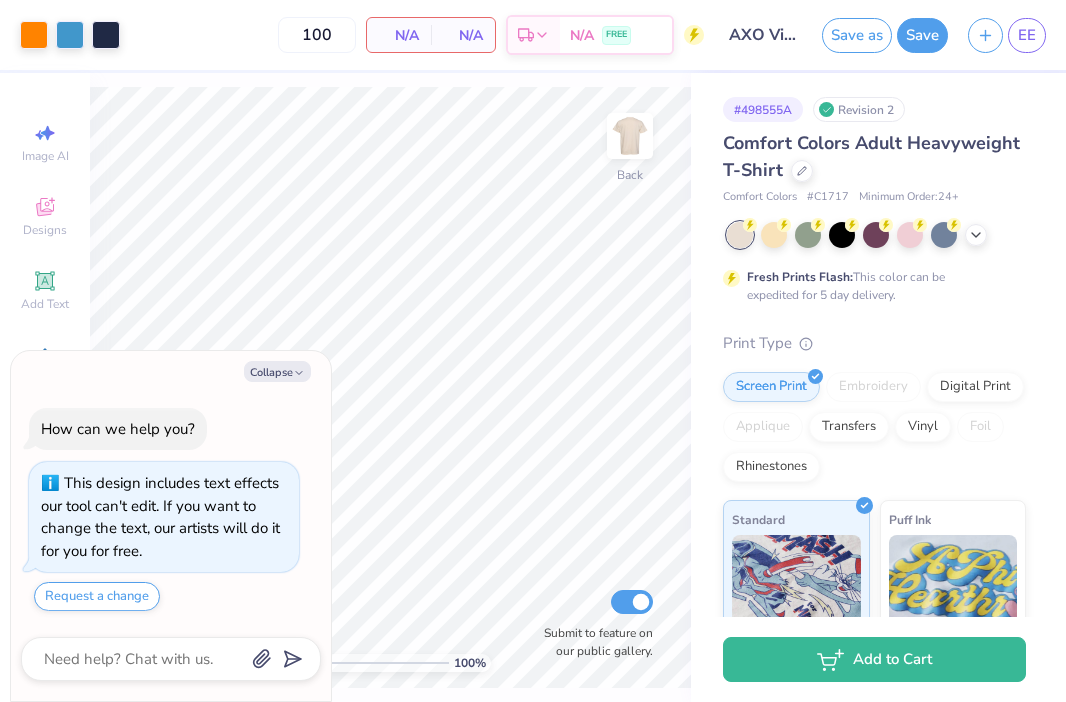 type on "x" 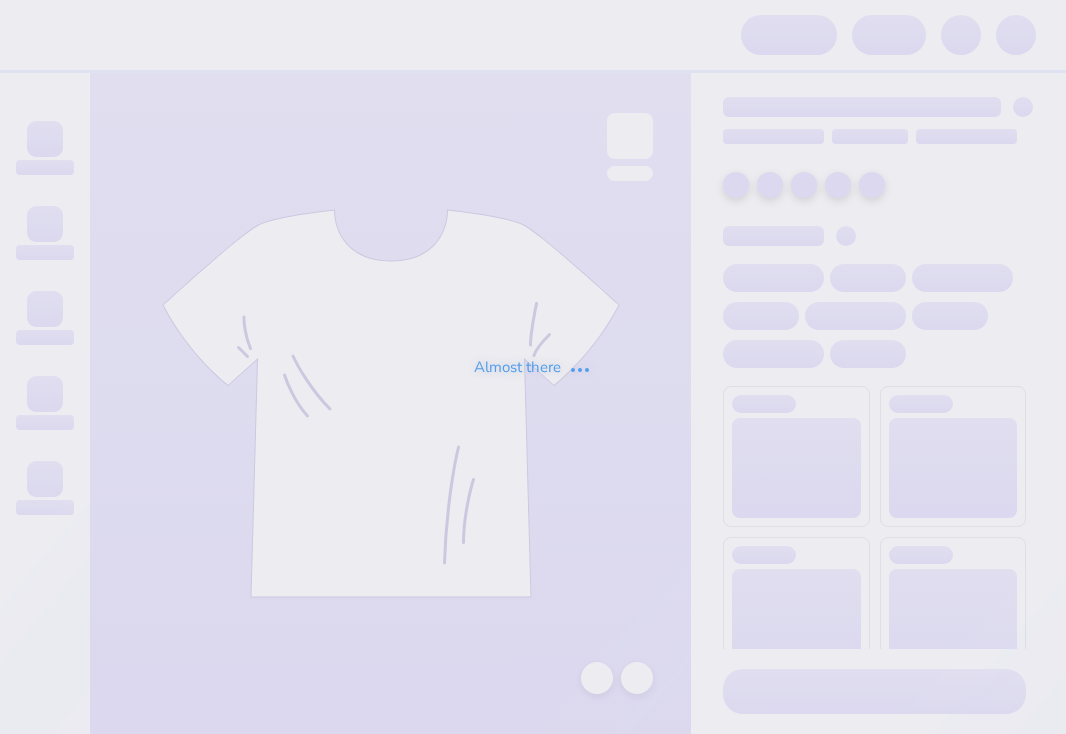 scroll, scrollTop: 0, scrollLeft: 0, axis: both 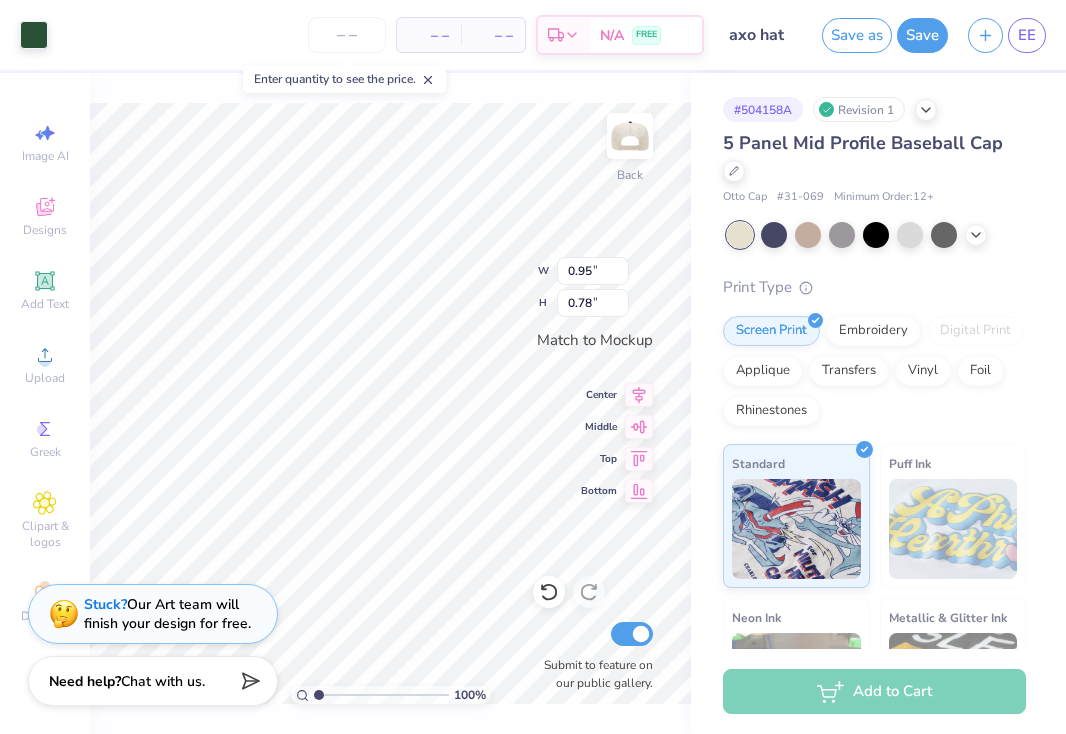 type on "2.71" 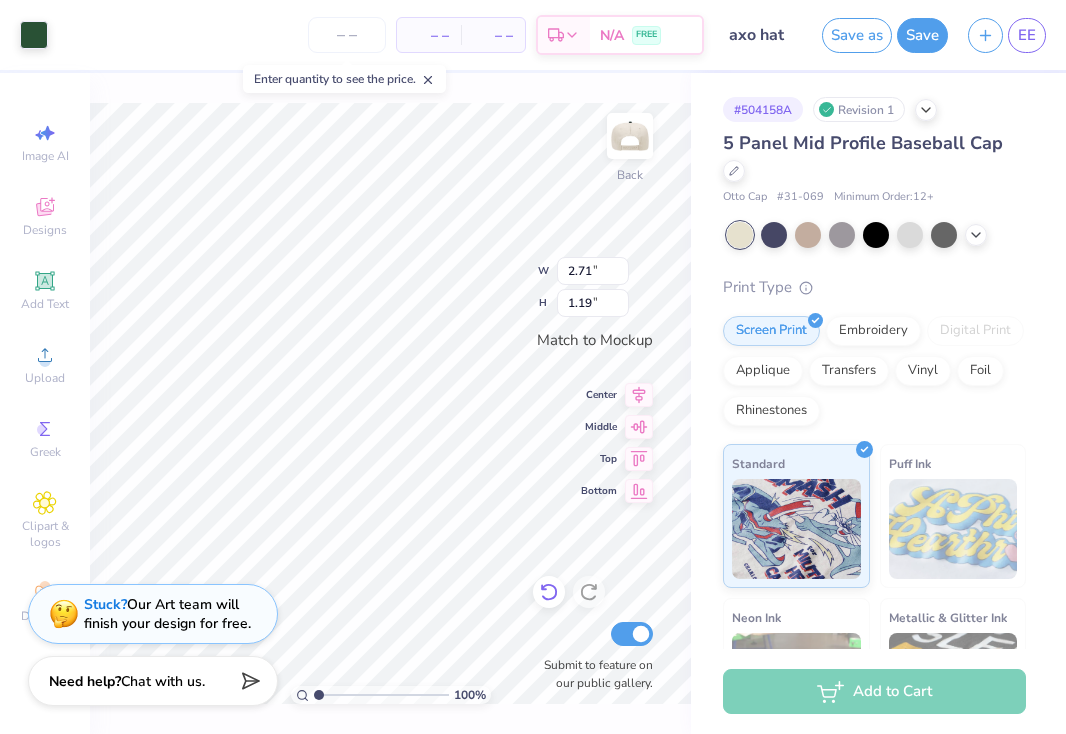 click 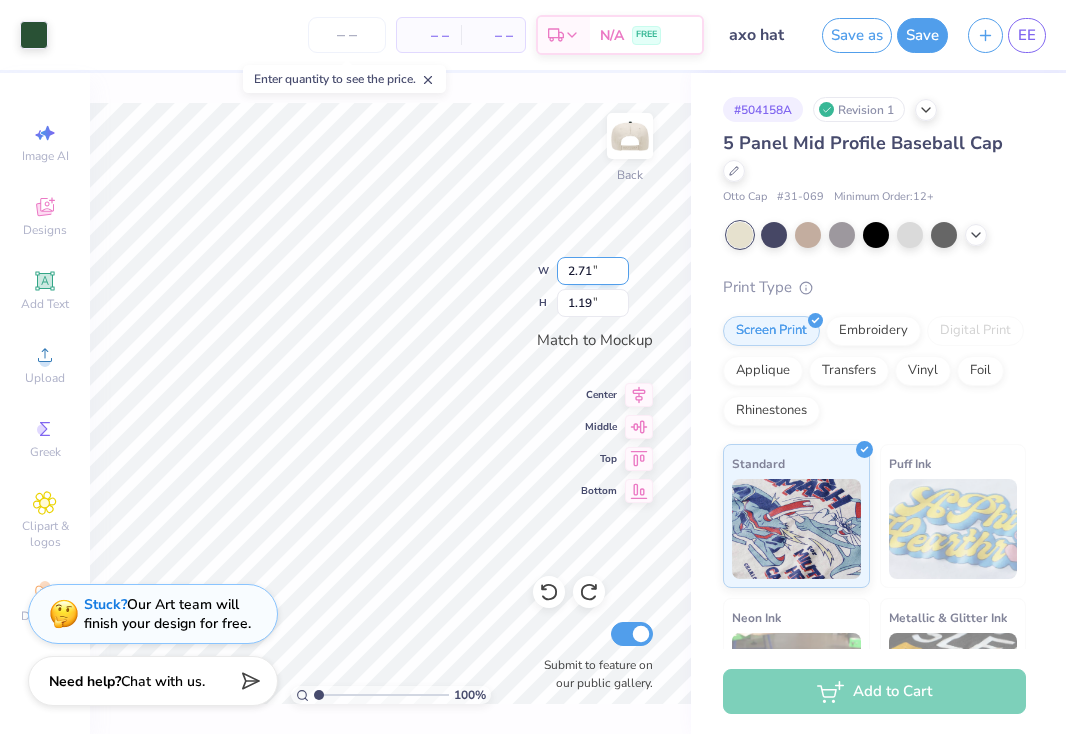 type on "0.23" 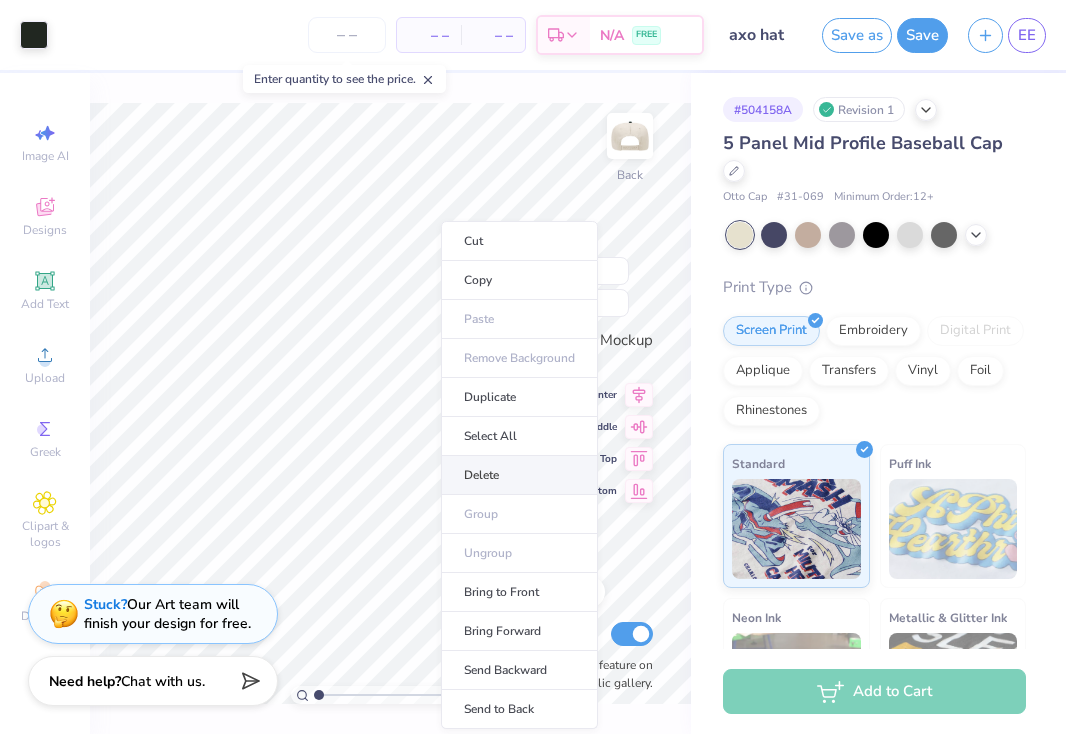 click on "Delete" at bounding box center (519, 475) 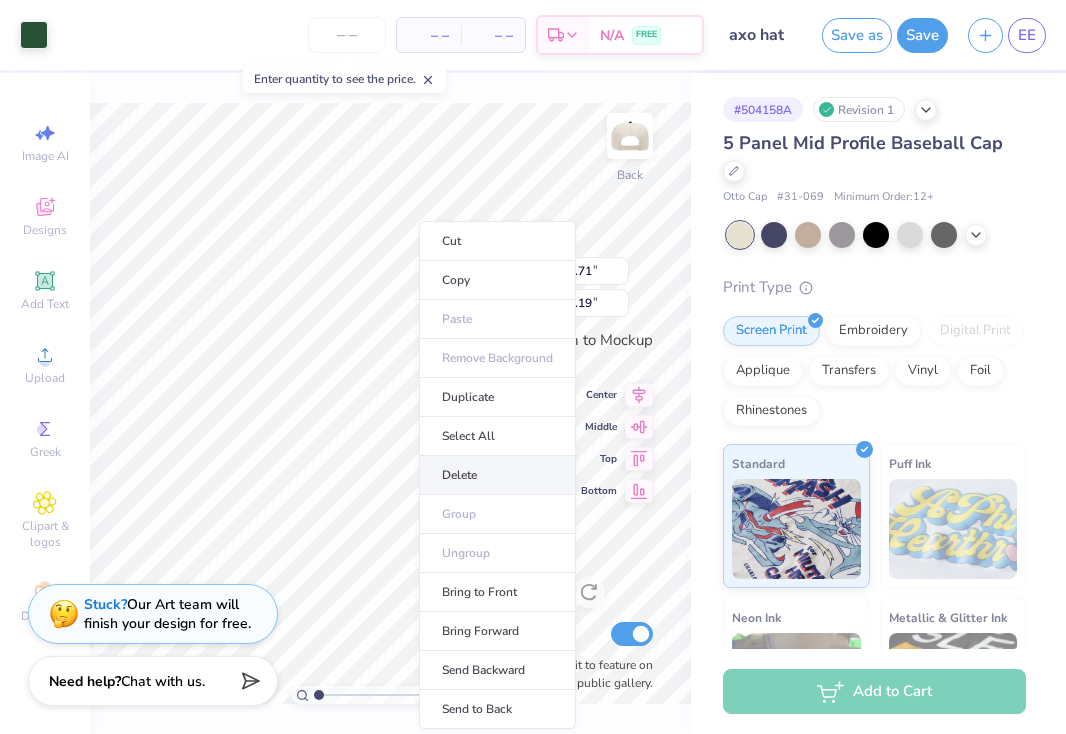 click on "Delete" at bounding box center (497, 475) 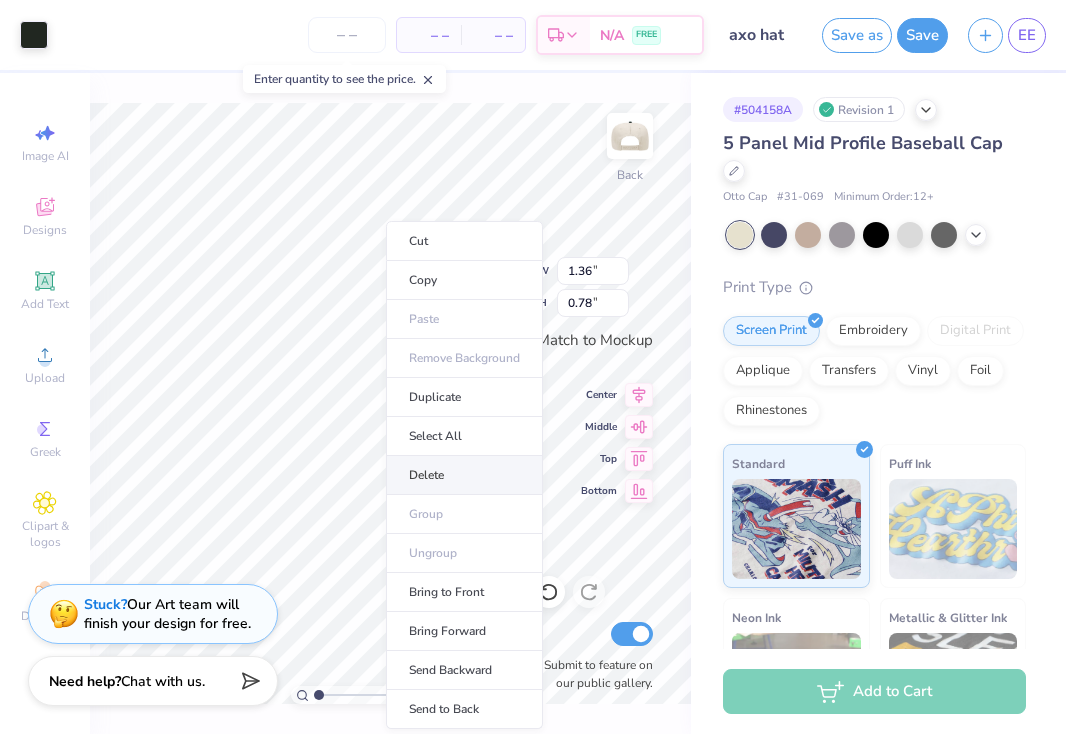 click on "Delete" at bounding box center (464, 475) 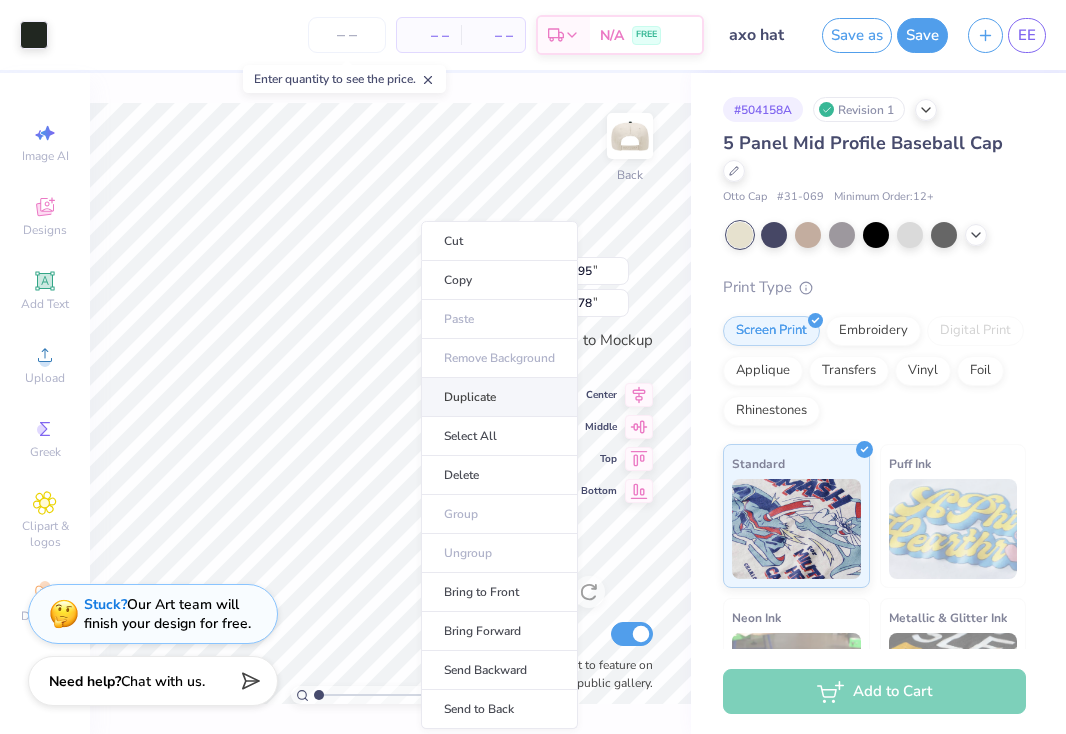 click on "Duplicate" at bounding box center [499, 397] 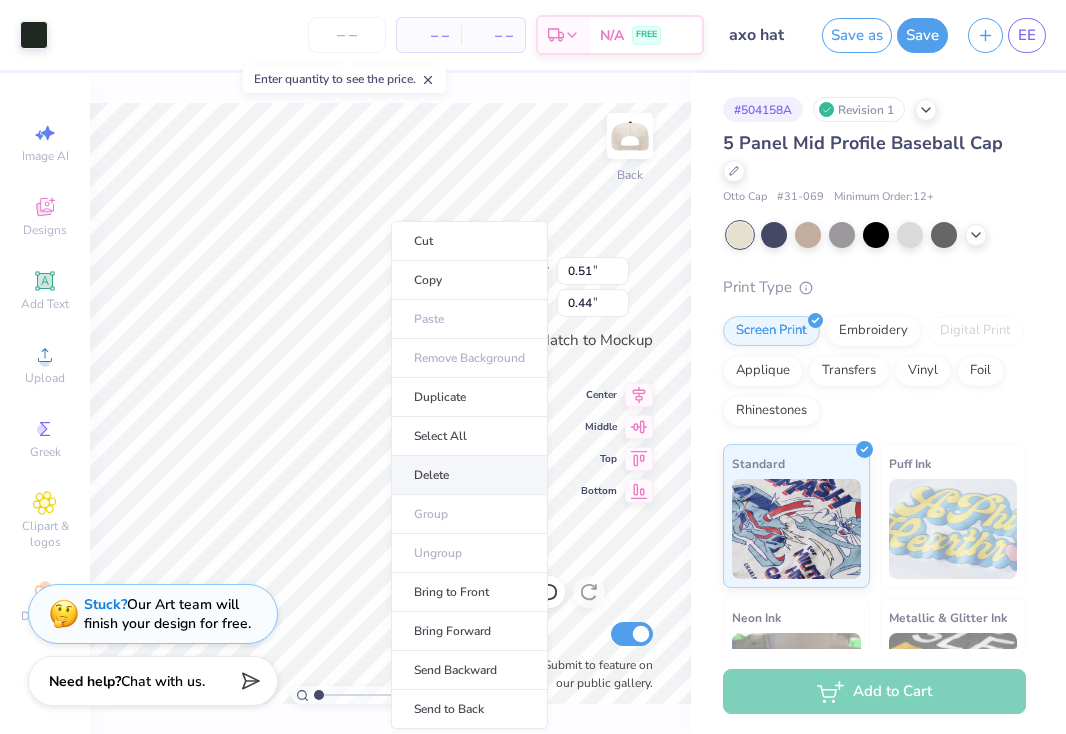 click on "Delete" at bounding box center (469, 475) 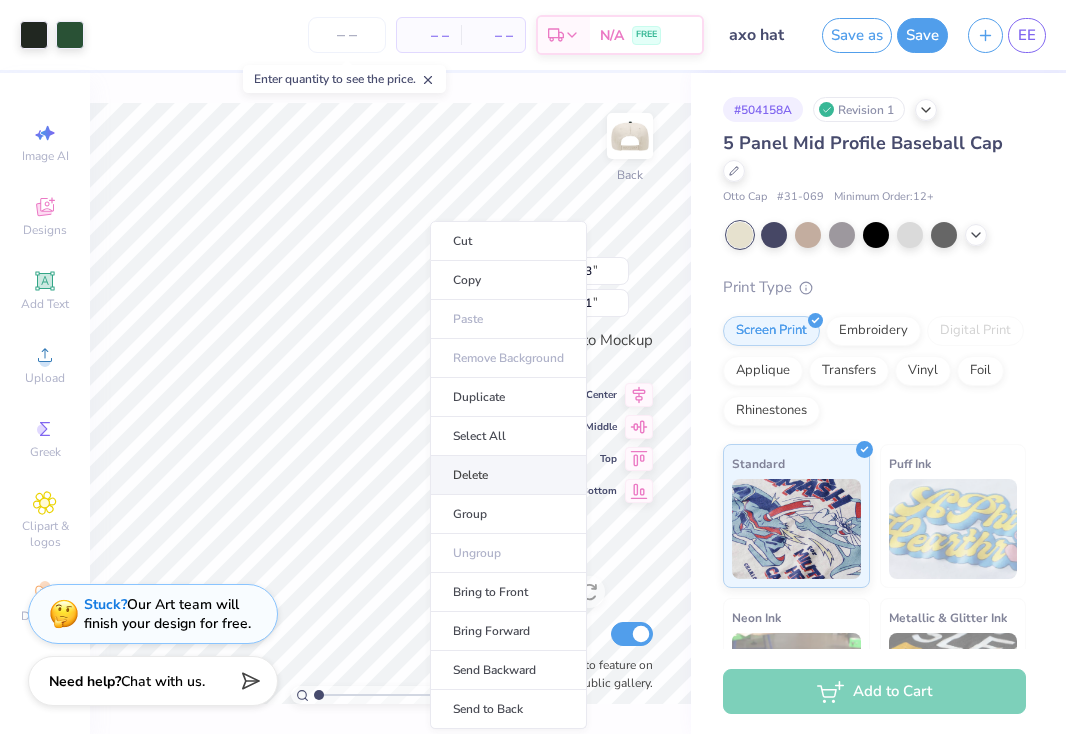 click on "Delete" at bounding box center [508, 475] 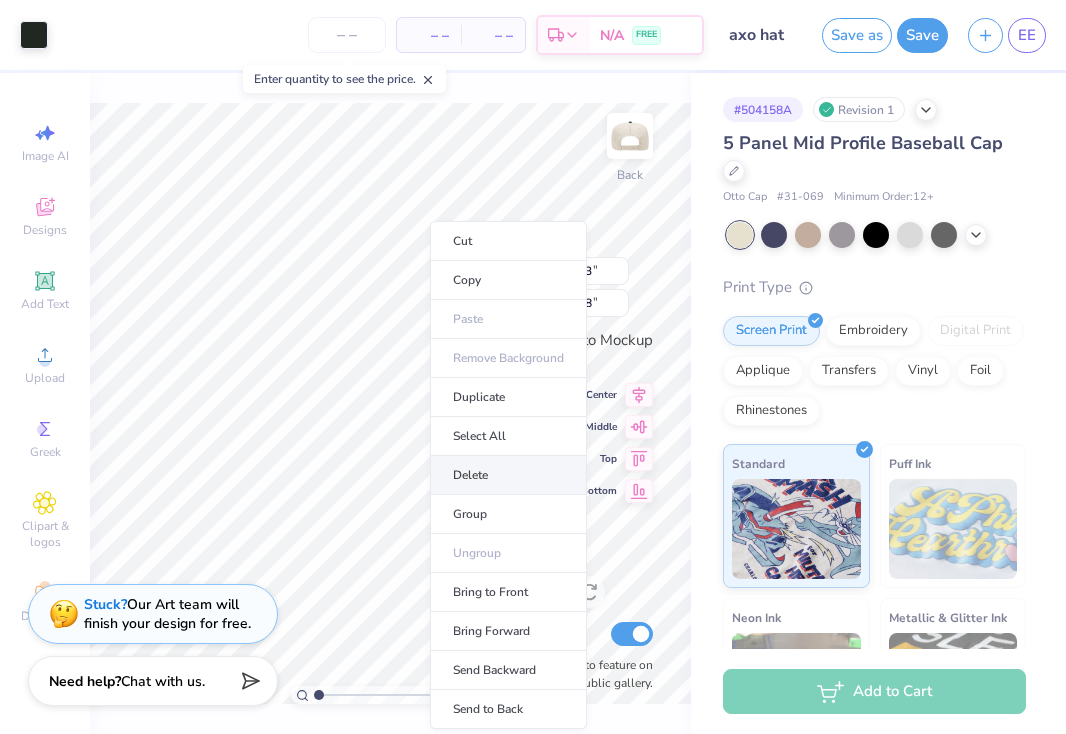 click on "Delete" at bounding box center (508, 475) 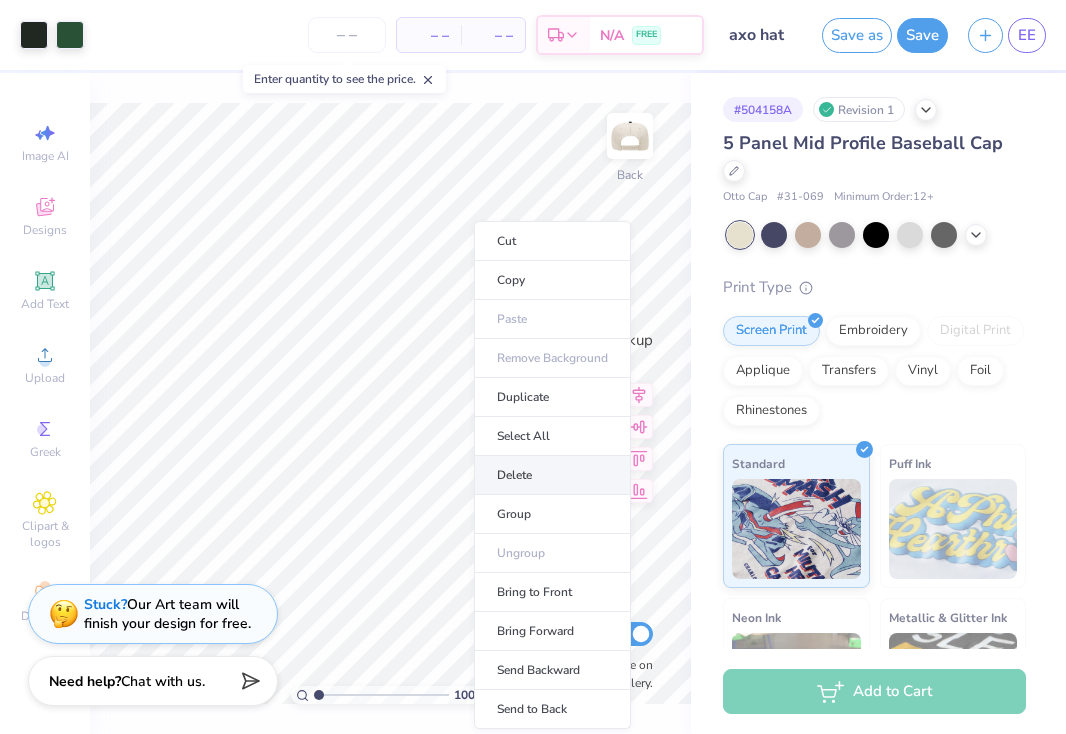 click on "Delete" at bounding box center (552, 475) 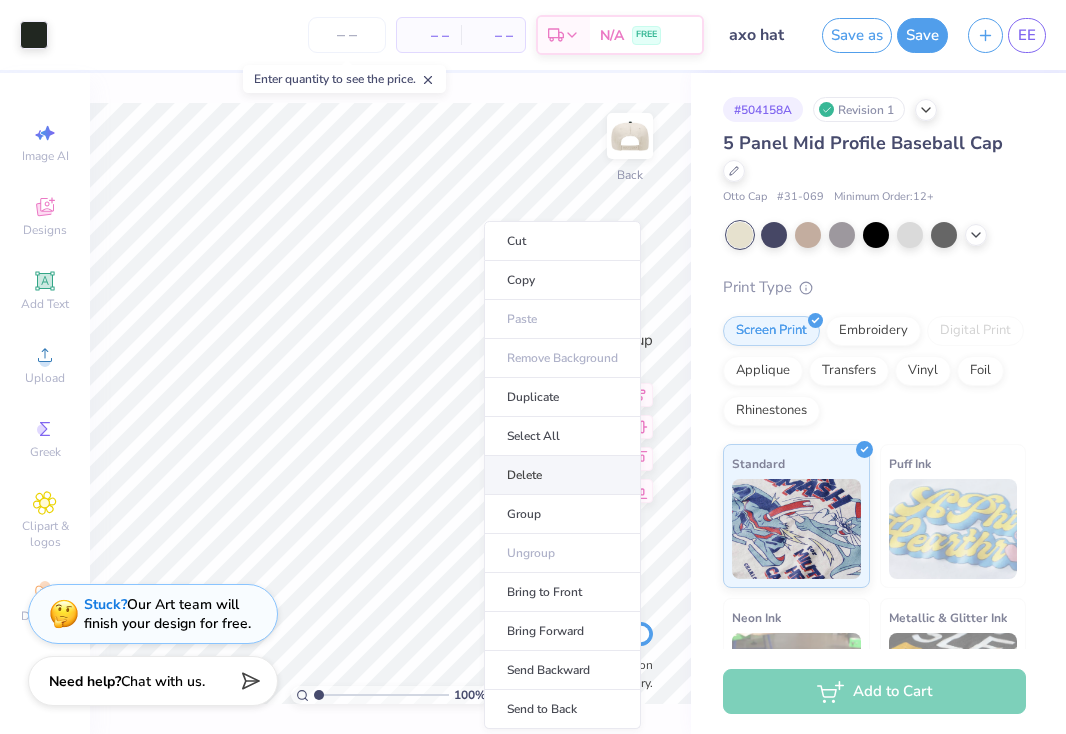 click on "Delete" at bounding box center (562, 475) 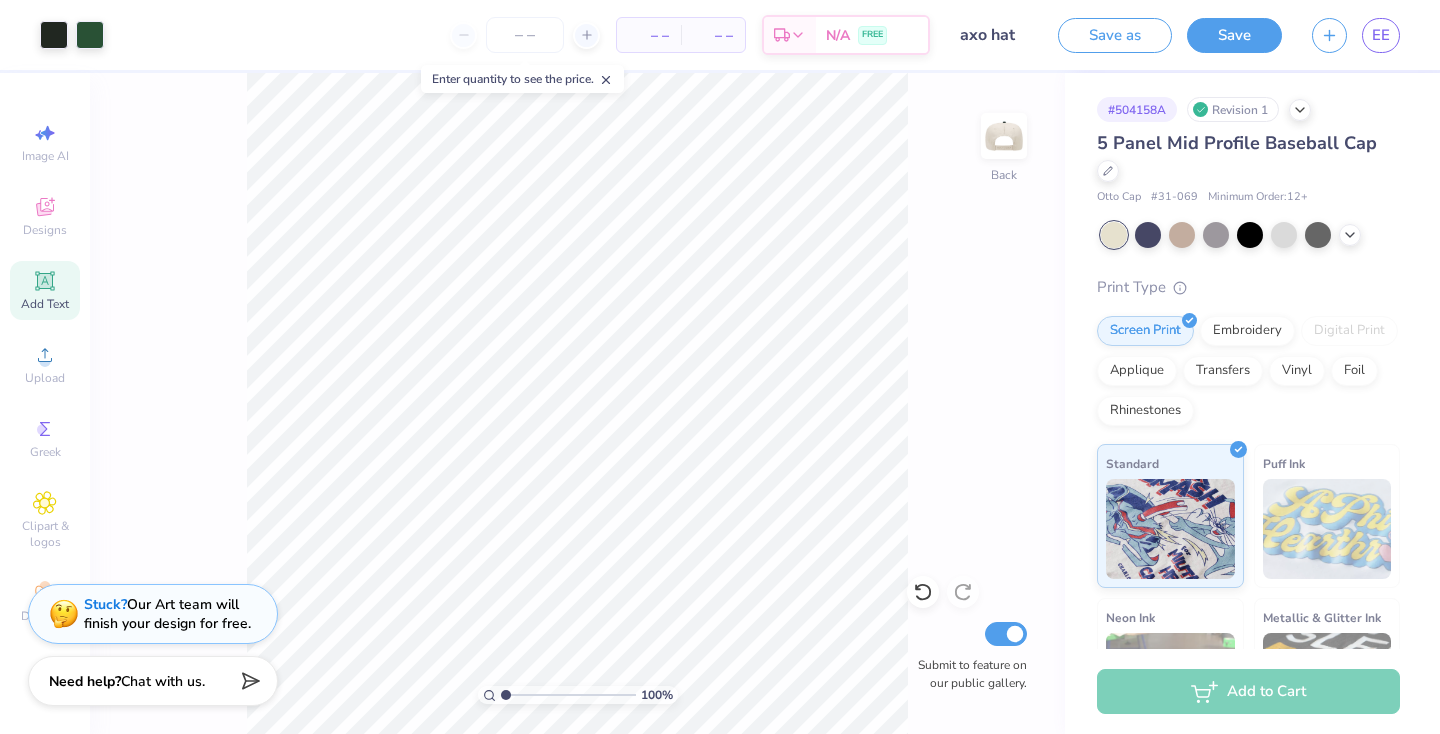 click 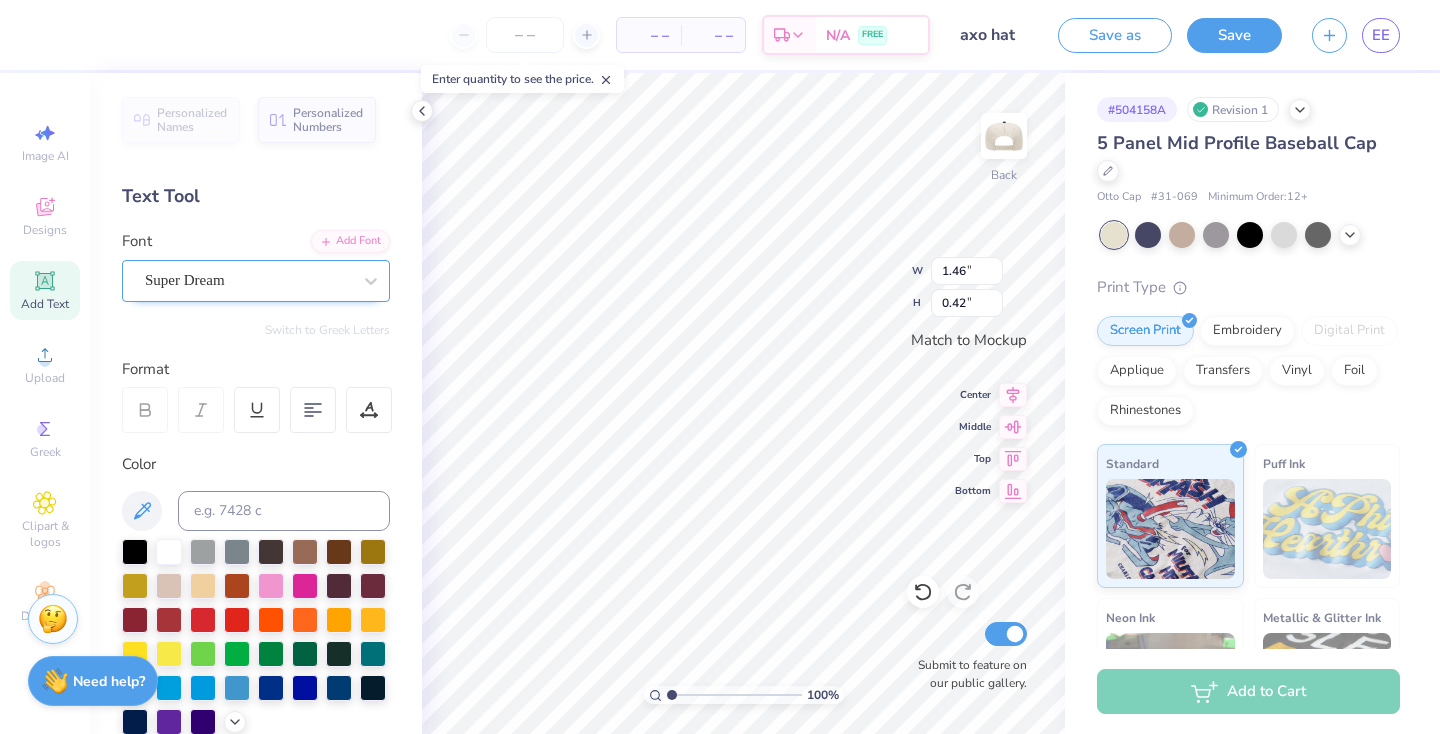 click on "Super Dream" at bounding box center (185, 280) 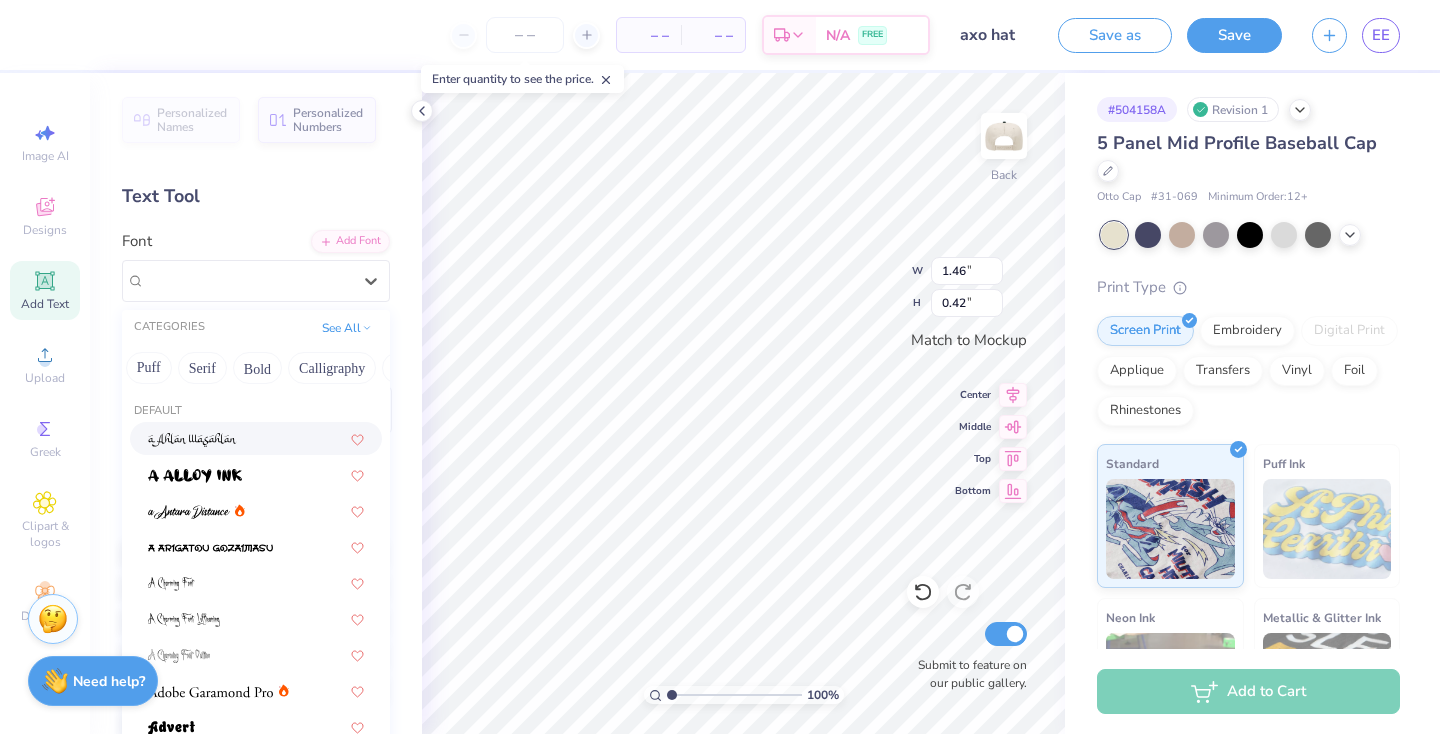 scroll, scrollTop: 0, scrollLeft: 135, axis: horizontal 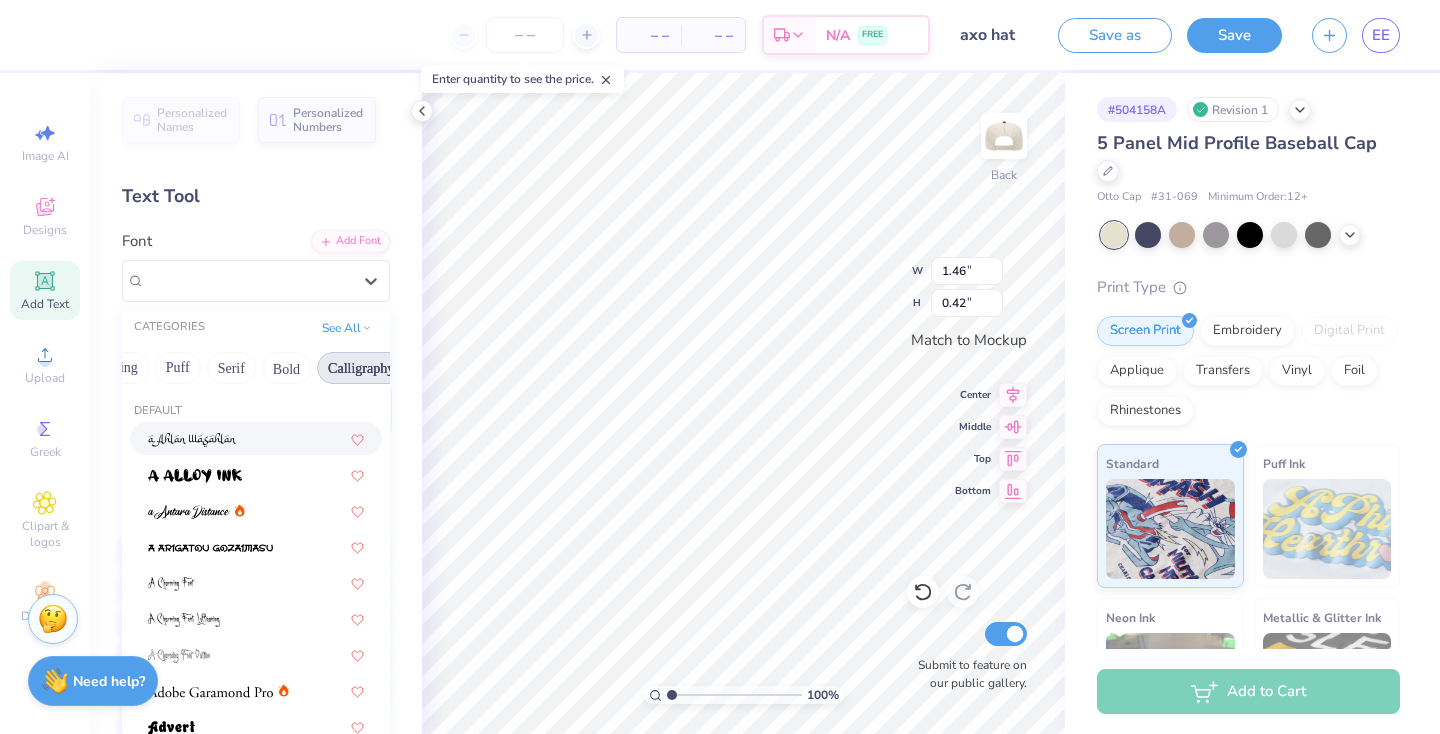 click on "Calligraphy" at bounding box center [361, 368] 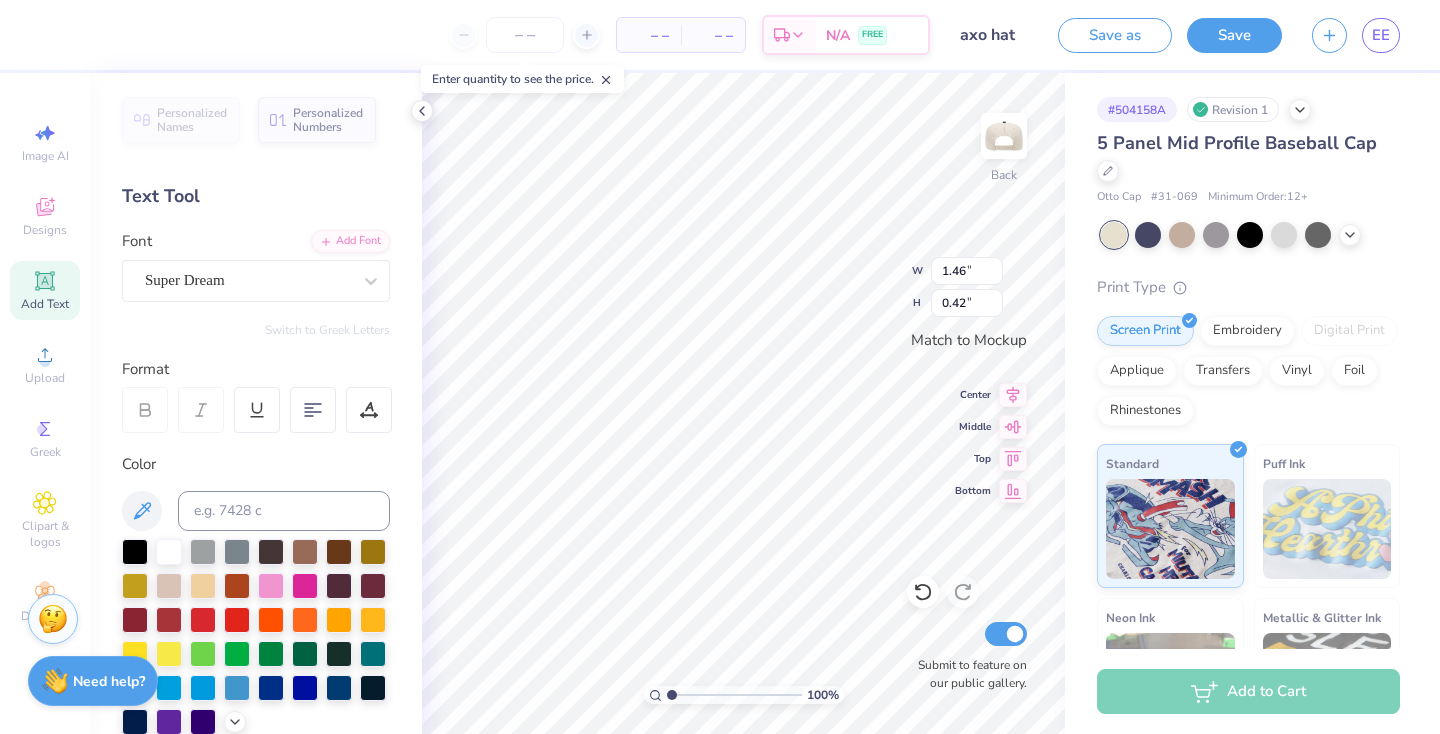 scroll, scrollTop: 0, scrollLeft: 6, axis: horizontal 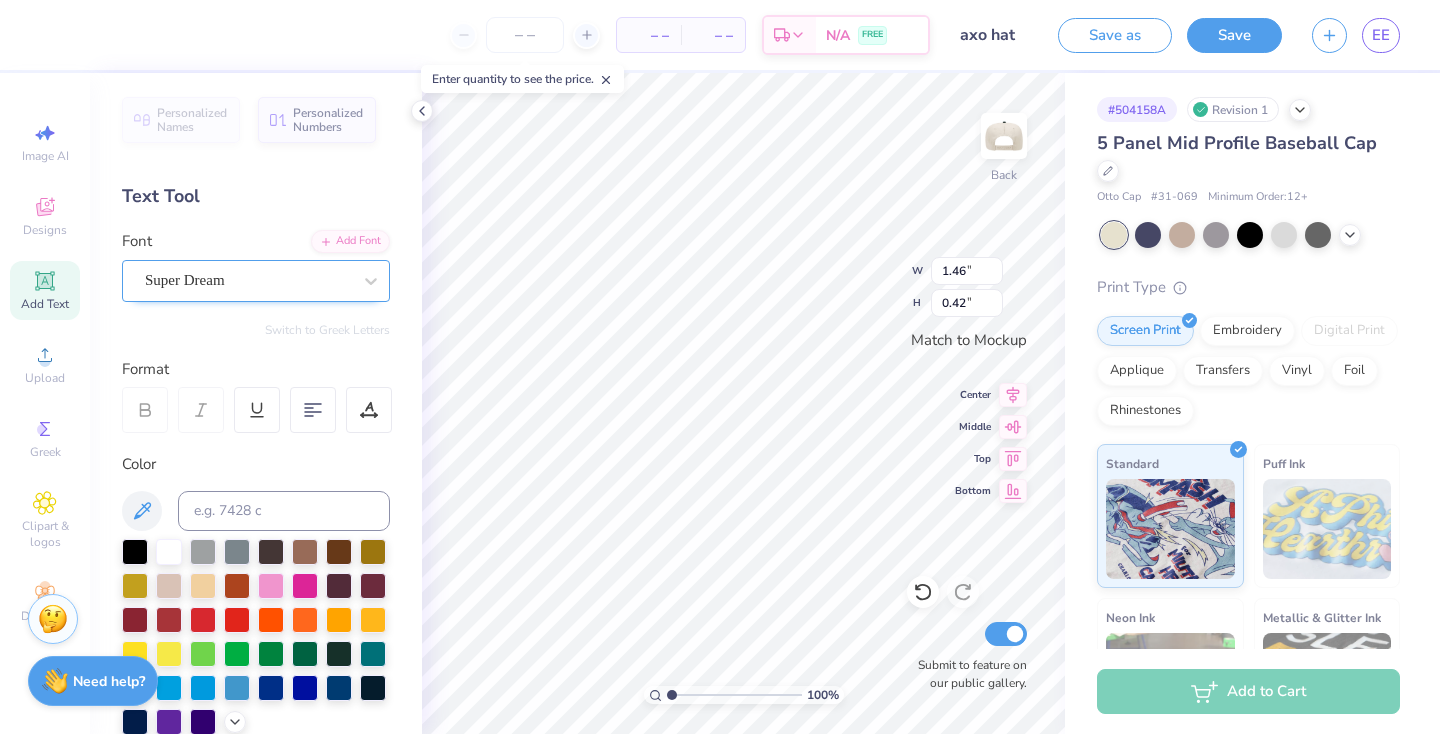 type on "Alpha Chi Omega" 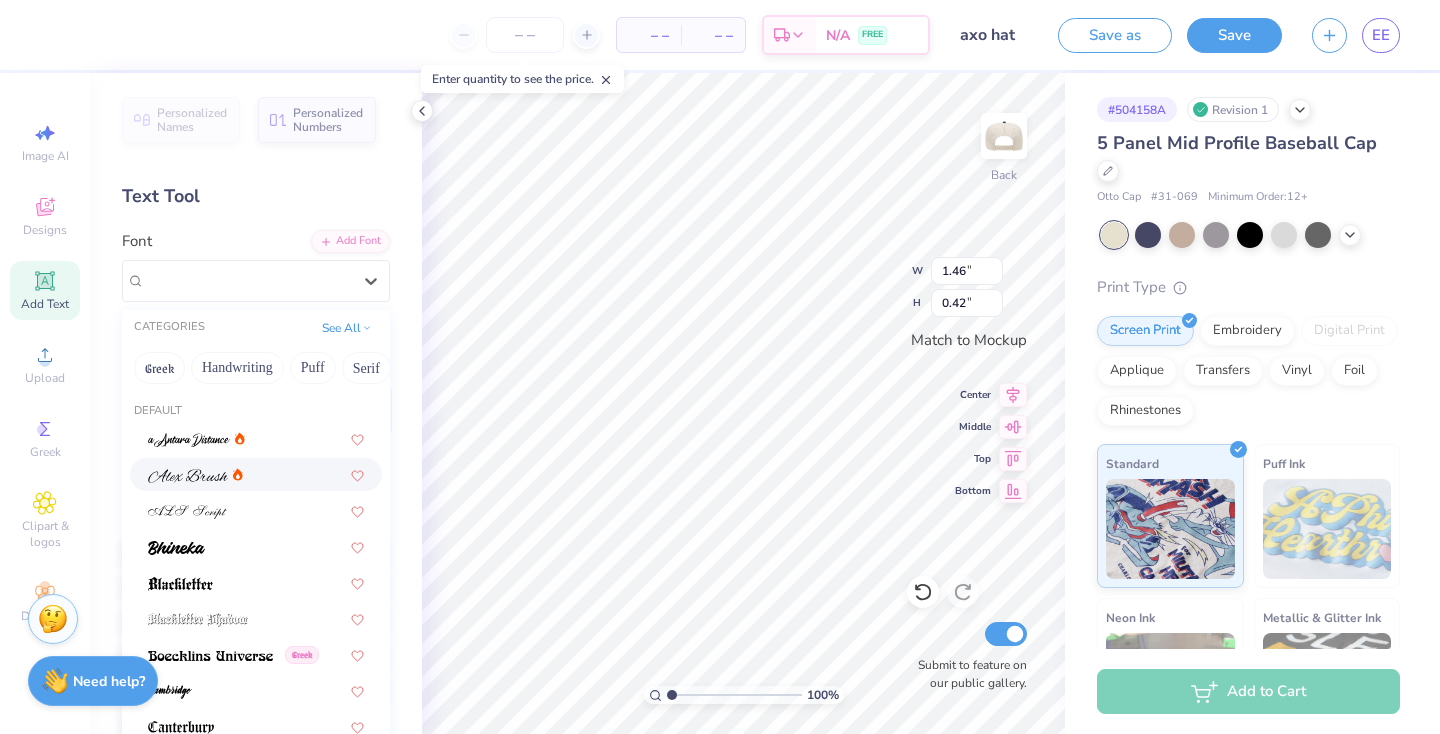 click 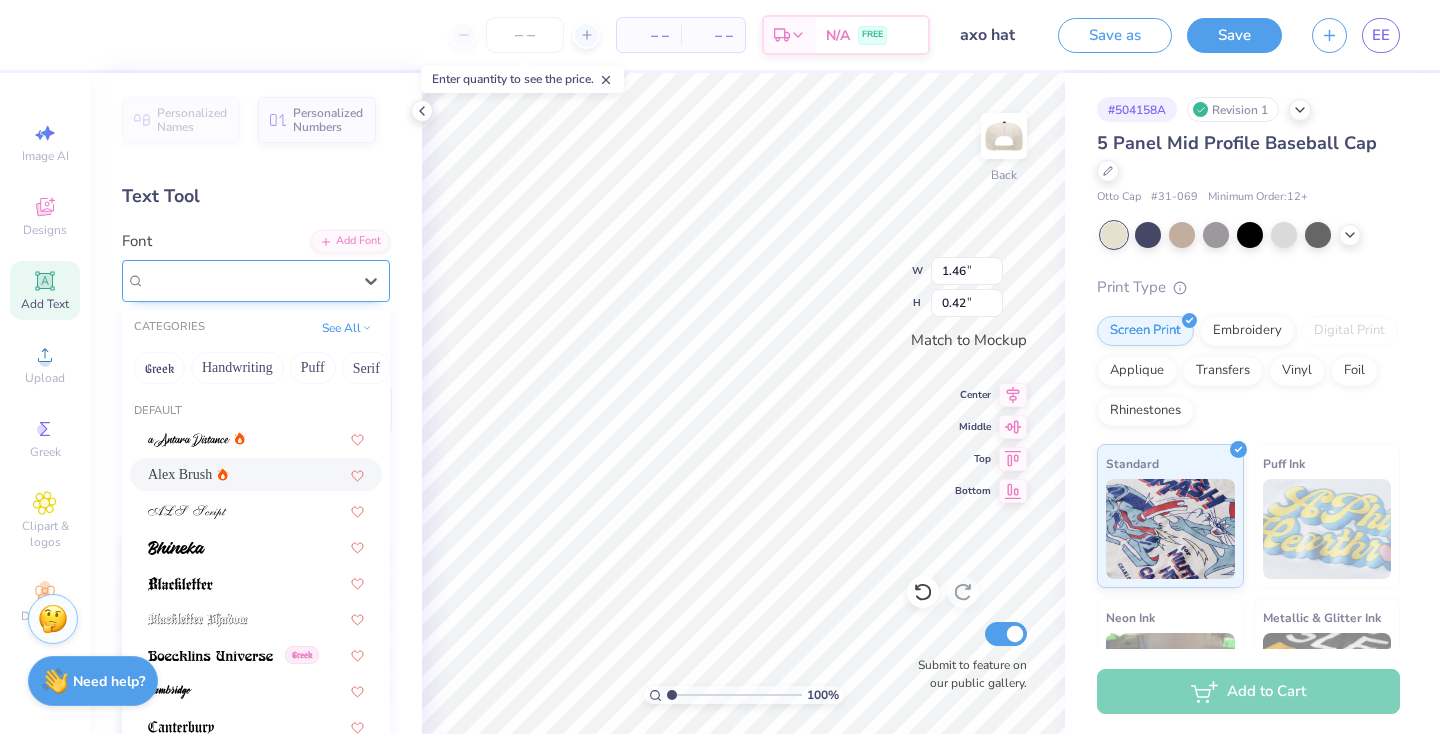 click on "Alex Brush" at bounding box center [248, 280] 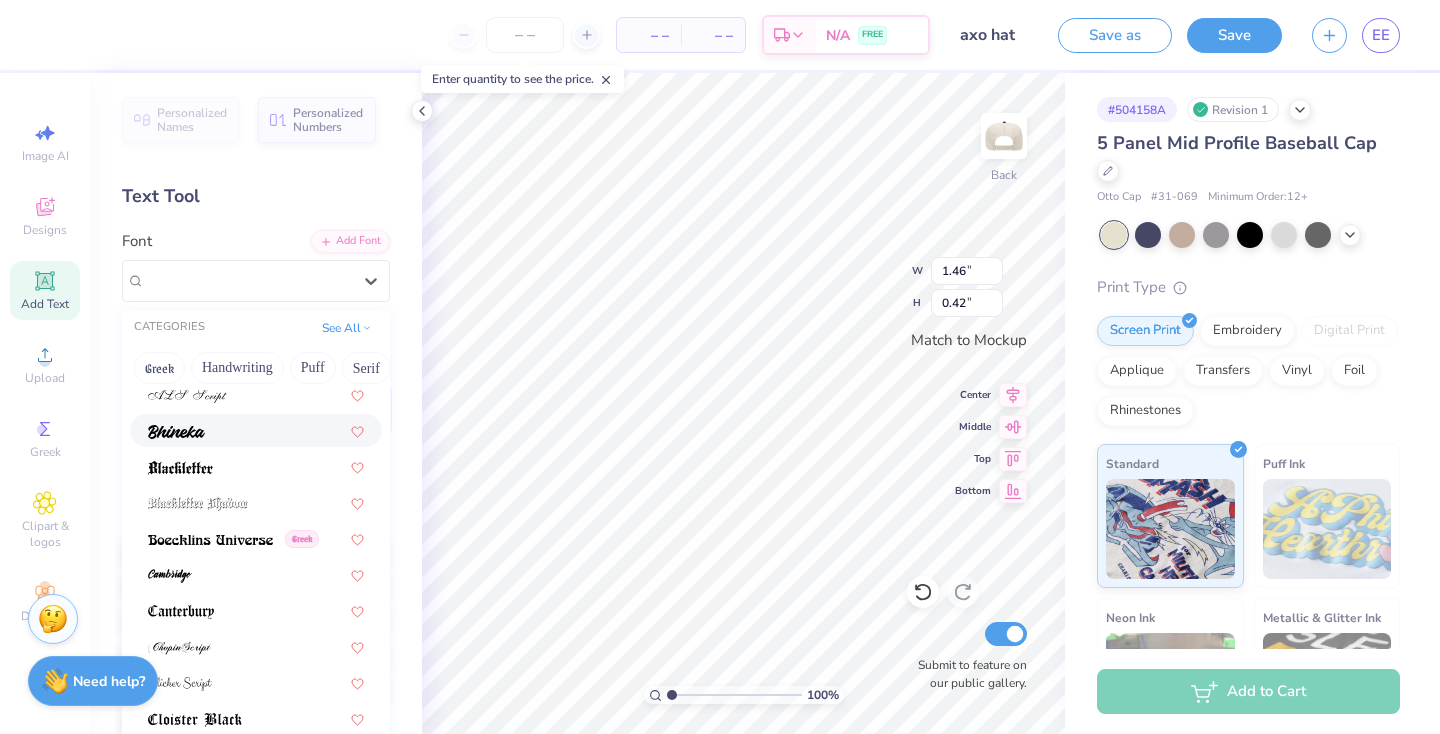 scroll, scrollTop: 133, scrollLeft: 0, axis: vertical 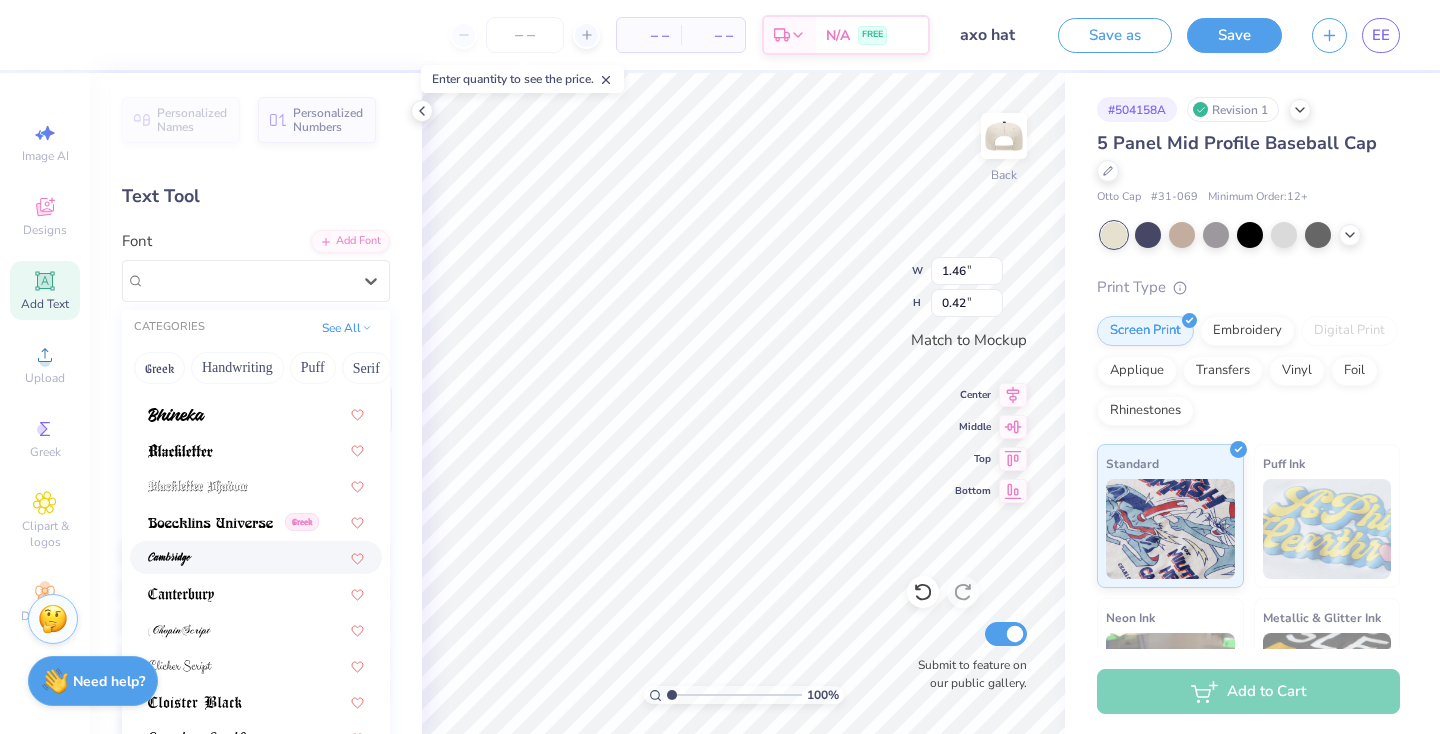 click at bounding box center [256, 557] 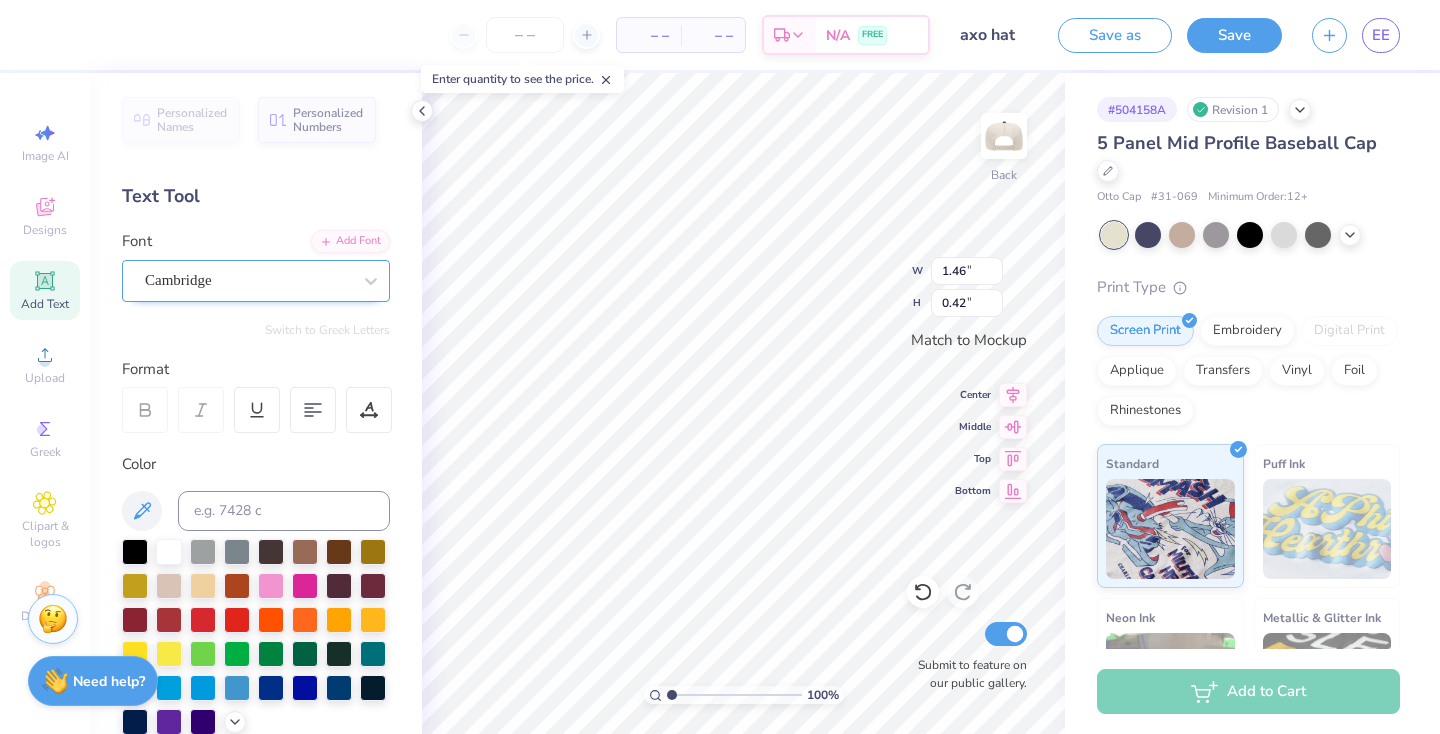 click on "Cambridge" at bounding box center (248, 280) 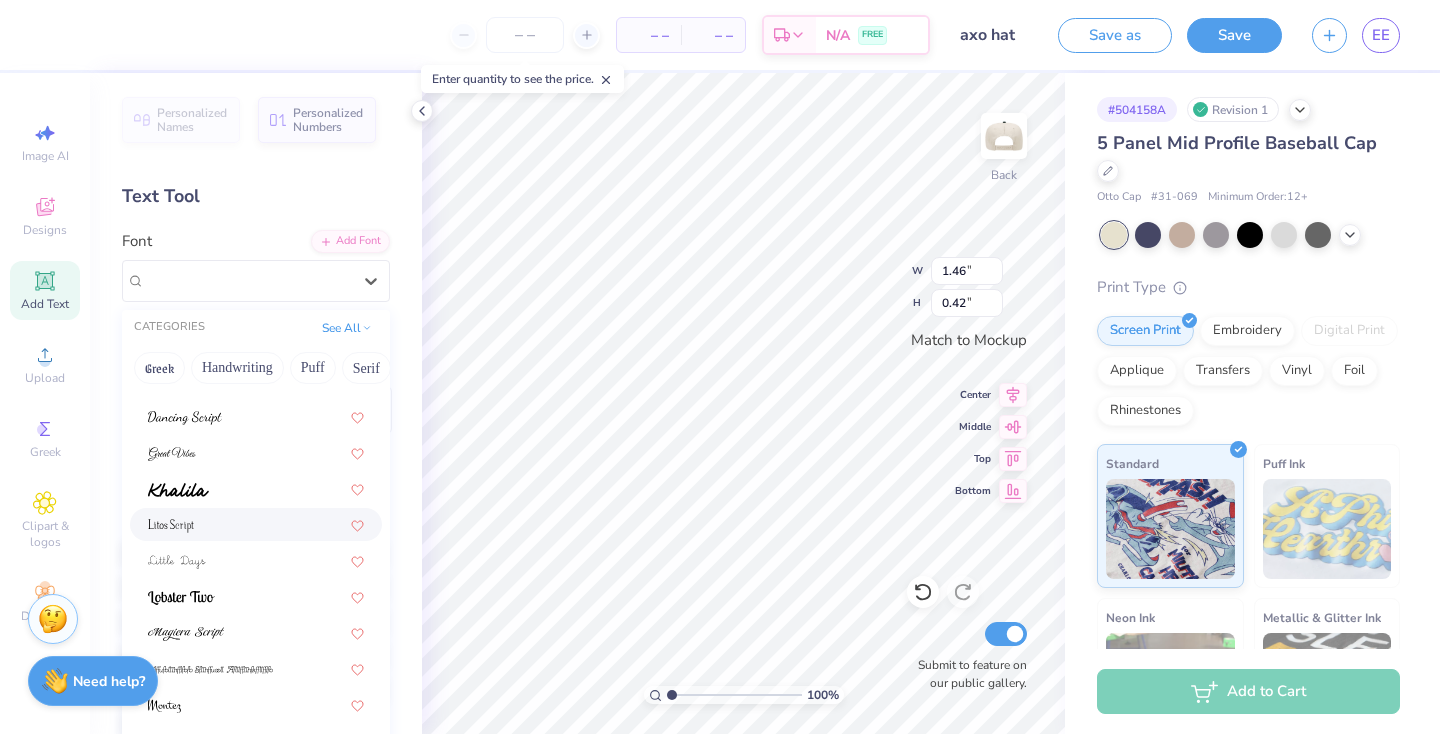 scroll, scrollTop: 489, scrollLeft: 0, axis: vertical 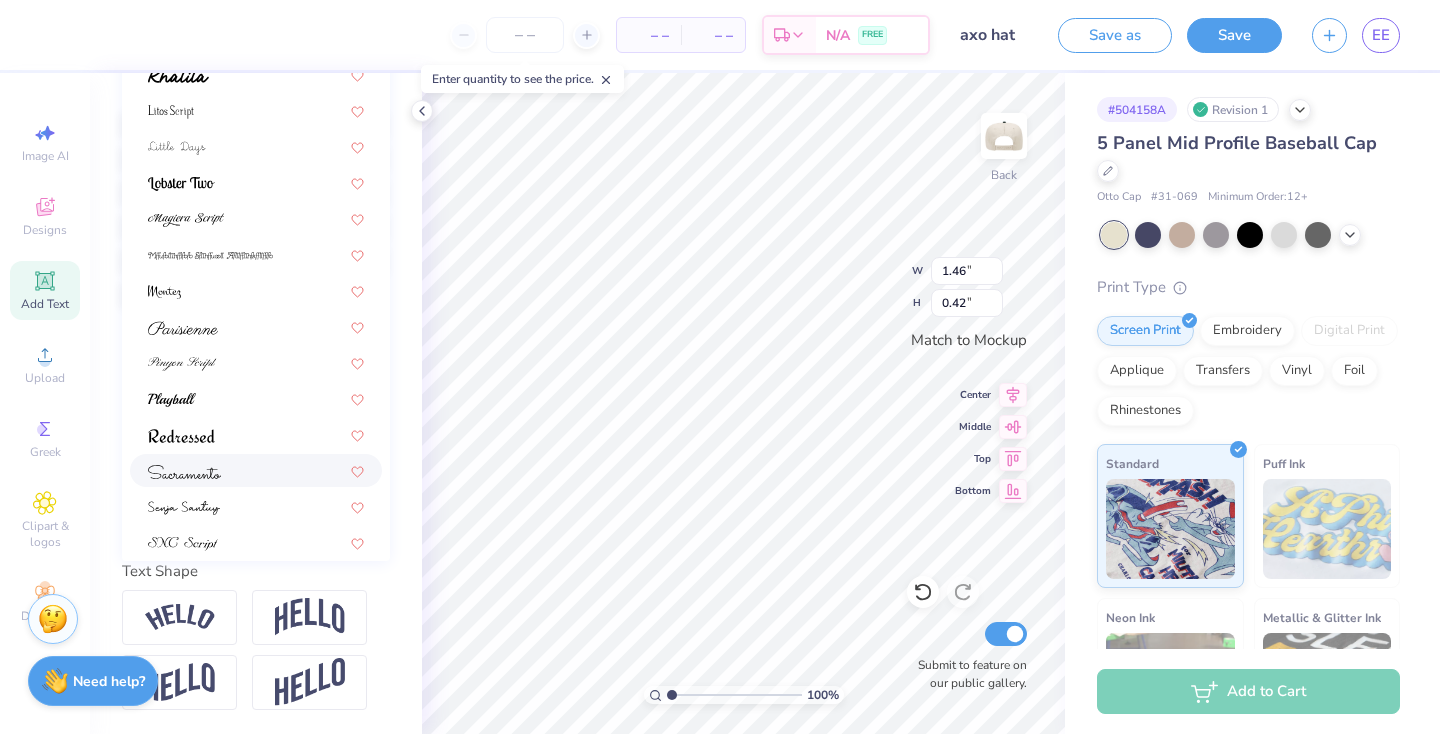 click at bounding box center [256, 470] 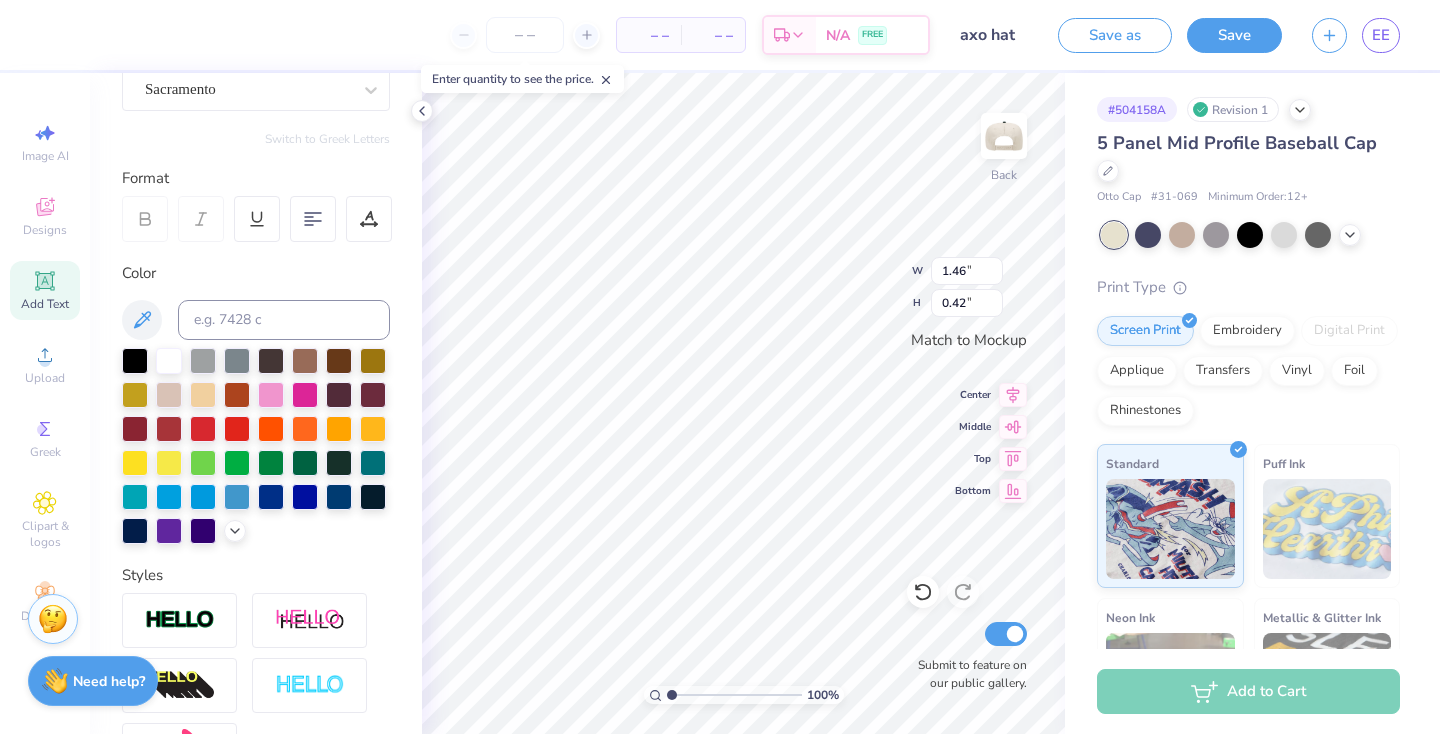 scroll, scrollTop: 166, scrollLeft: 0, axis: vertical 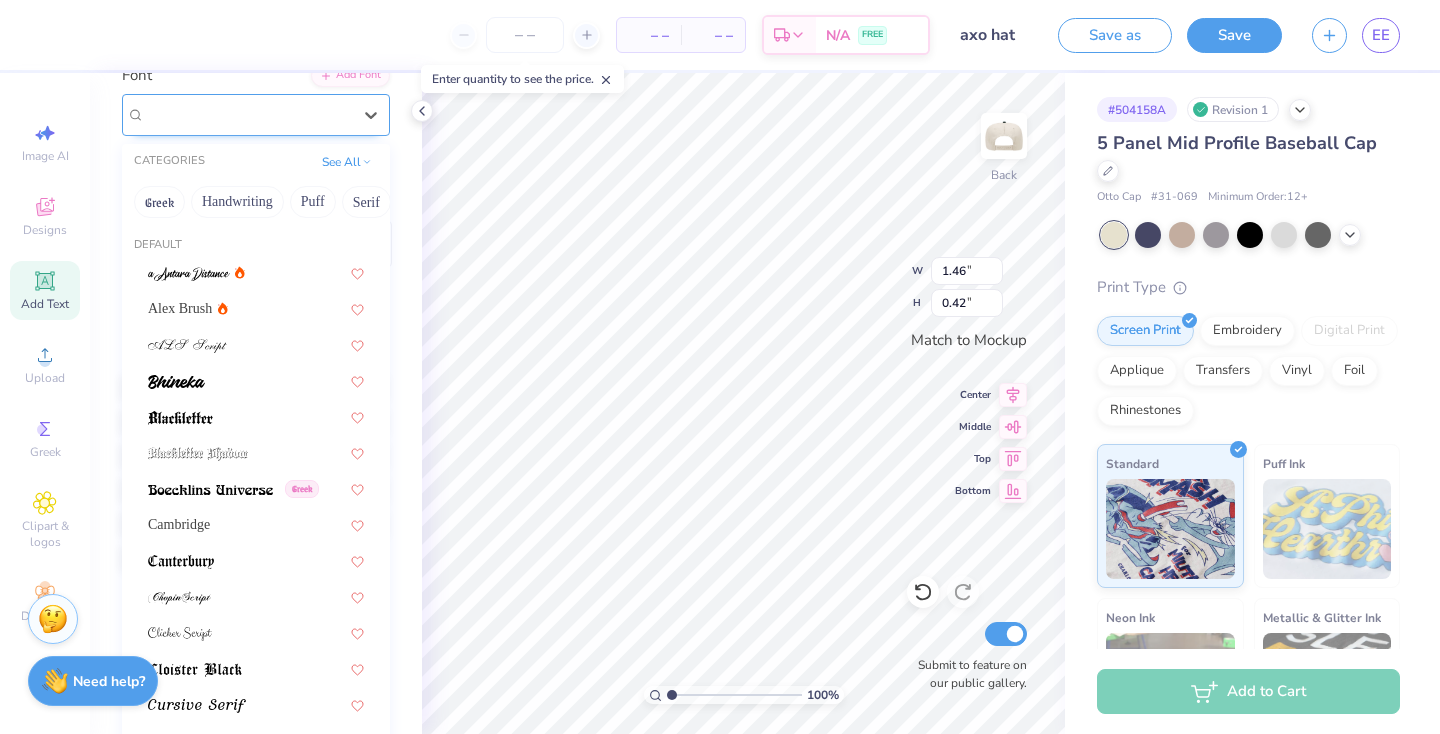 click on "Sacramento" at bounding box center [248, 114] 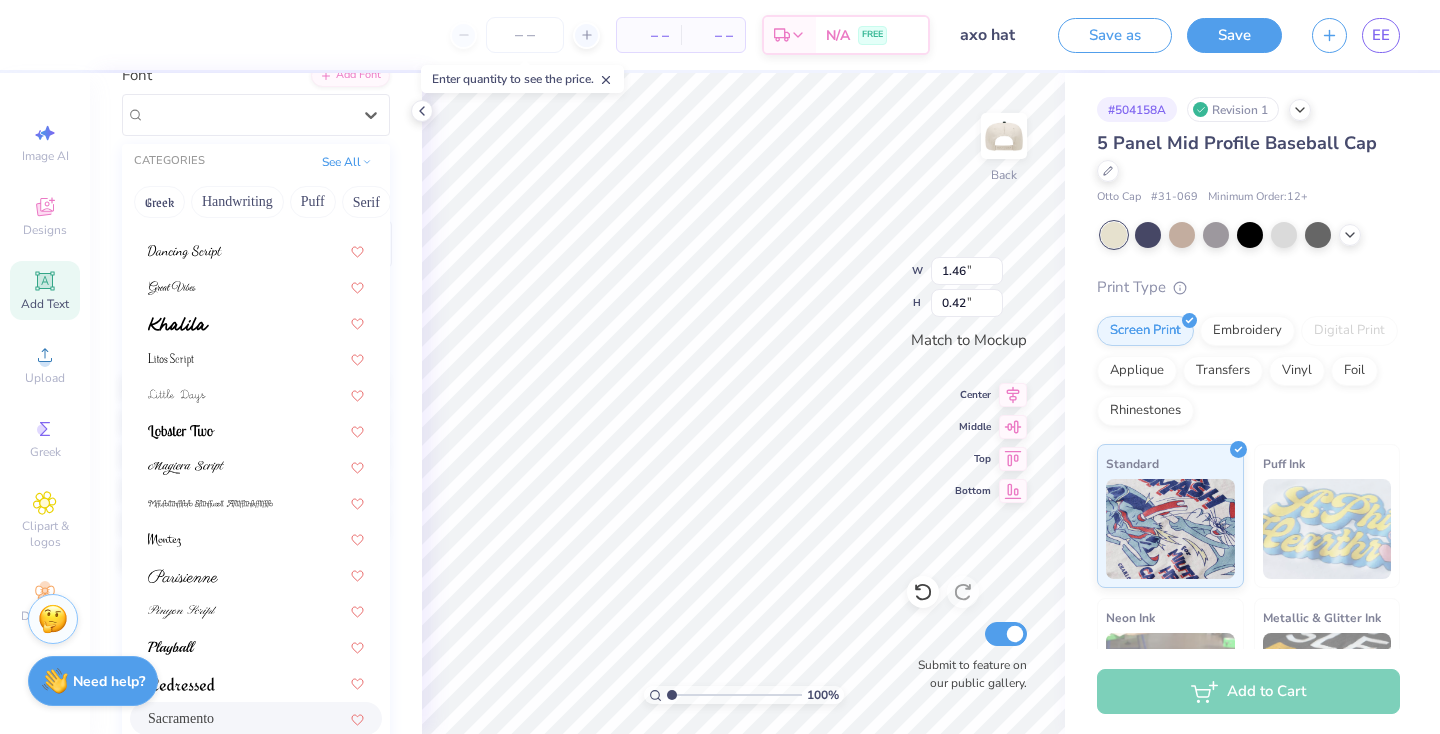 scroll, scrollTop: 489, scrollLeft: 0, axis: vertical 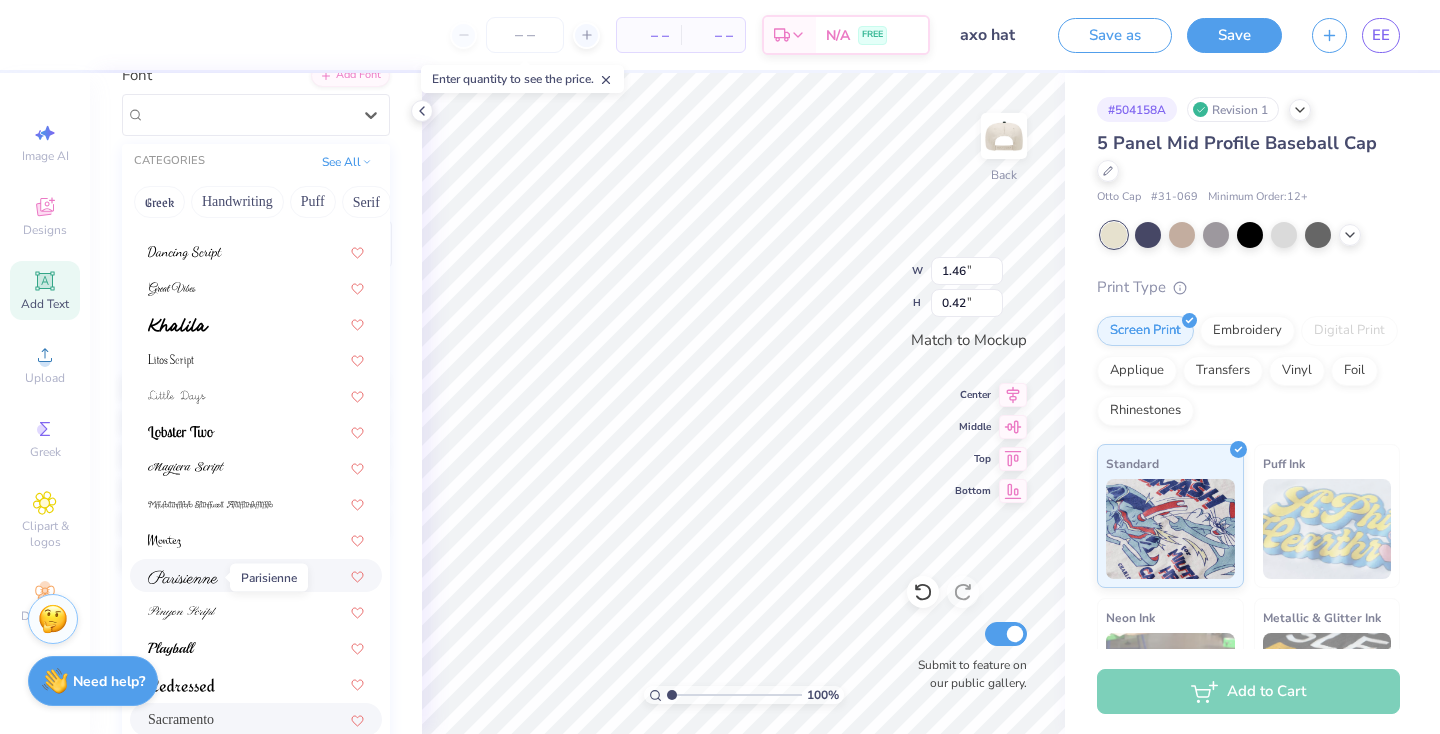 click at bounding box center (183, 577) 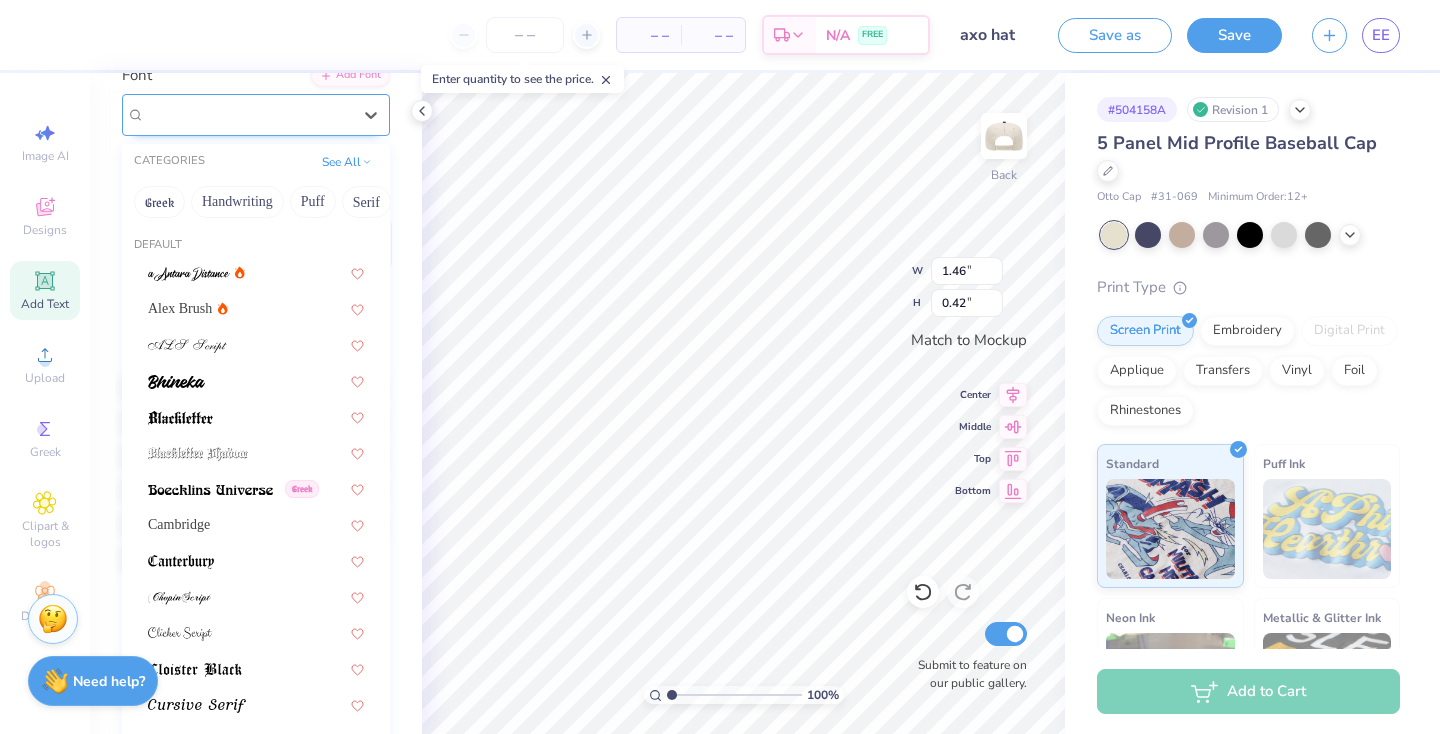 click on "Parisienne" at bounding box center (248, 114) 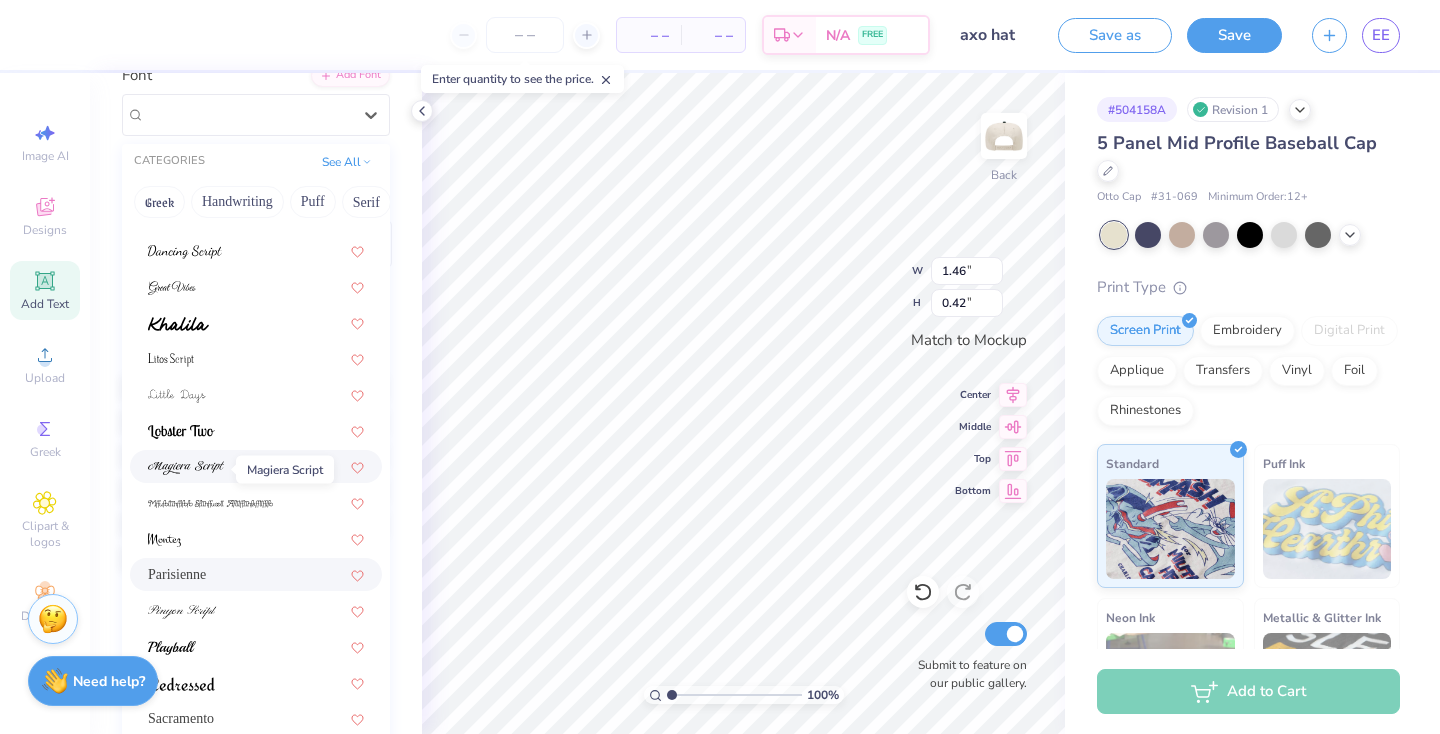 scroll, scrollTop: 489, scrollLeft: 0, axis: vertical 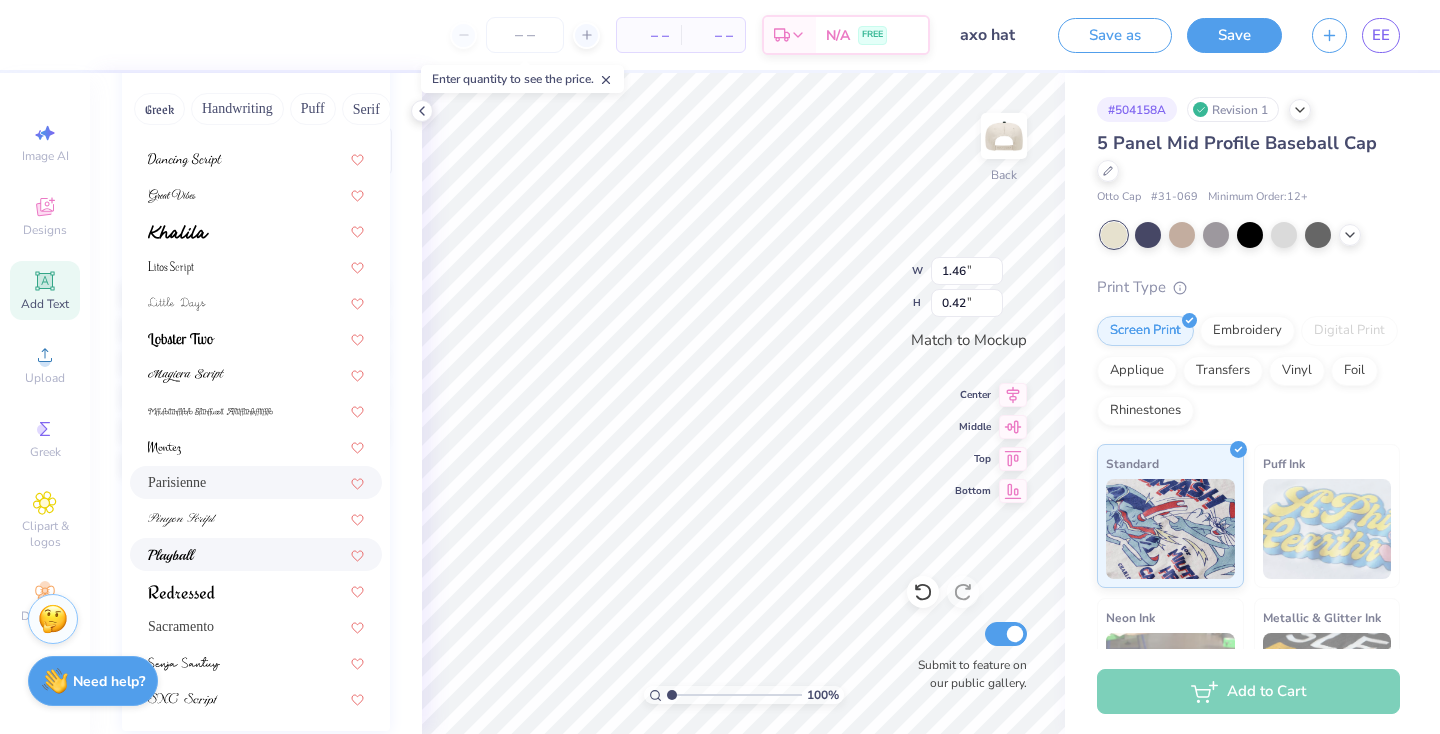 click at bounding box center (256, 554) 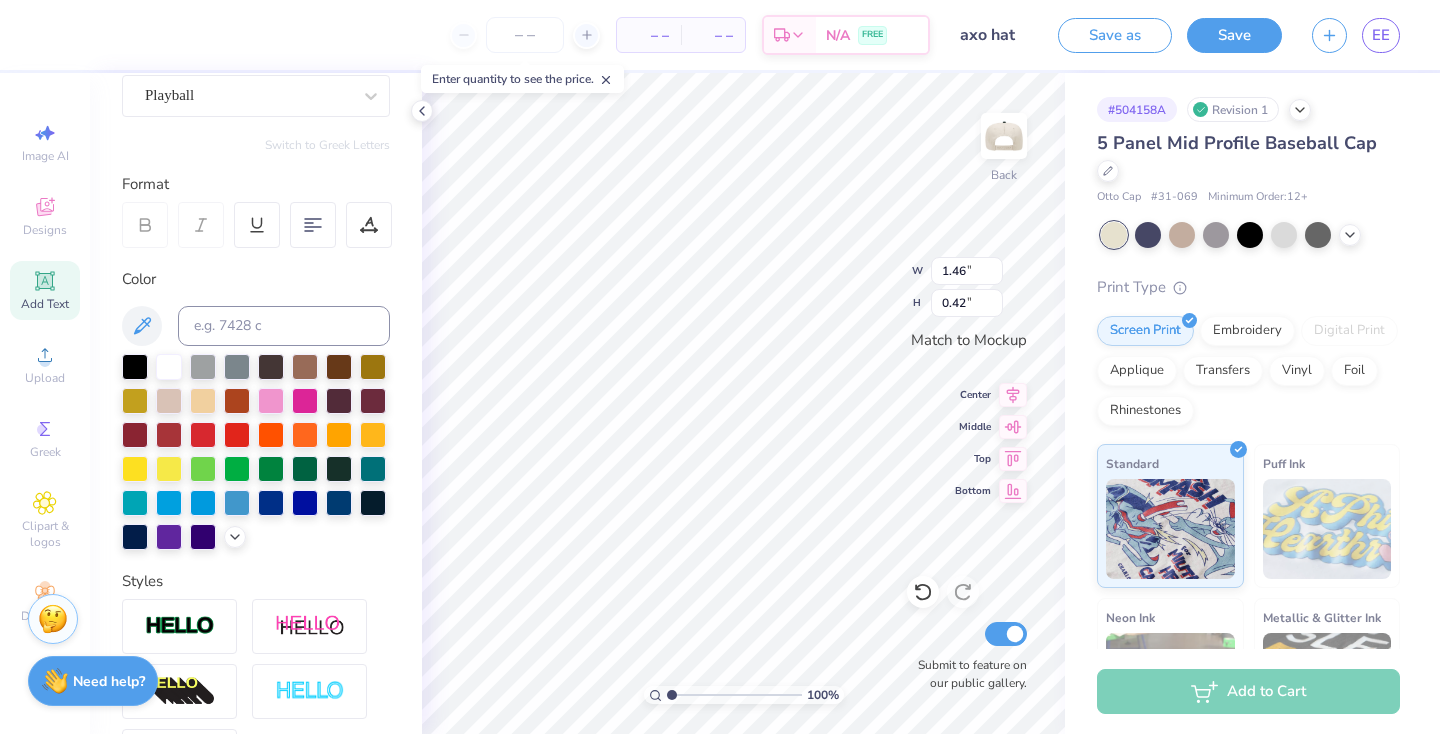 scroll, scrollTop: 172, scrollLeft: 0, axis: vertical 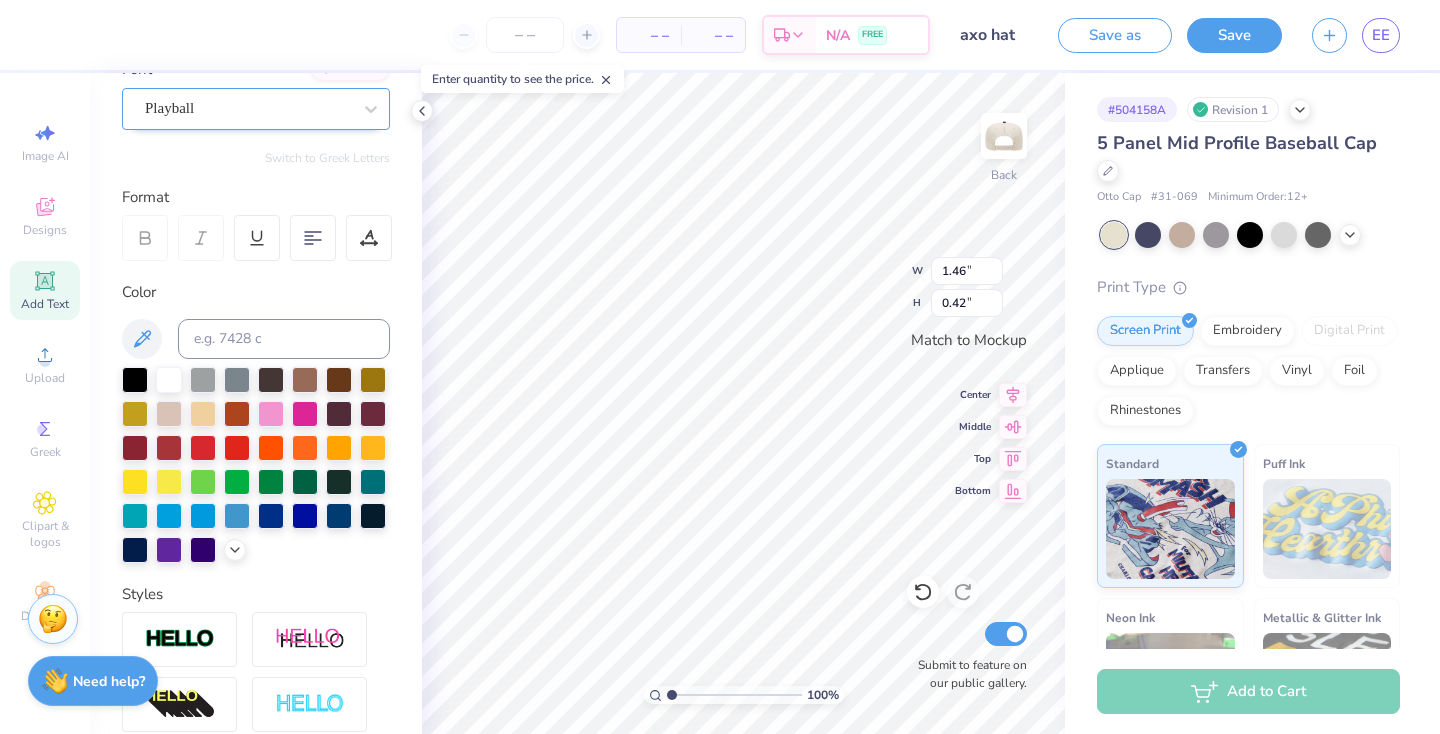 click on "Playball" at bounding box center (248, 108) 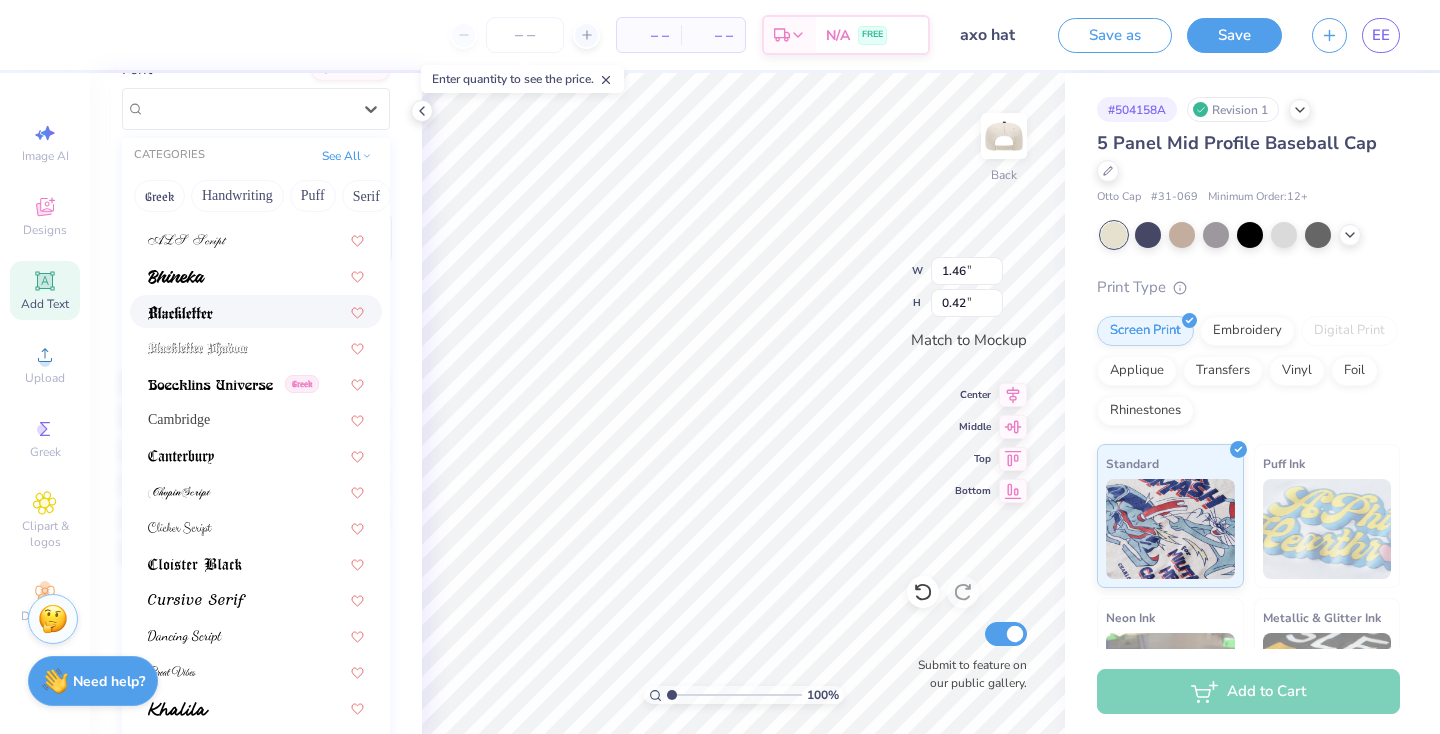scroll, scrollTop: 104, scrollLeft: 0, axis: vertical 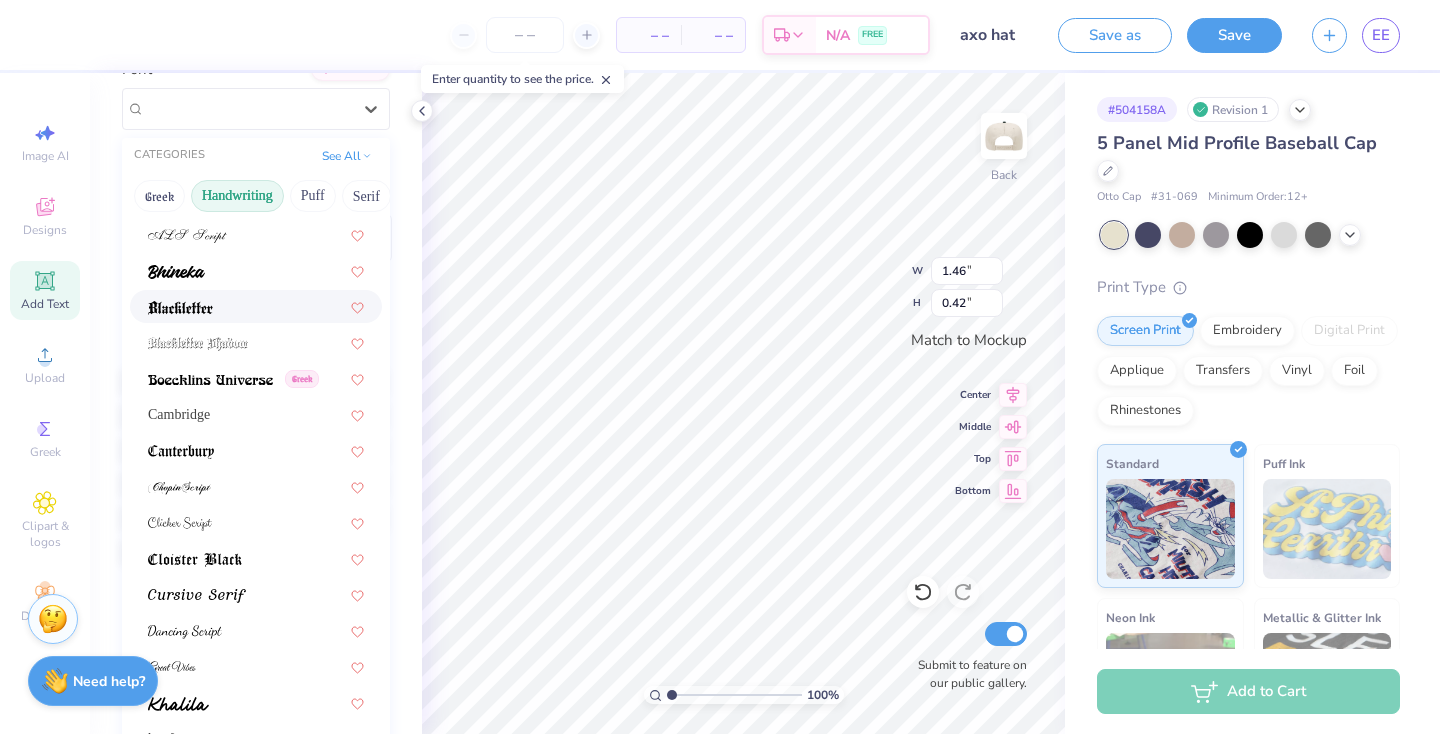 click on "Handwriting" at bounding box center (237, 196) 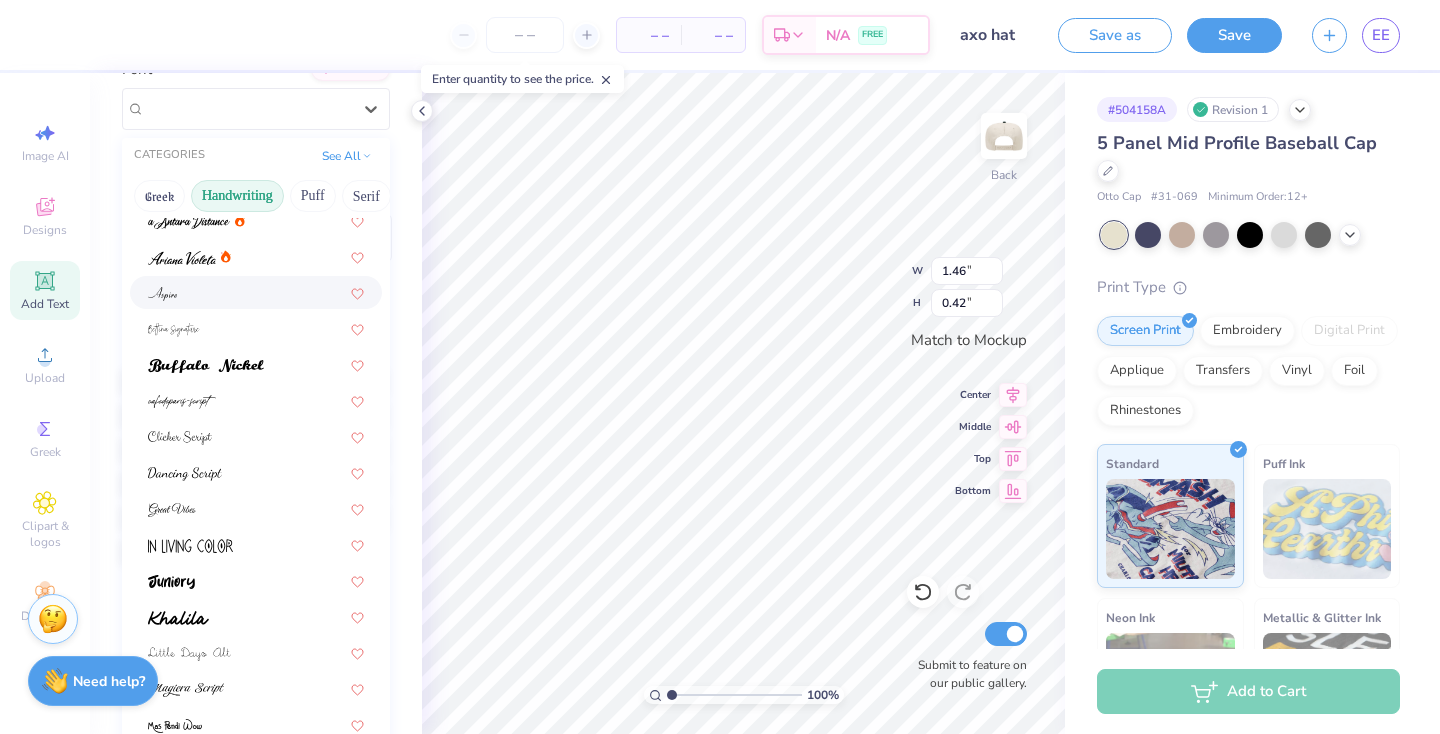 scroll, scrollTop: 47, scrollLeft: 0, axis: vertical 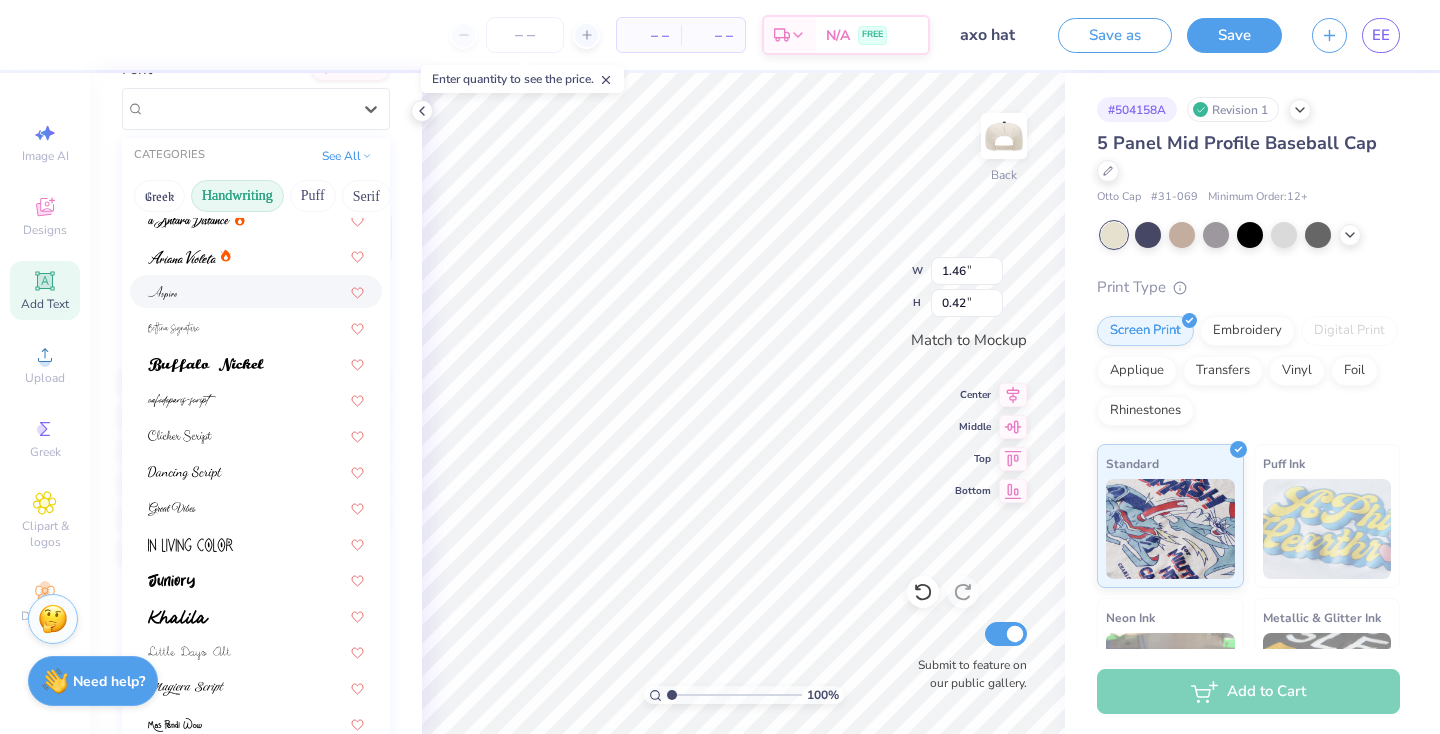 click at bounding box center (256, 291) 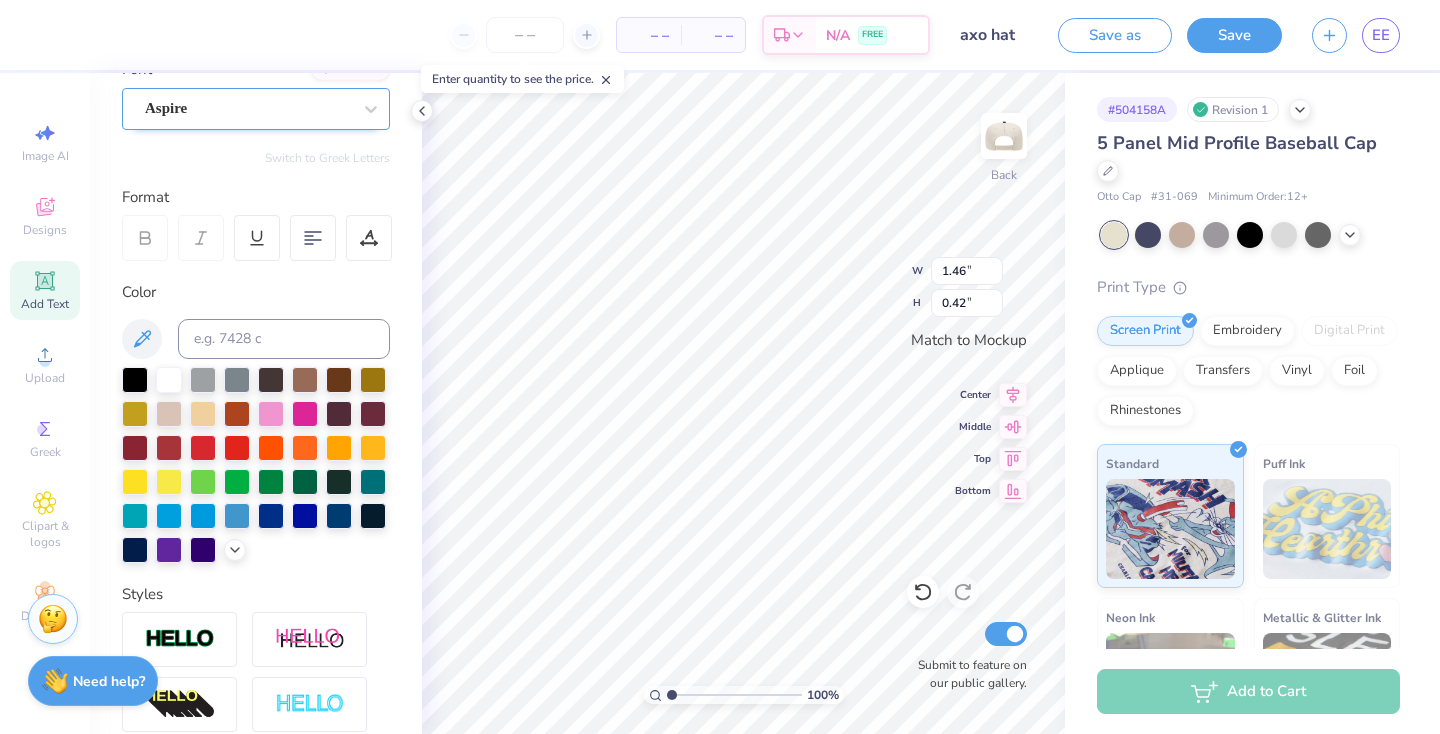 click on "Aspire" at bounding box center [248, 108] 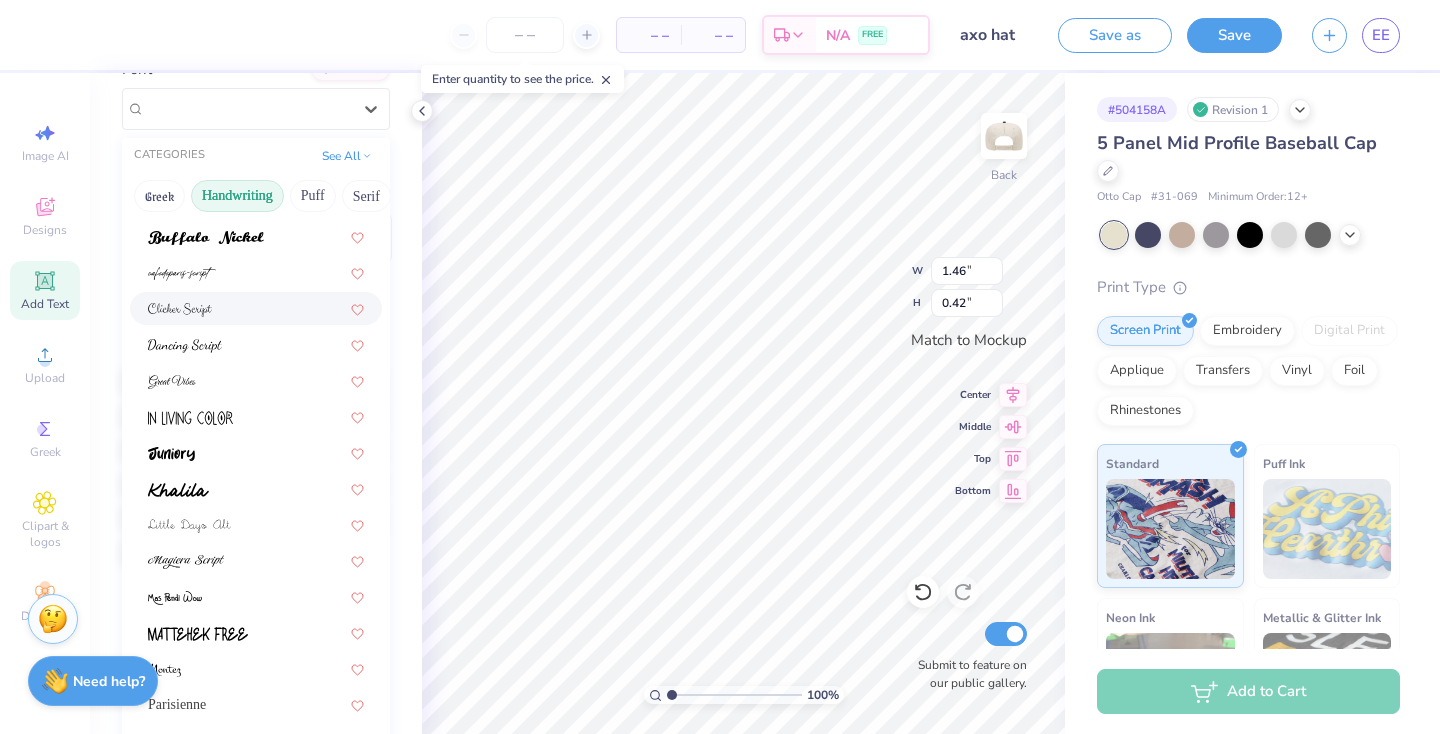 scroll, scrollTop: 183, scrollLeft: 0, axis: vertical 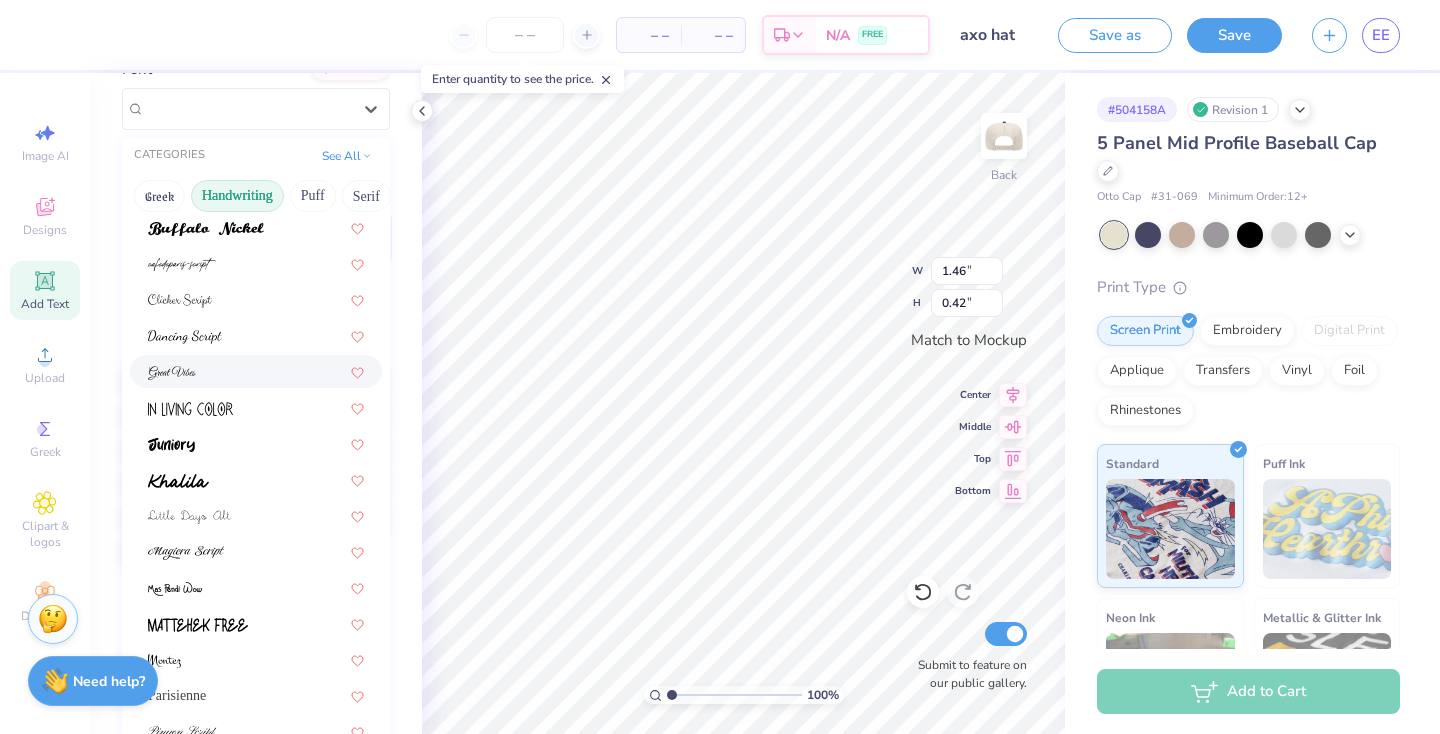 click at bounding box center [256, 371] 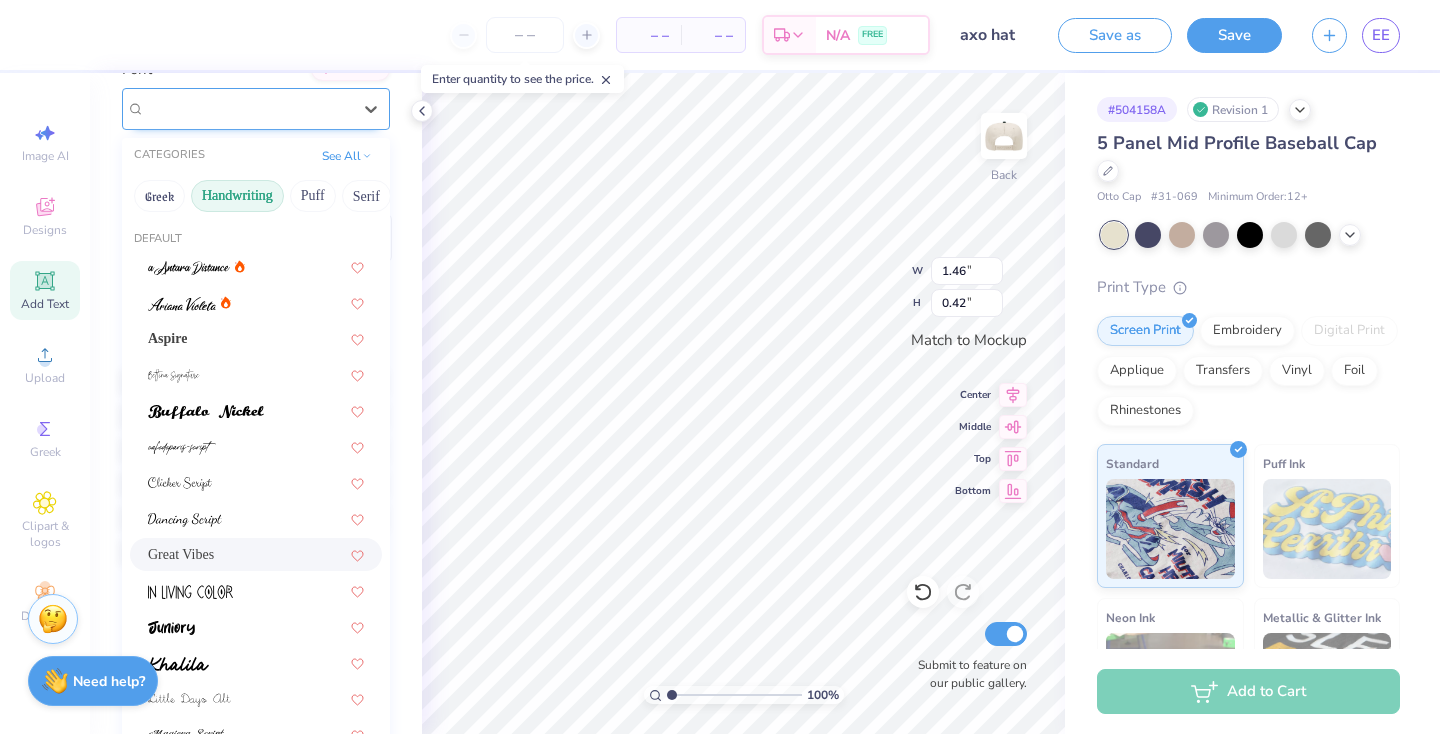 click at bounding box center (248, 108) 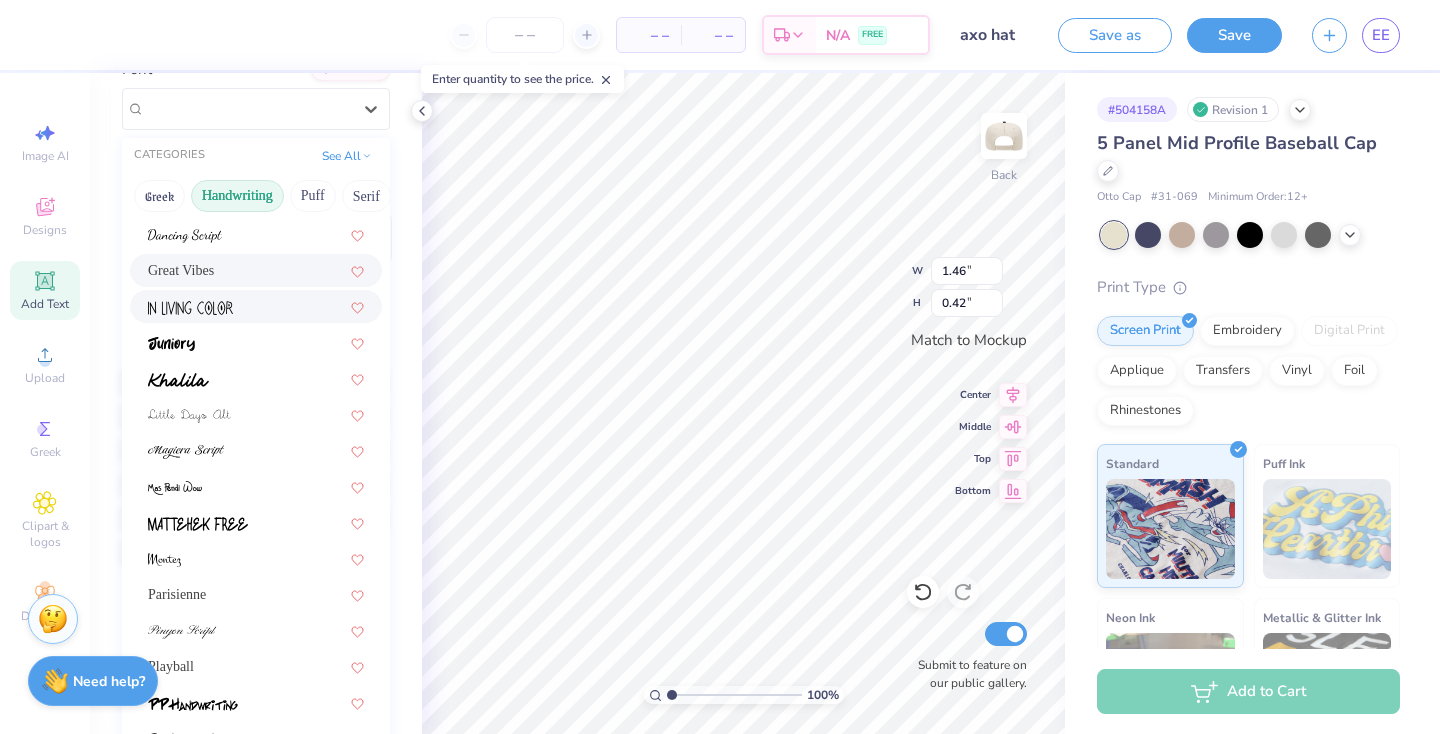 scroll, scrollTop: 286, scrollLeft: 0, axis: vertical 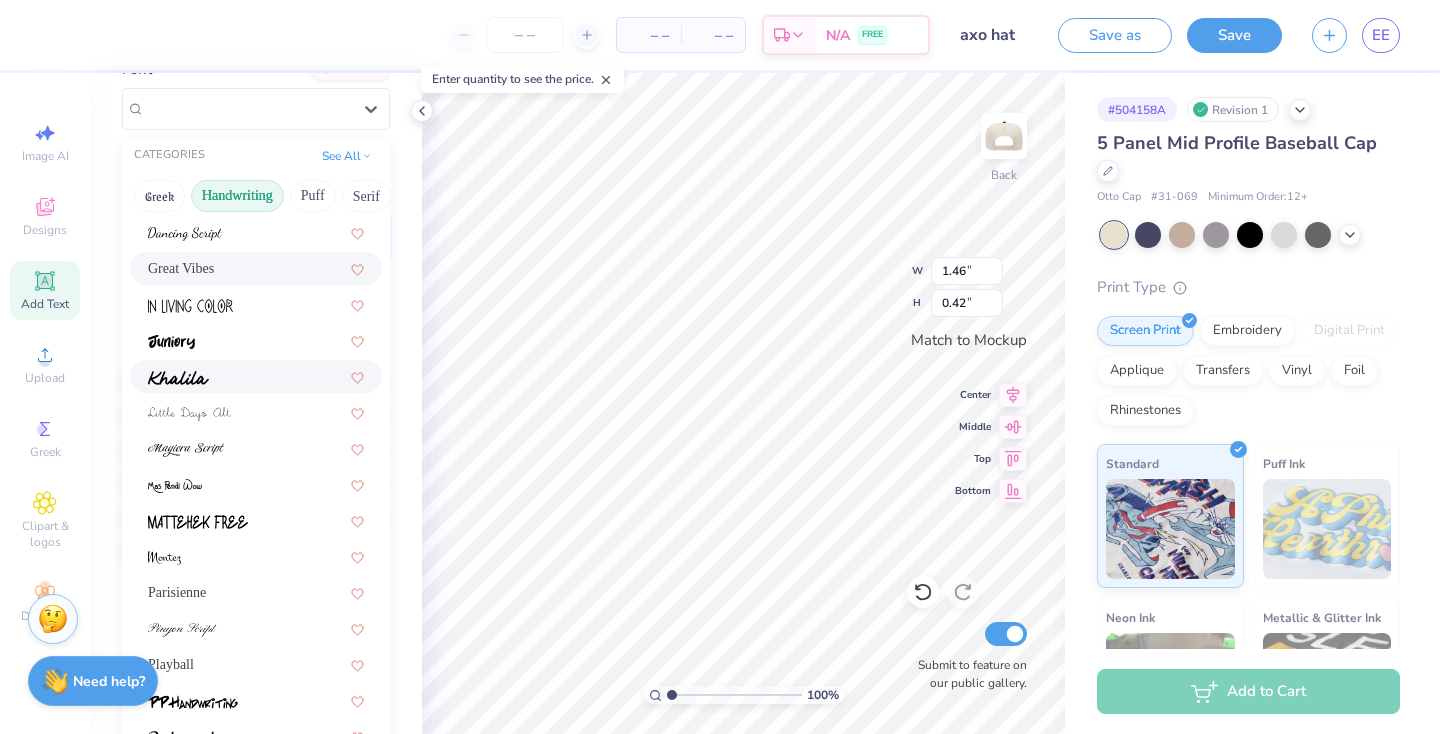 click at bounding box center [256, 376] 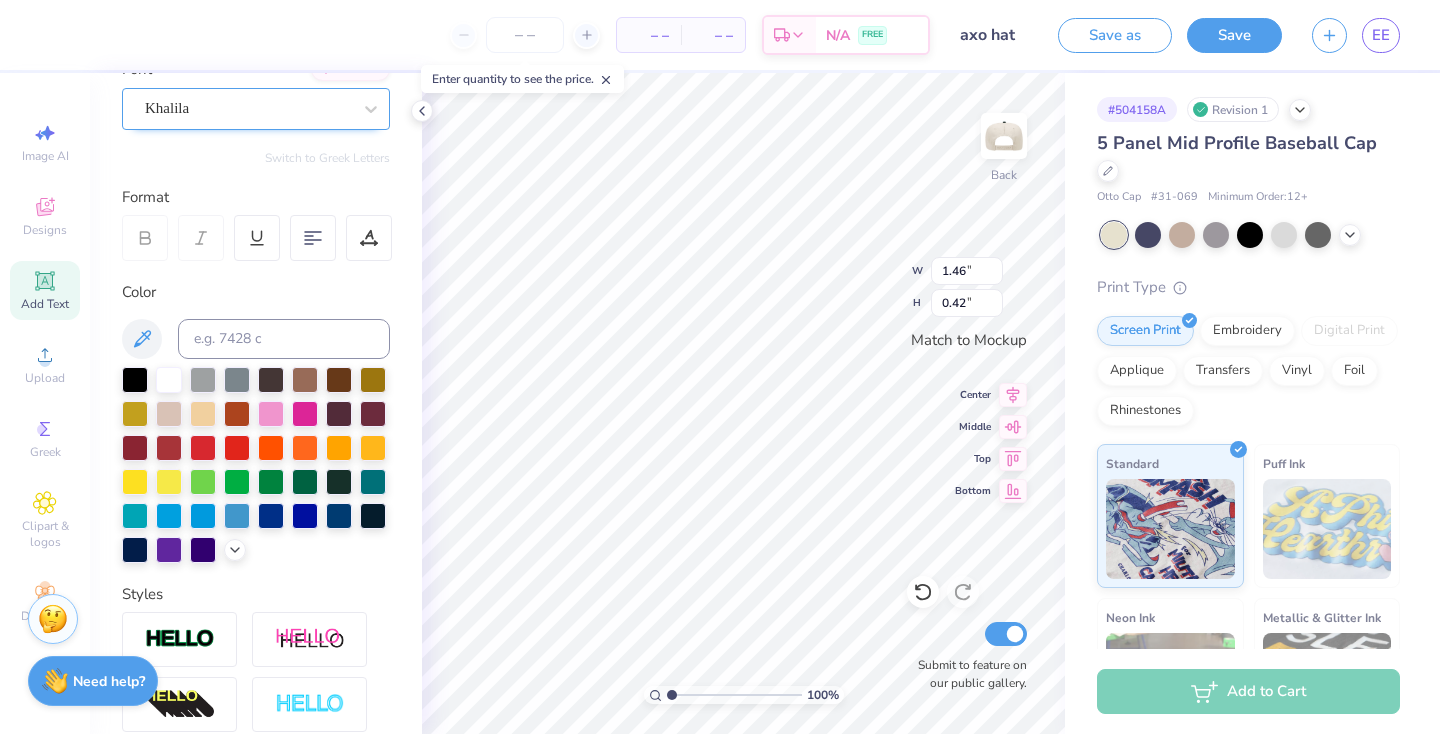 click on "Khalila" at bounding box center (248, 108) 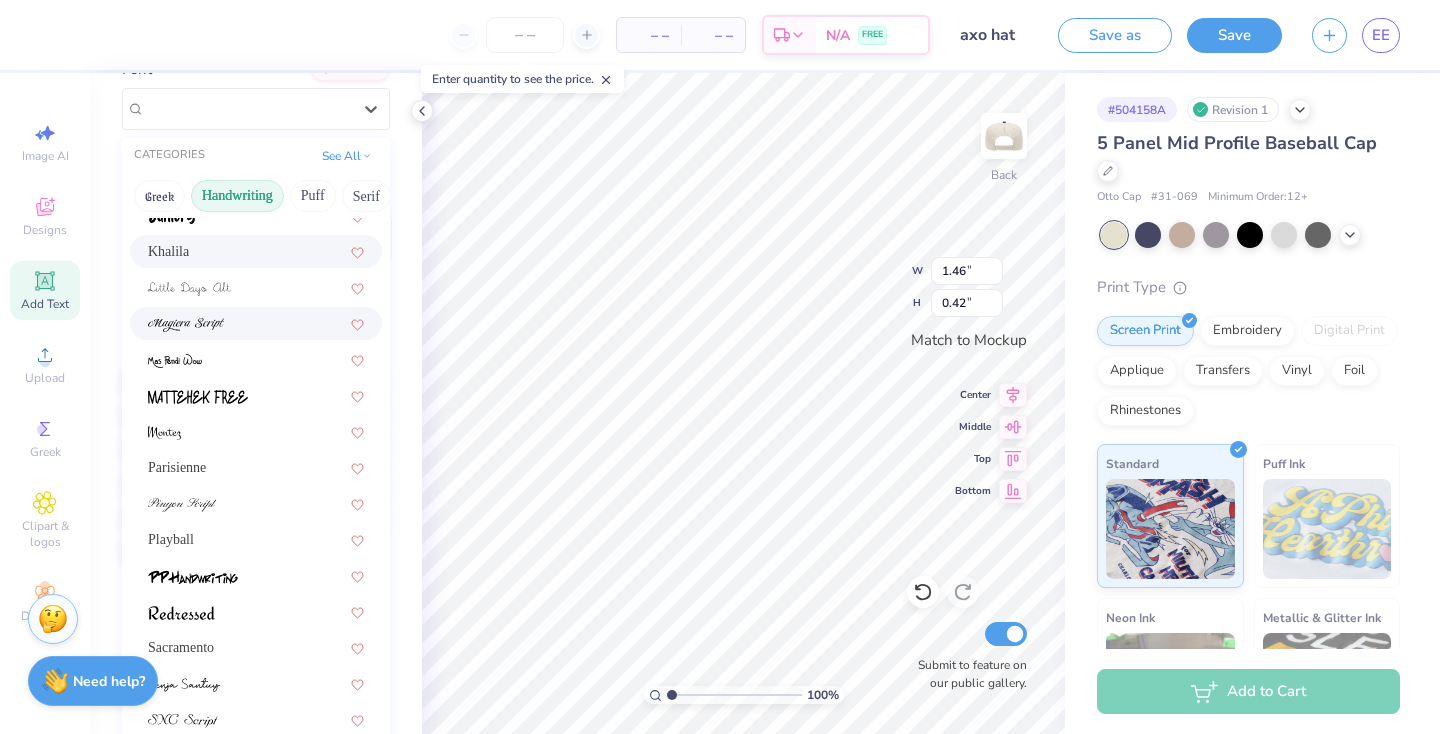 scroll, scrollTop: 417, scrollLeft: 0, axis: vertical 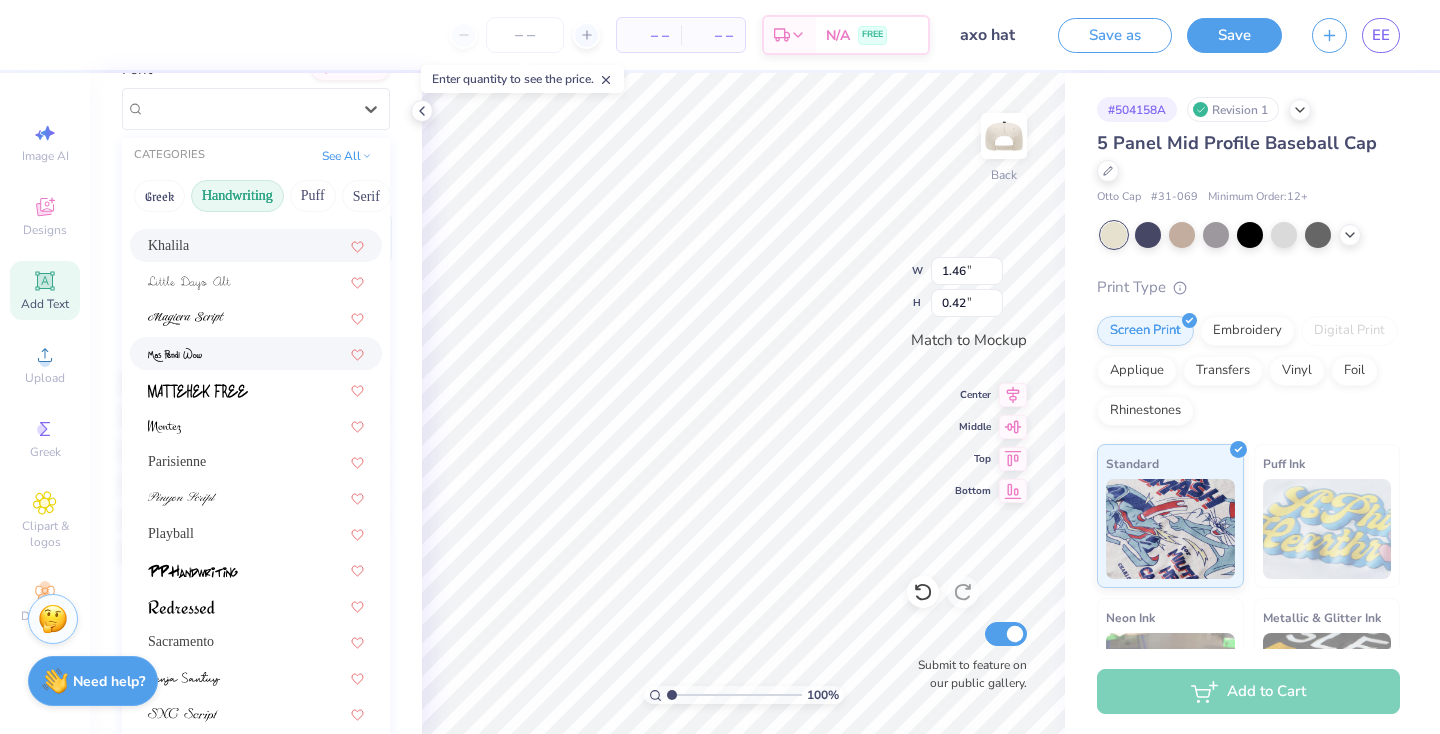 click at bounding box center [256, 353] 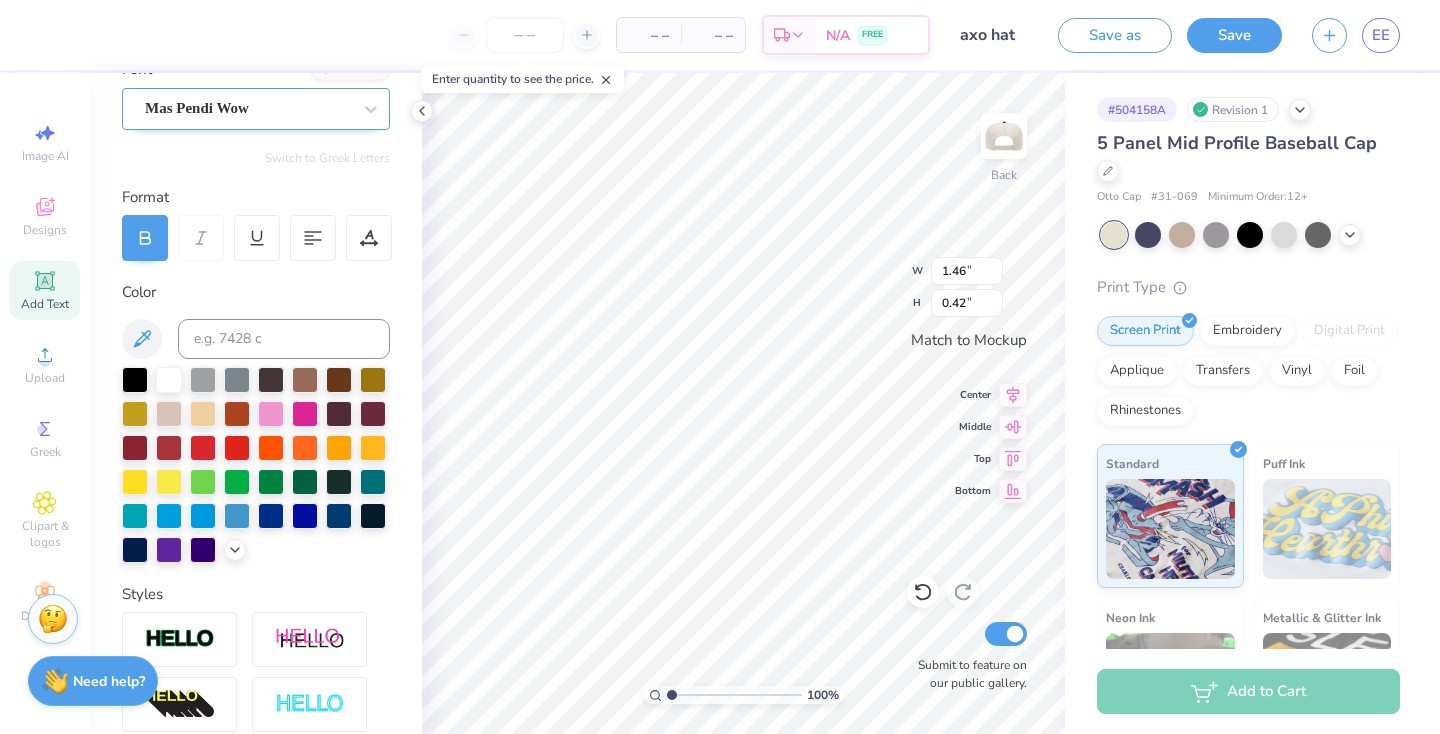 click on "Mas Pendi Wow" at bounding box center [248, 108] 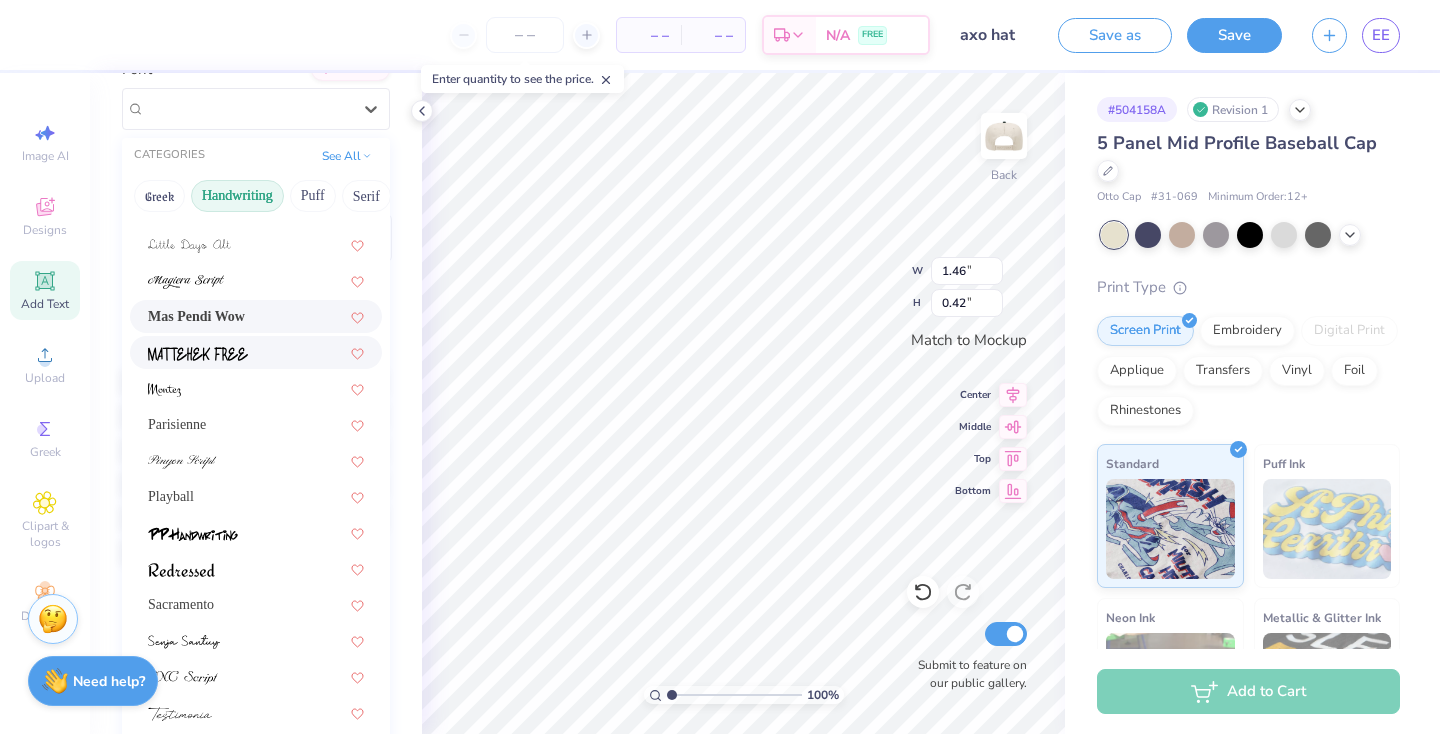 scroll, scrollTop: 453, scrollLeft: 0, axis: vertical 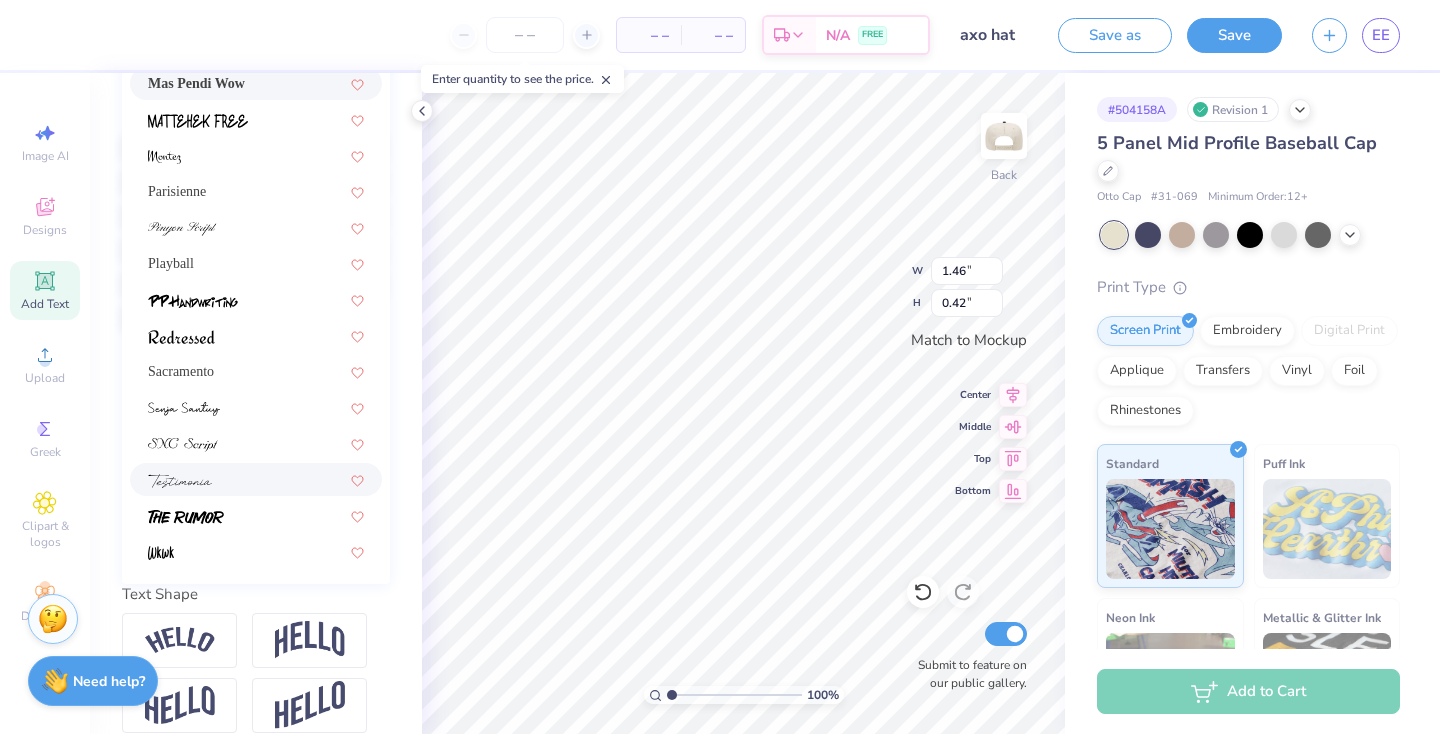 click at bounding box center (256, 479) 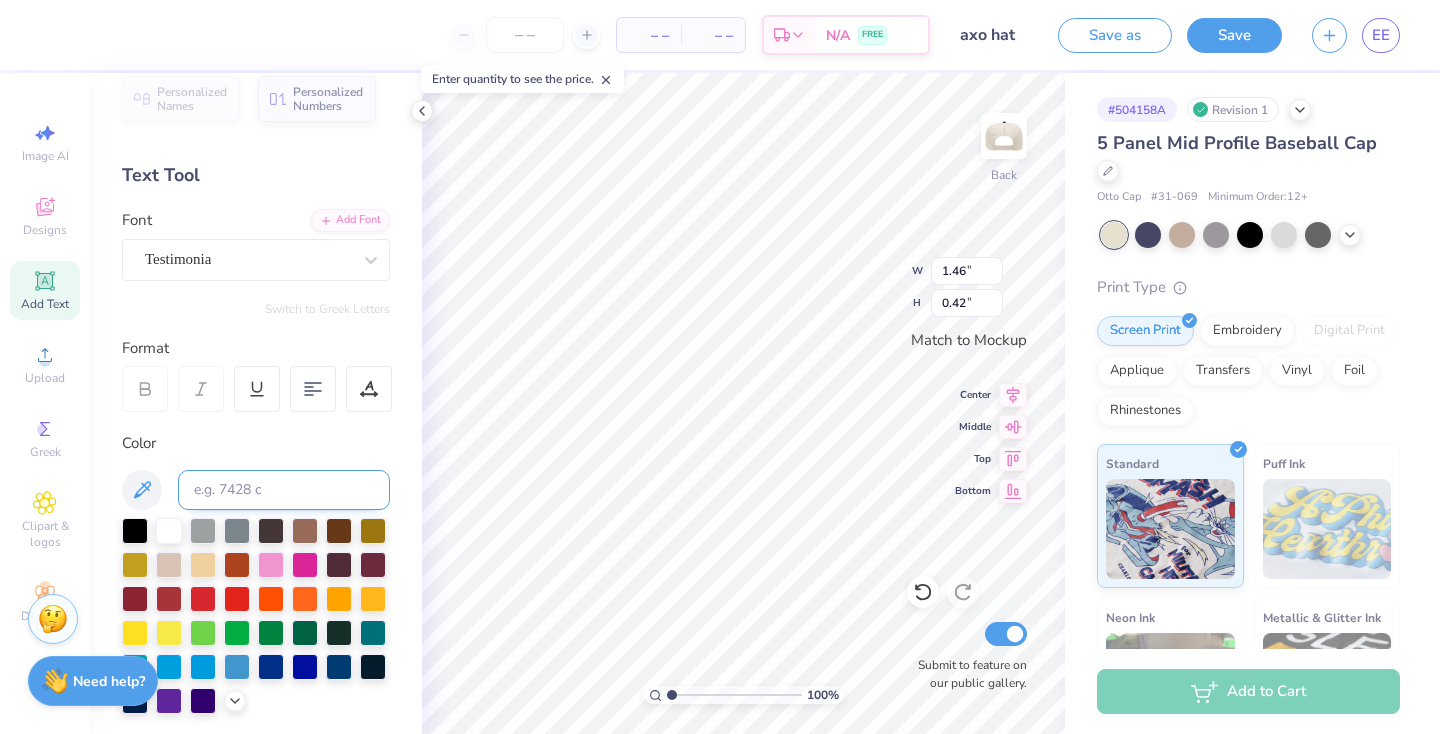 scroll, scrollTop: 0, scrollLeft: 0, axis: both 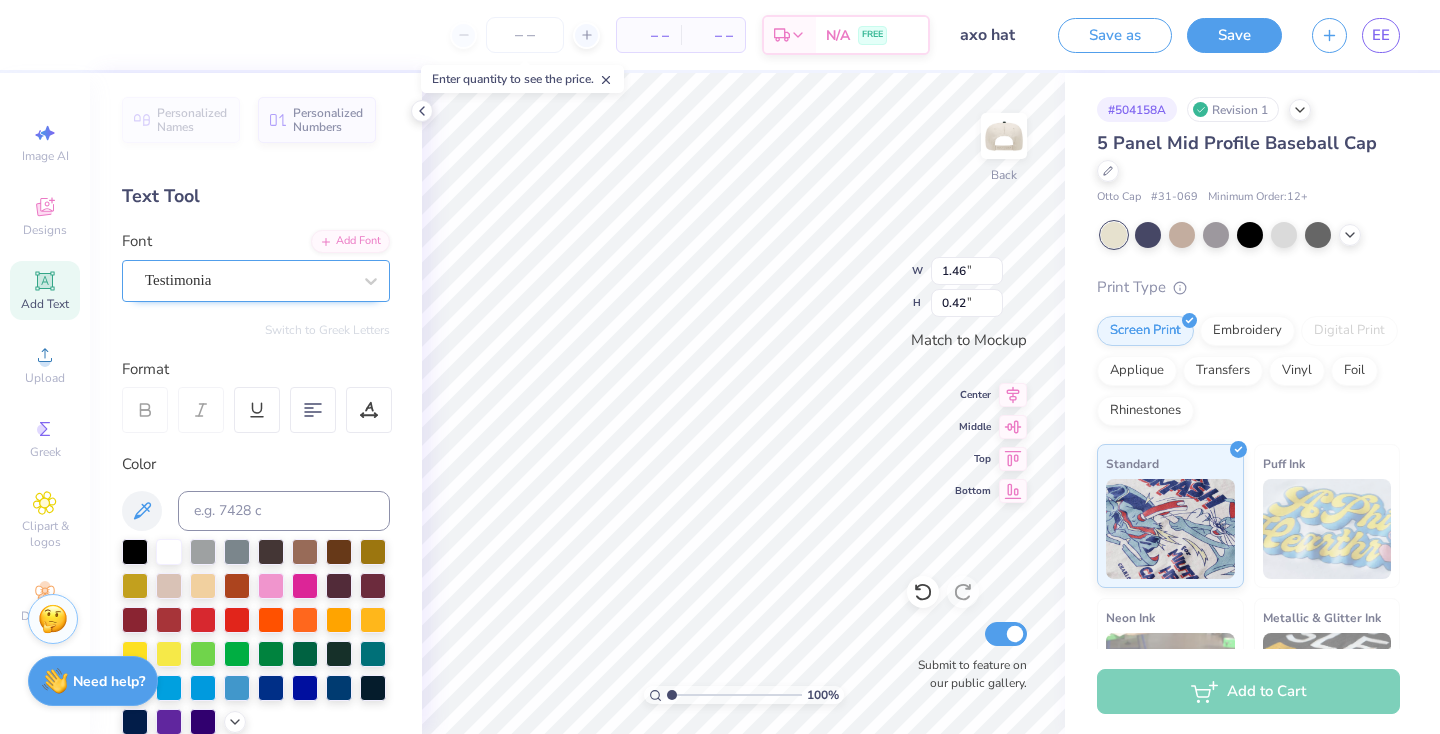 click on "Testimonia" at bounding box center [248, 280] 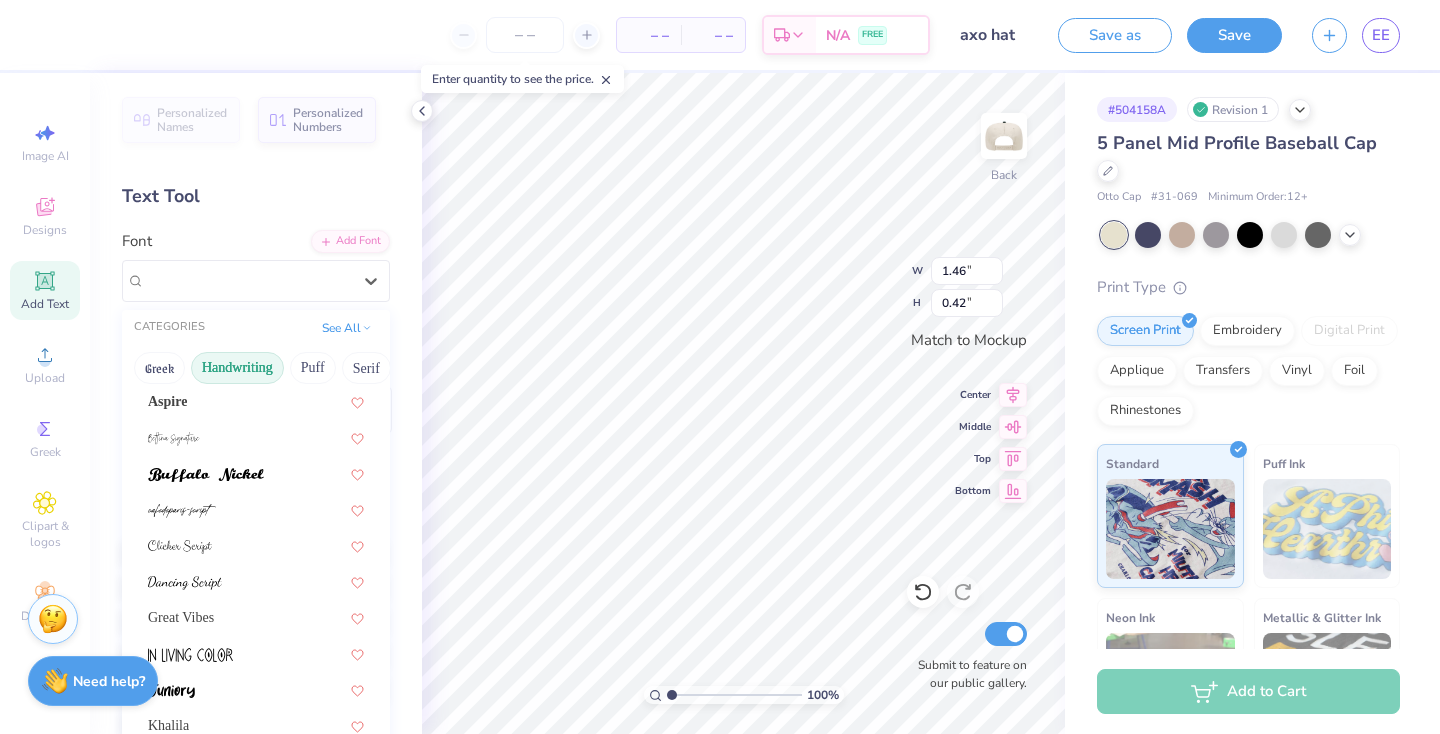 scroll, scrollTop: 117, scrollLeft: 0, axis: vertical 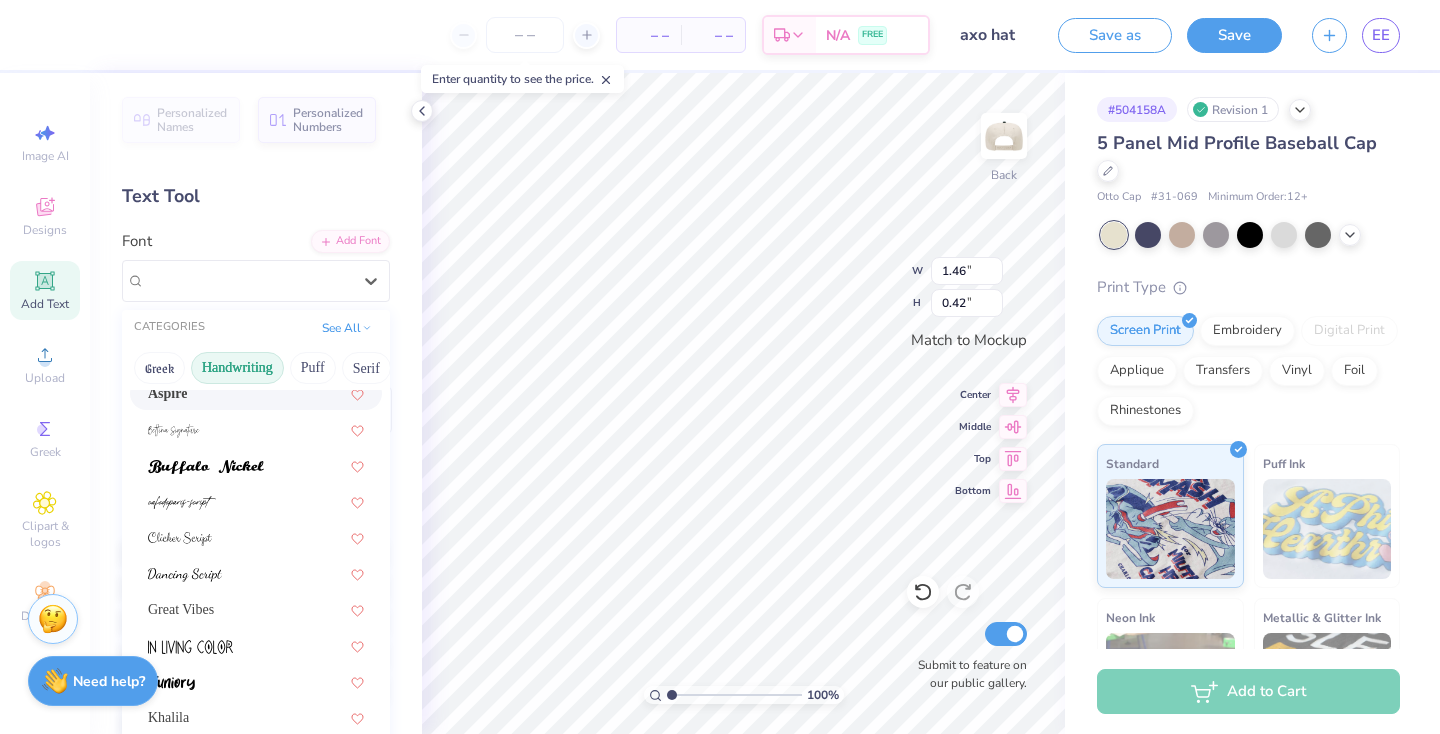 click on "Aspire" at bounding box center [256, 393] 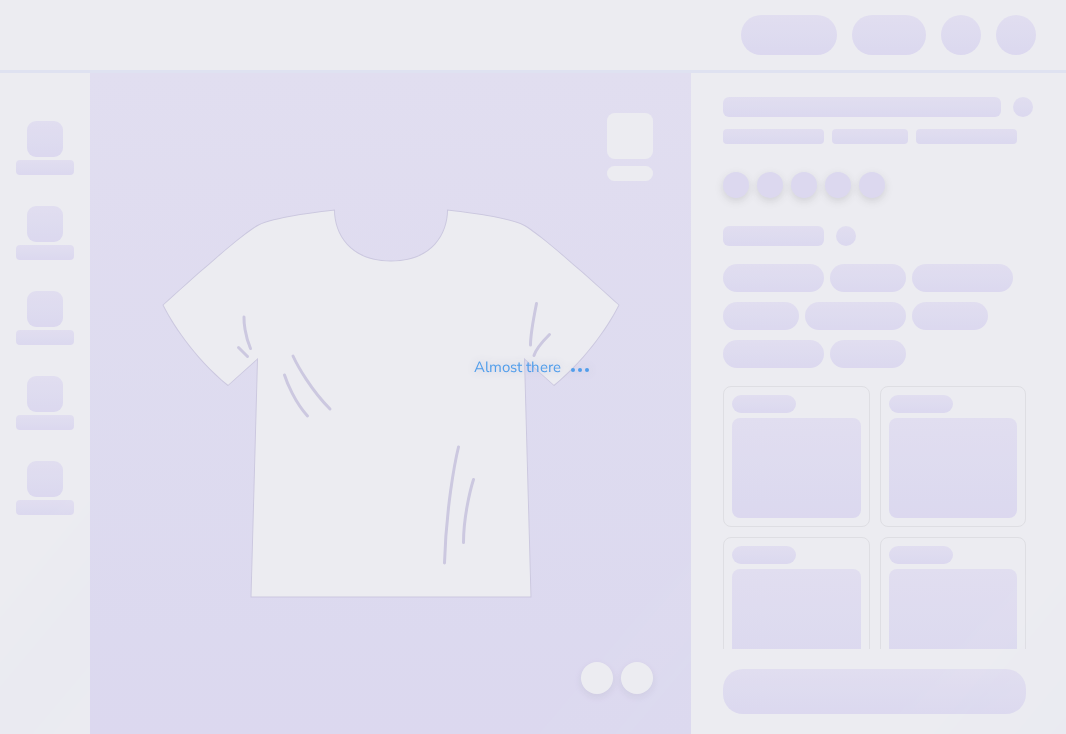 scroll, scrollTop: 0, scrollLeft: 0, axis: both 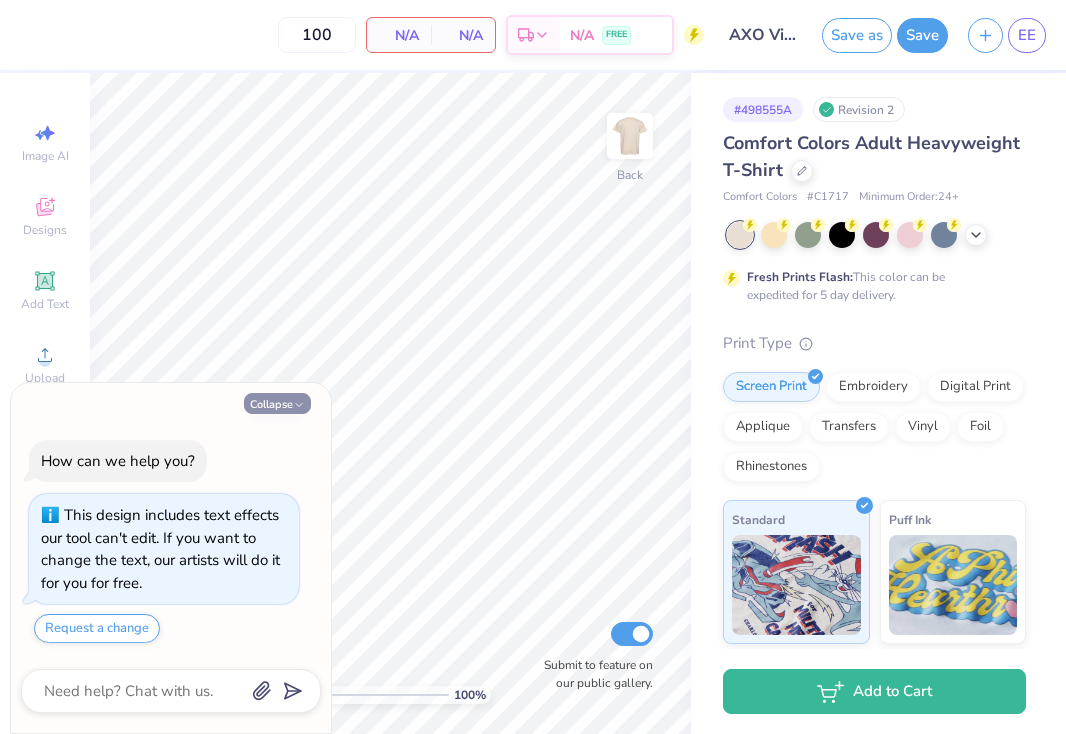 type on "x" 